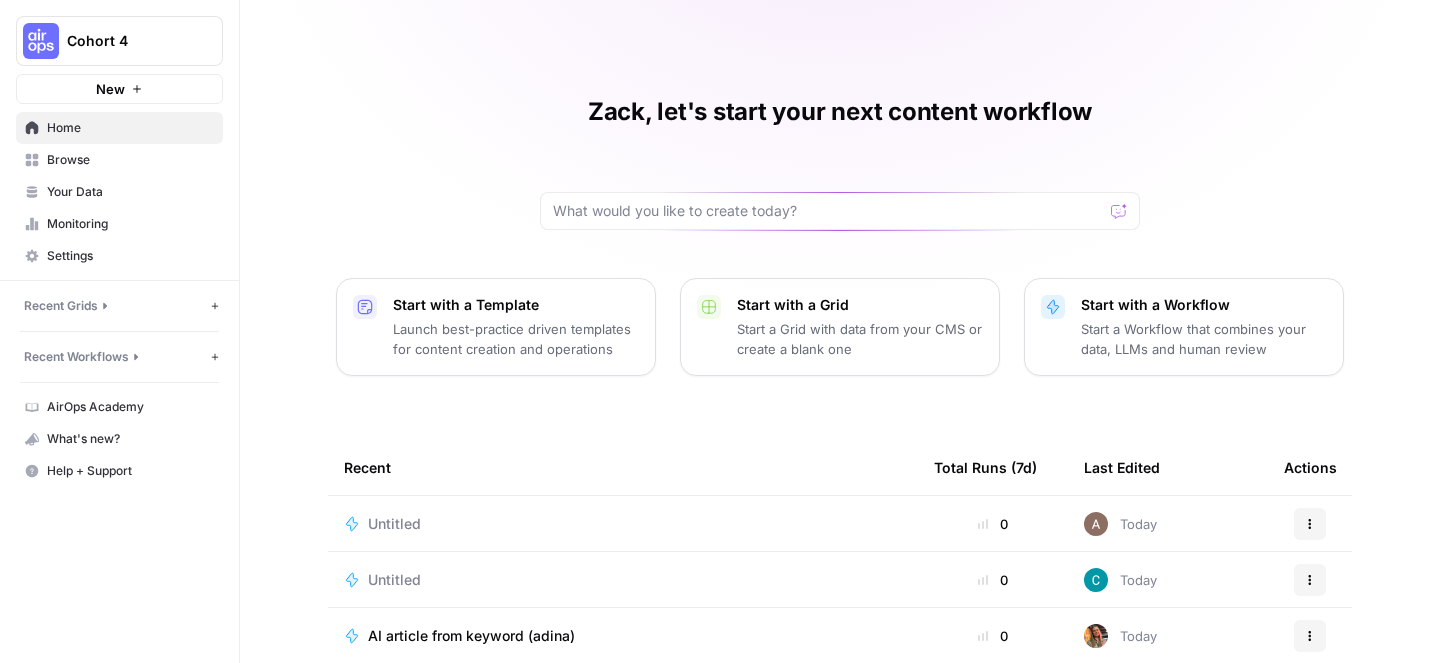 scroll, scrollTop: 0, scrollLeft: 0, axis: both 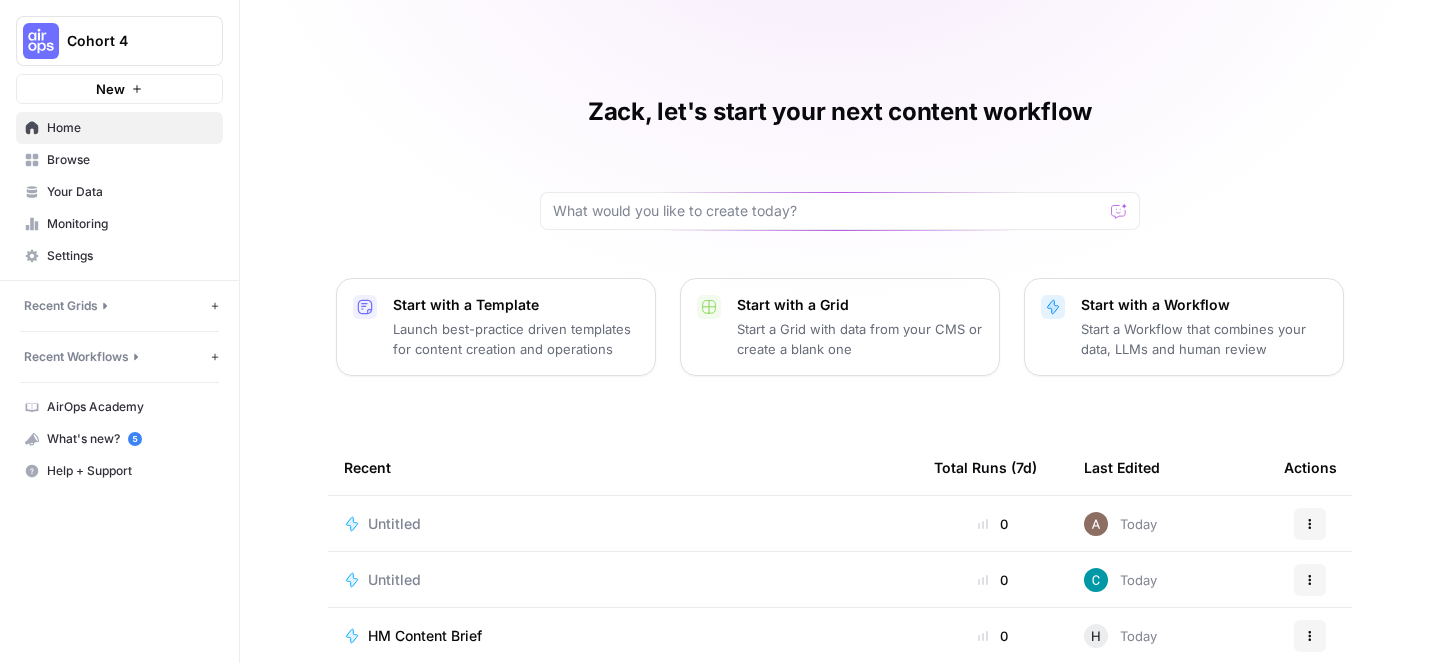 click on "New" at bounding box center (119, 89) 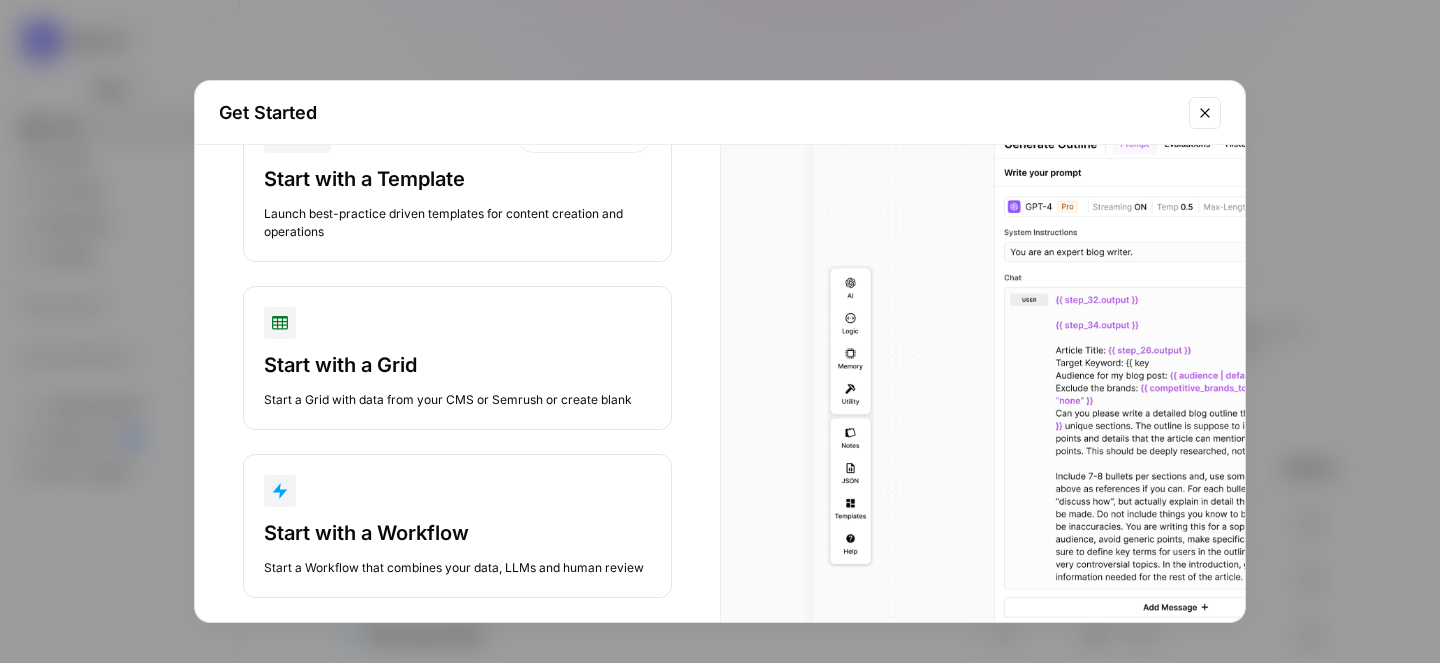 scroll, scrollTop: 117, scrollLeft: 0, axis: vertical 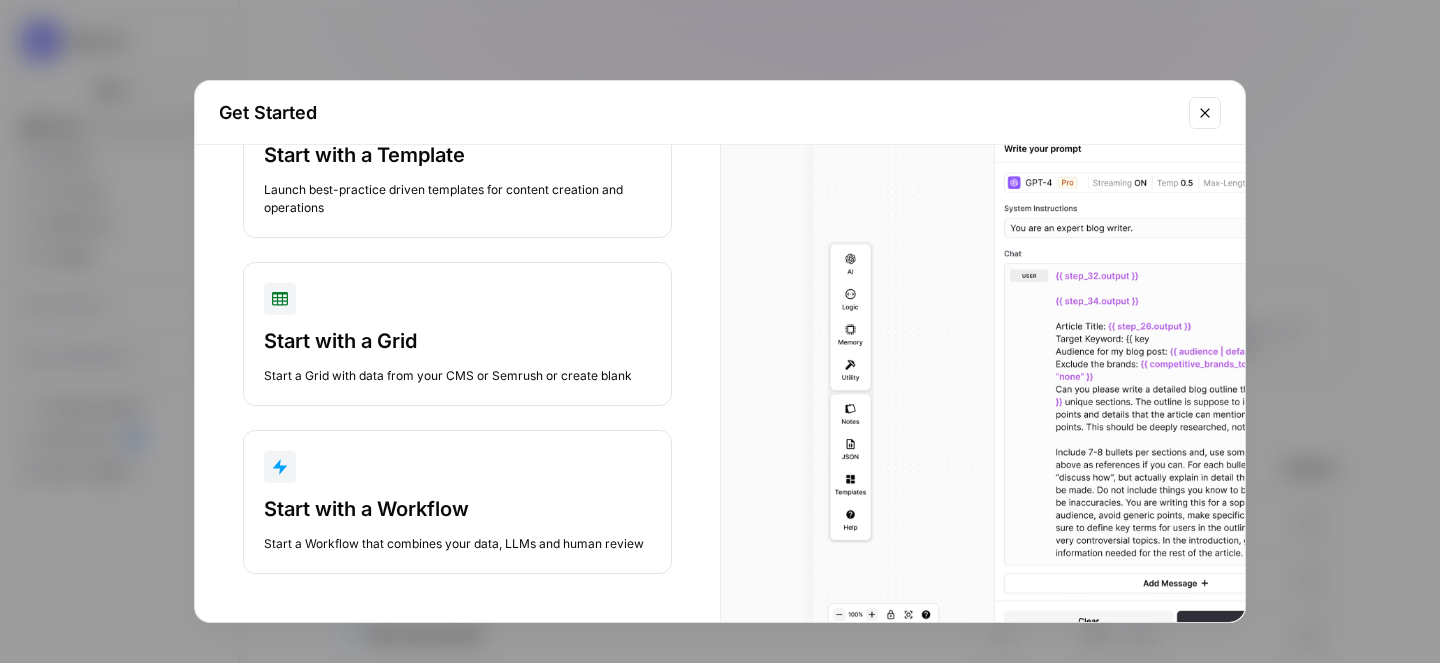 click at bounding box center [457, 467] 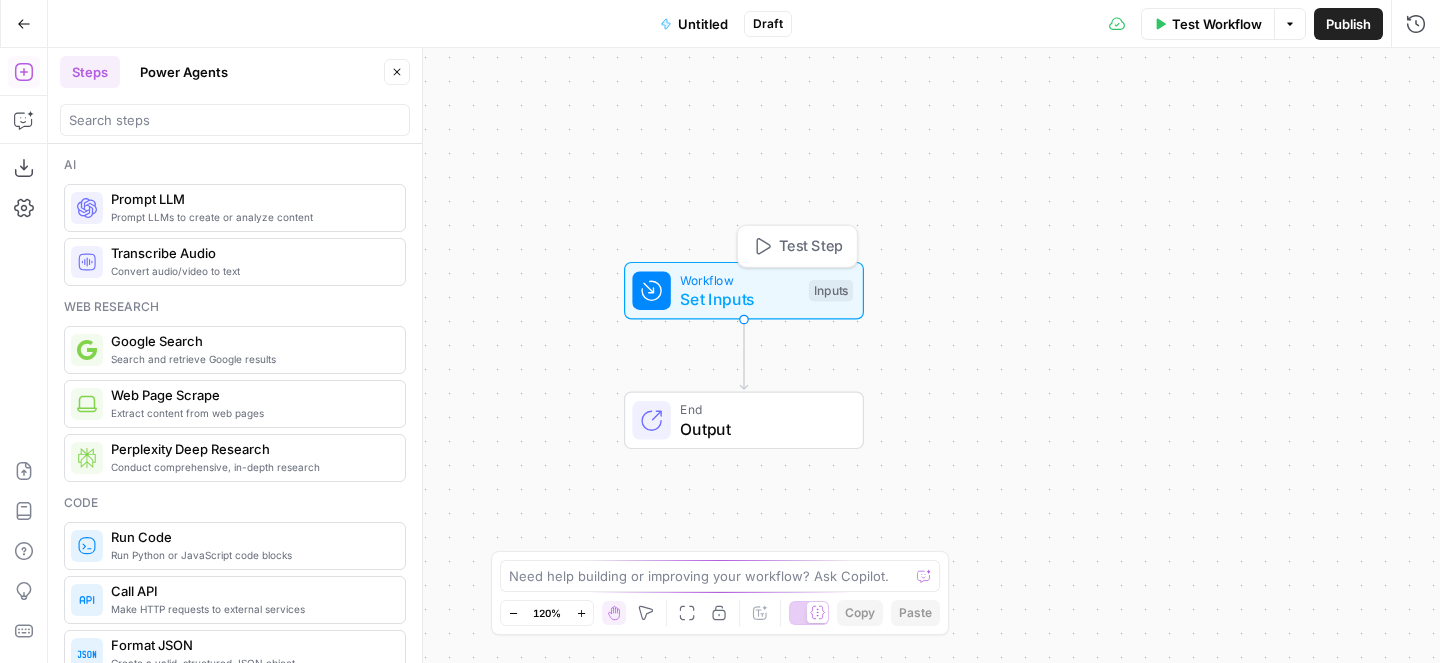 click on "Set Inputs" at bounding box center [739, 299] 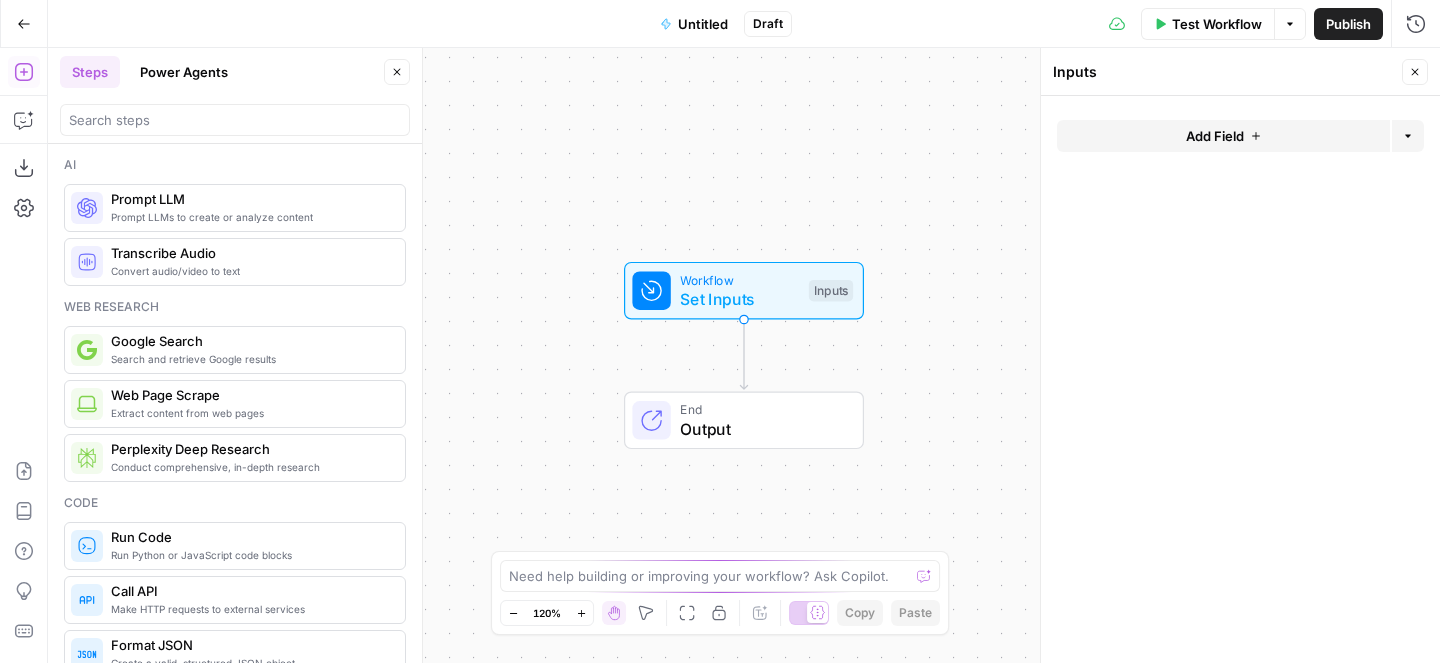 click on "Add Field" at bounding box center [1215, 136] 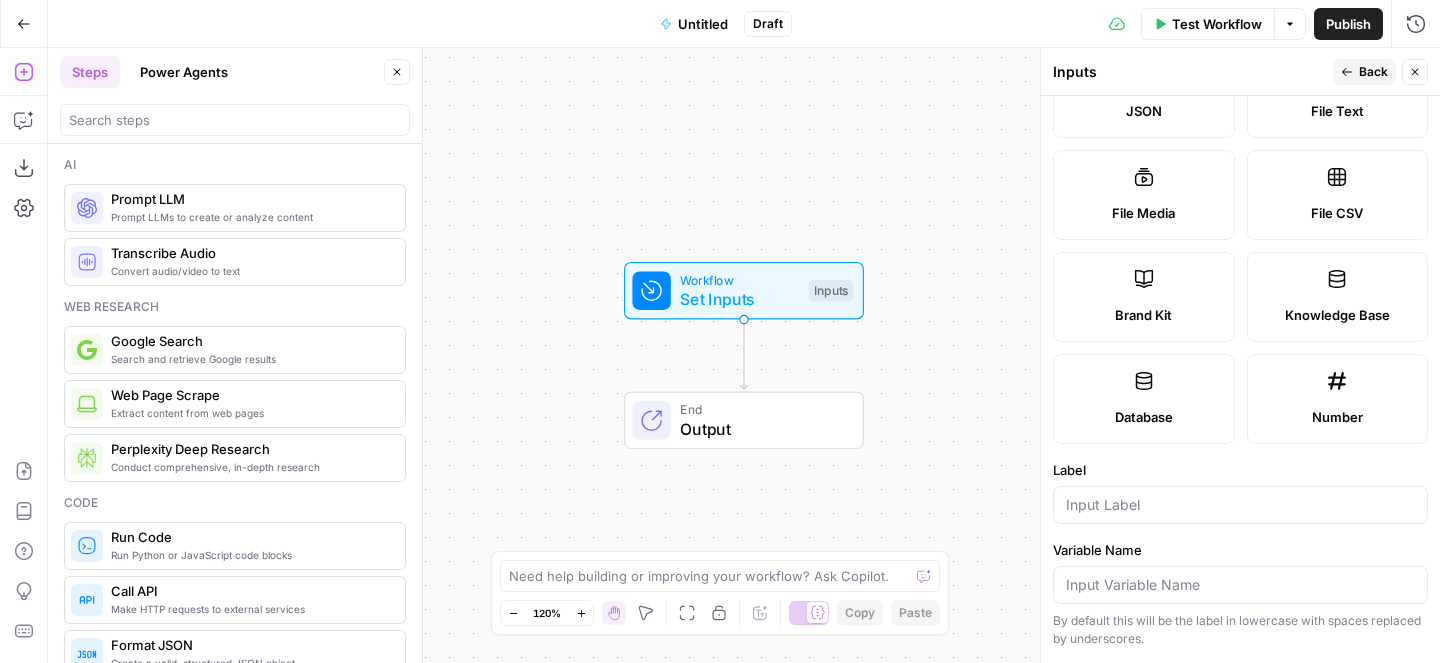 scroll, scrollTop: 306, scrollLeft: 0, axis: vertical 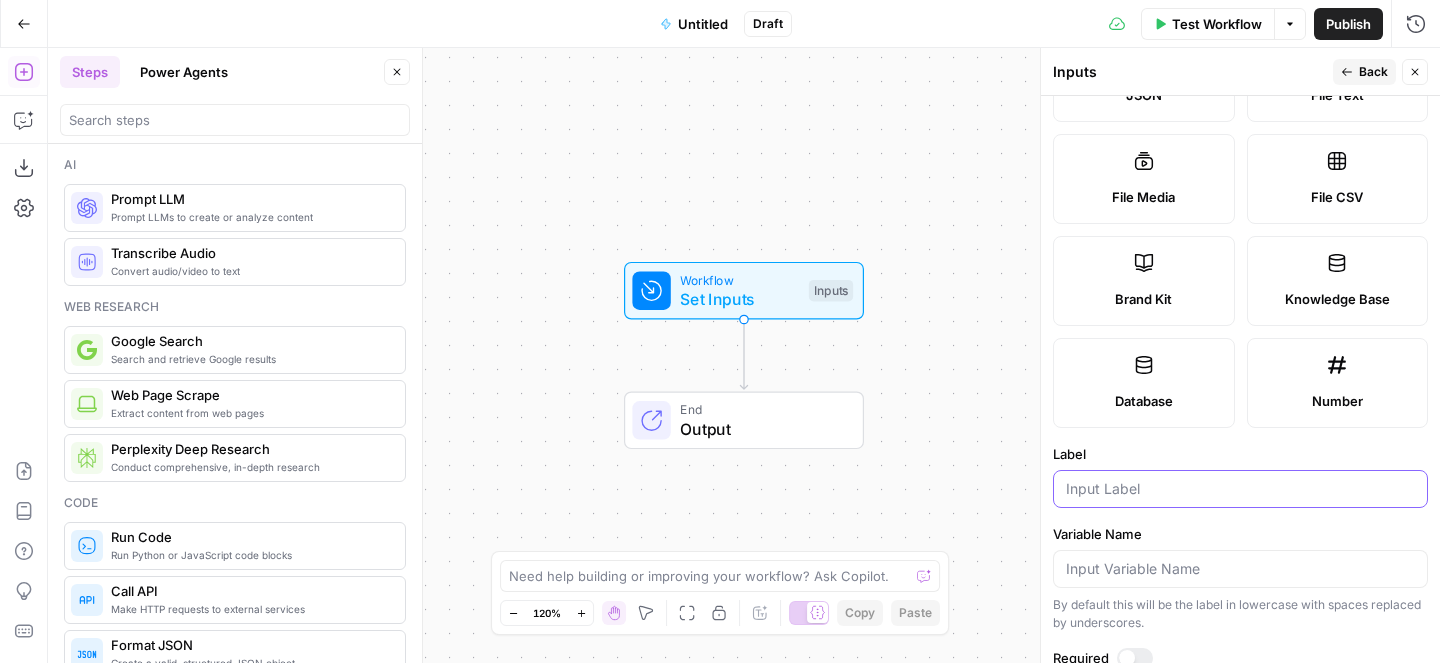 click on "Label" at bounding box center (1240, 489) 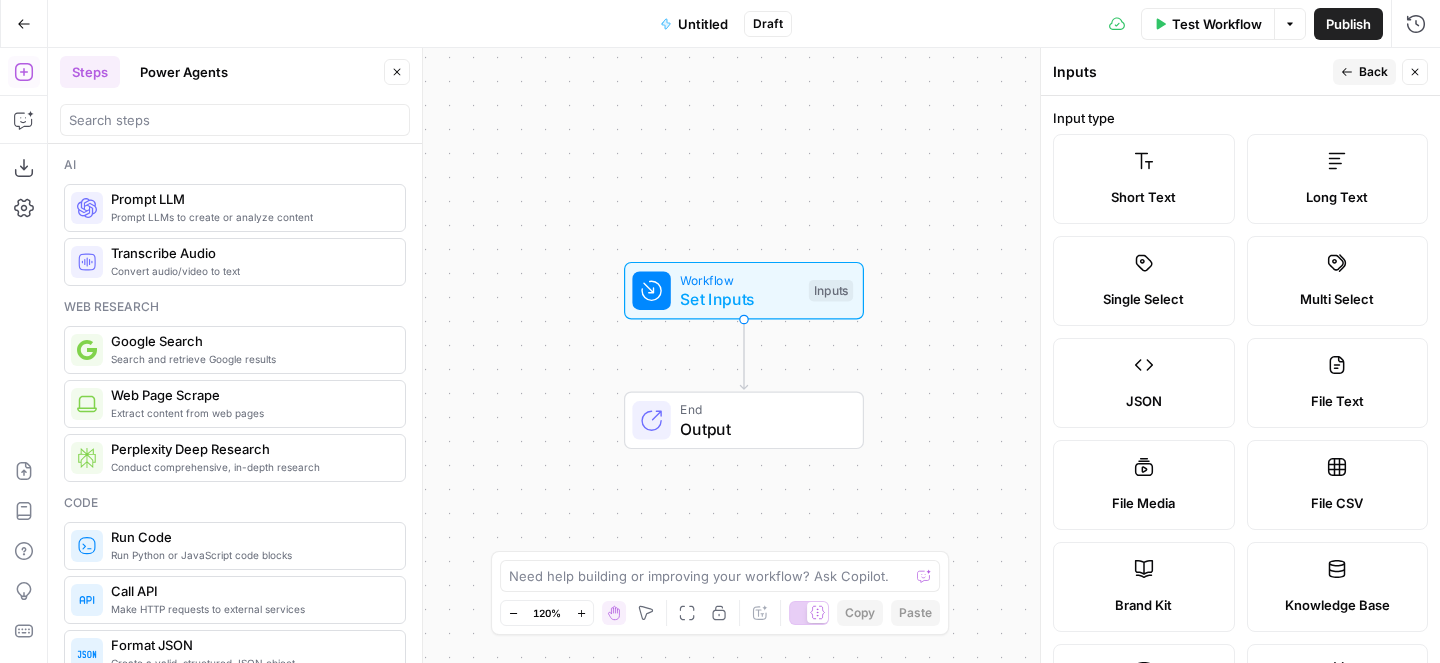 scroll, scrollTop: 660, scrollLeft: 0, axis: vertical 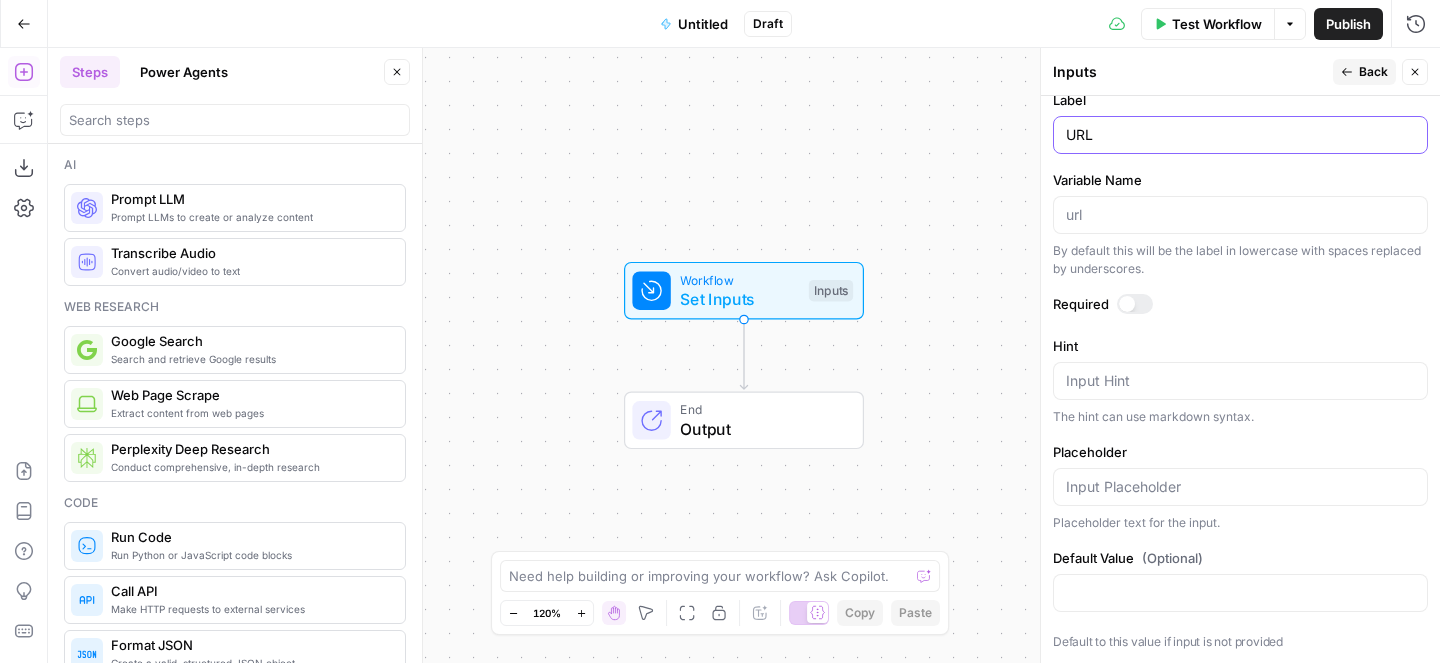 type on "URL" 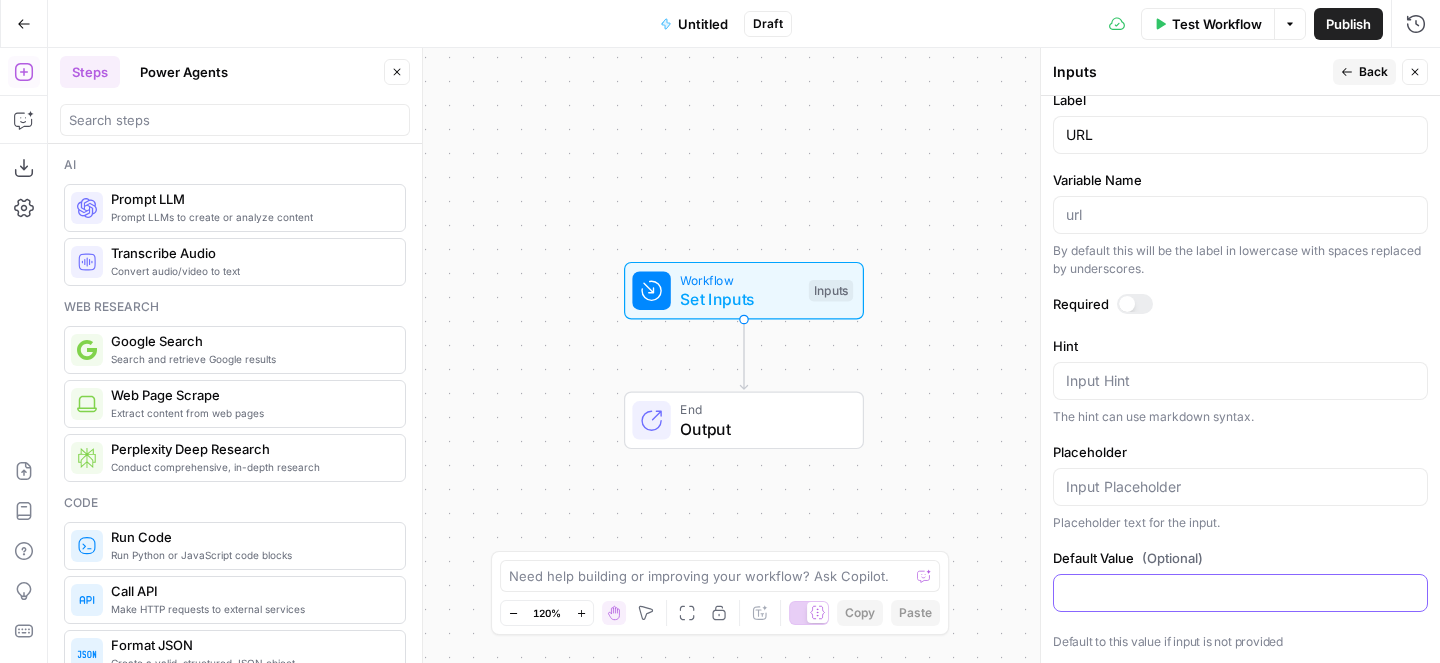 click on "Default Value   (Optional)" at bounding box center (1240, 593) 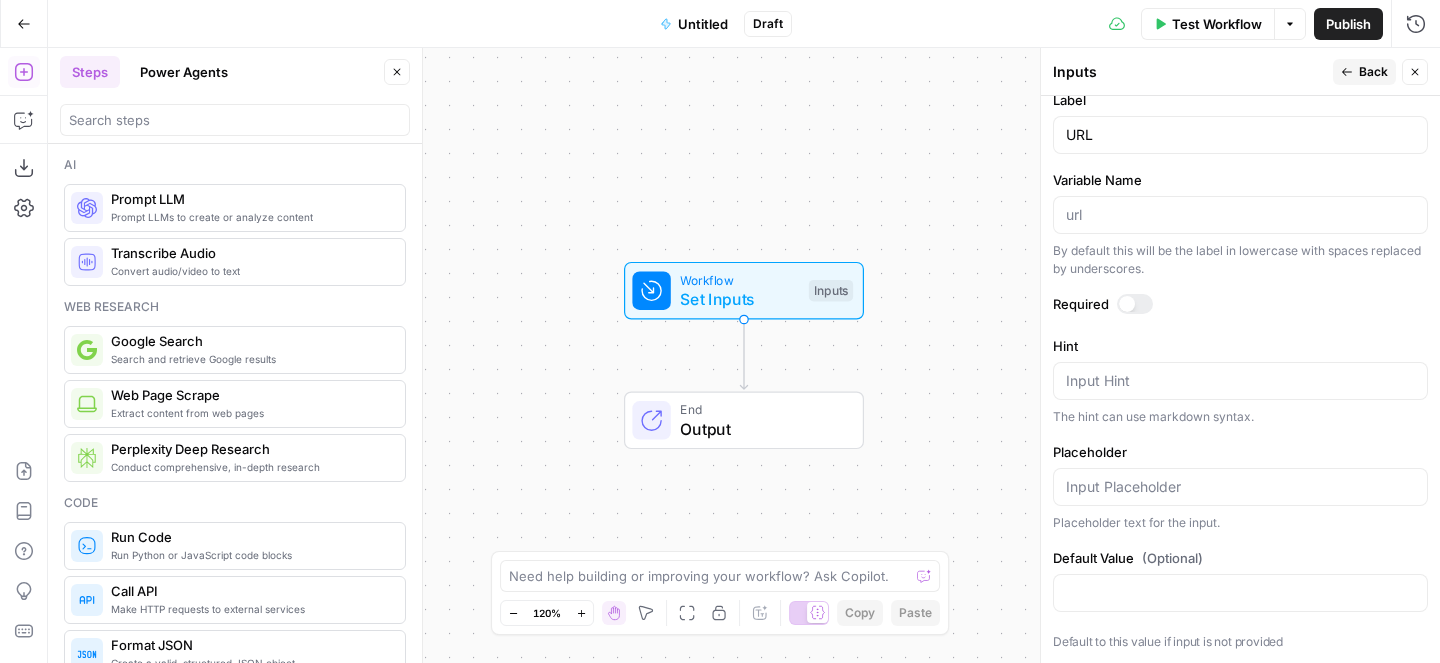click on "Workflow Set Inputs Inputs End Output" at bounding box center (744, 355) 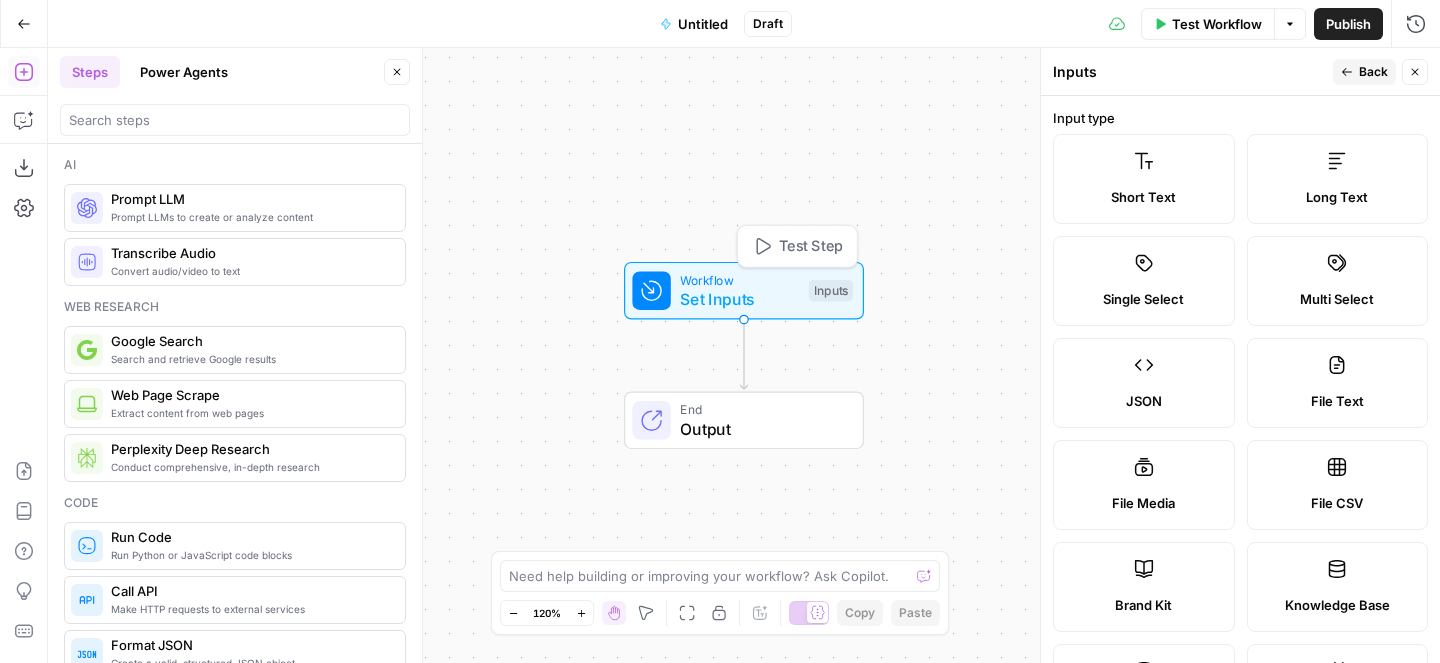 click on "Inputs" at bounding box center [831, 291] 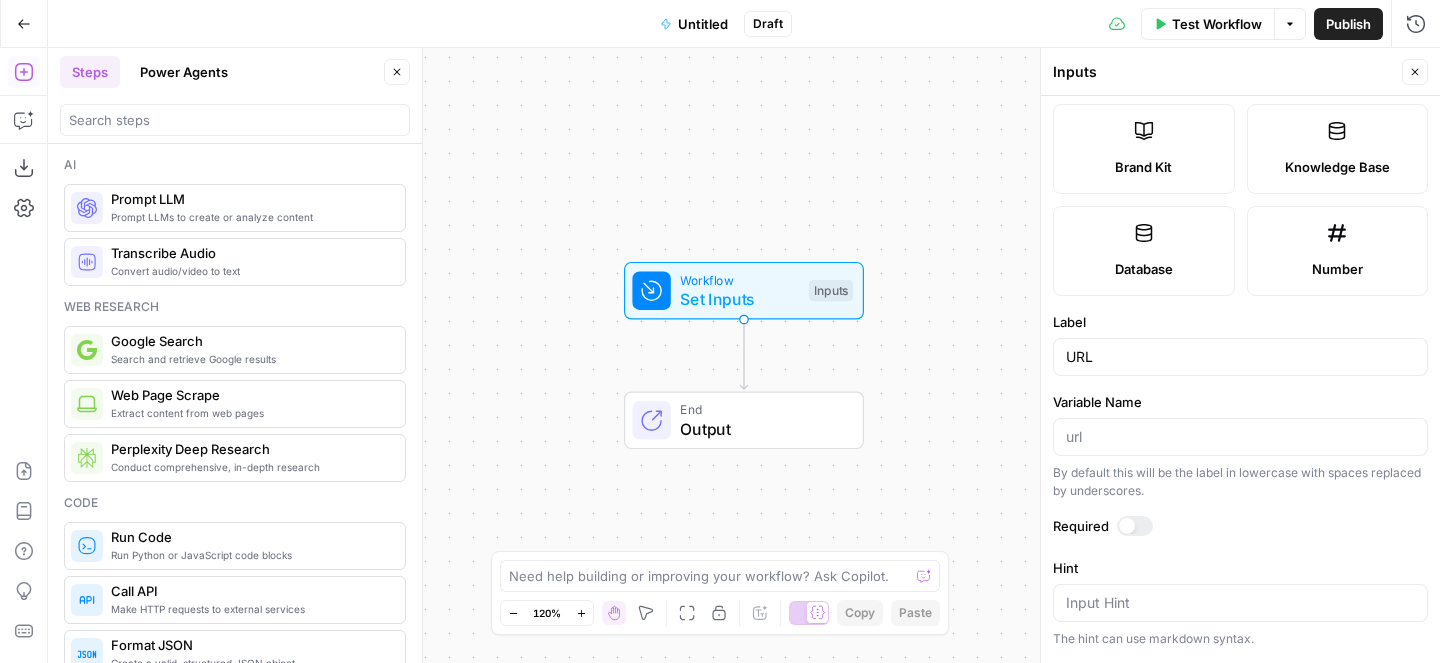 scroll, scrollTop: 660, scrollLeft: 0, axis: vertical 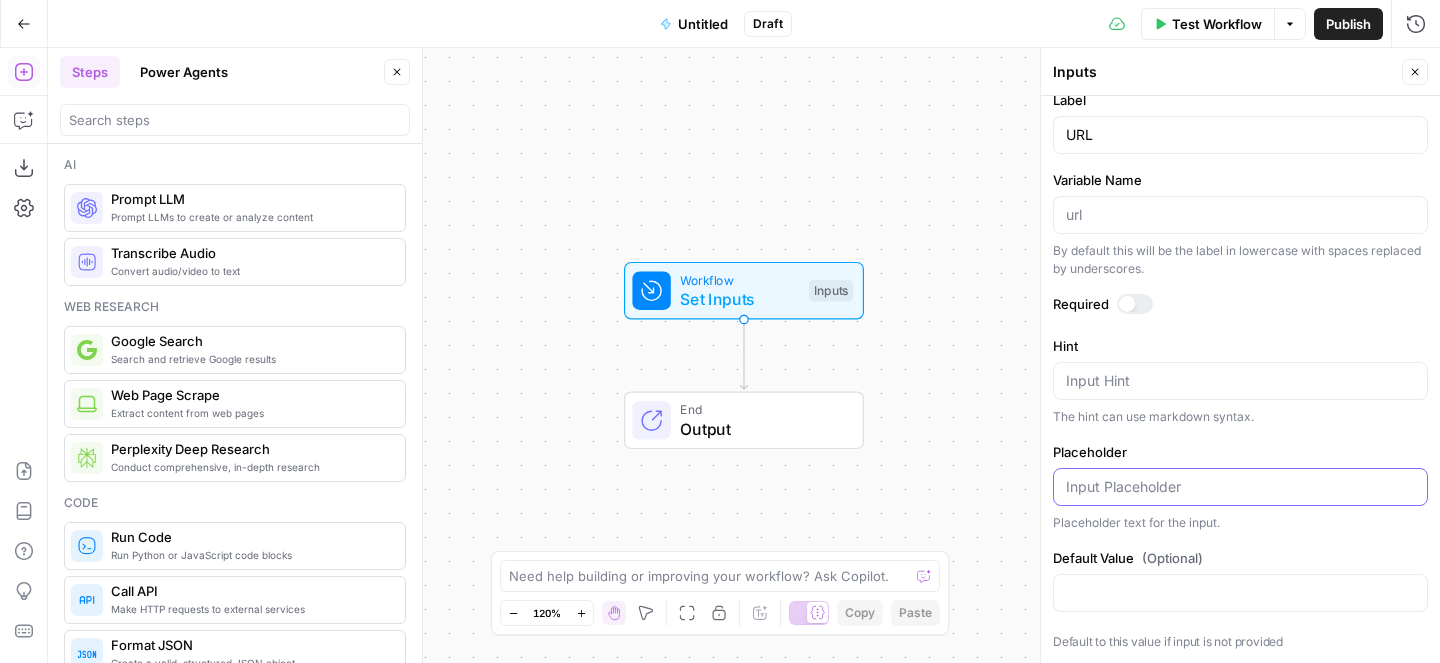 click on "Placeholder" at bounding box center (1240, 487) 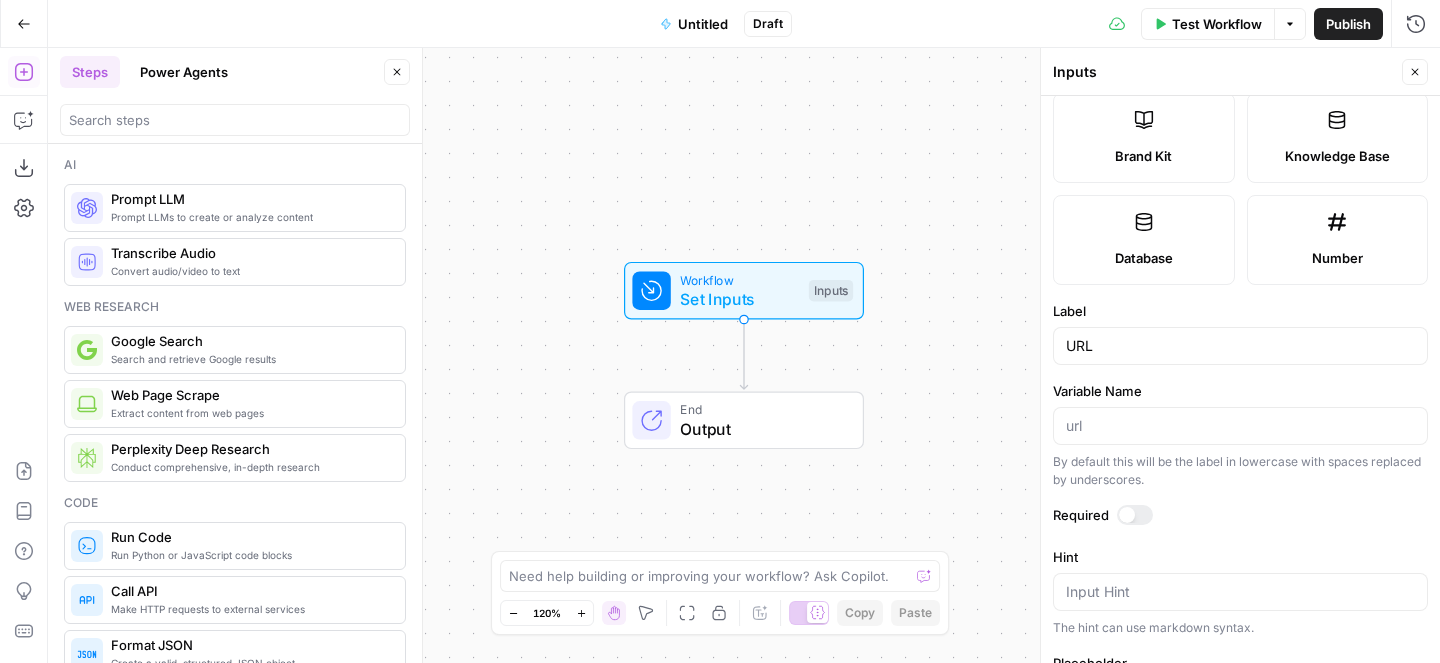 scroll, scrollTop: 466, scrollLeft: 0, axis: vertical 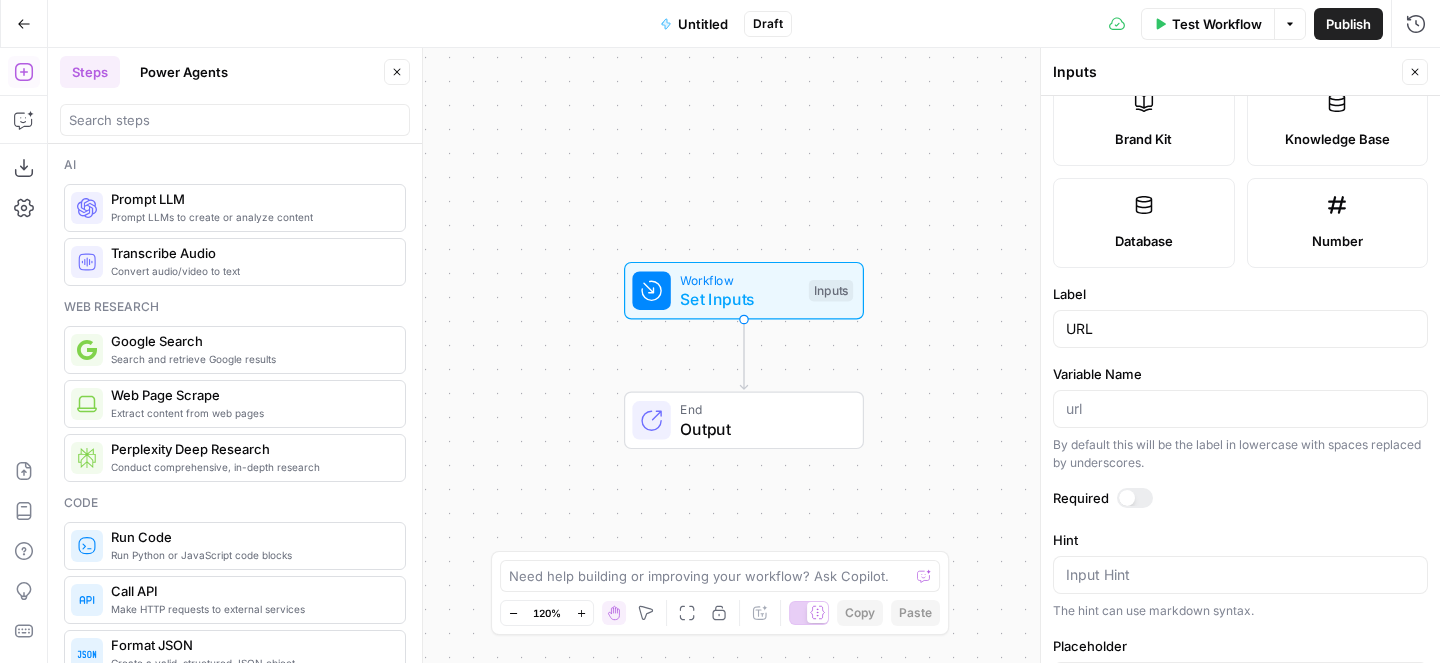 click at bounding box center [1135, 498] 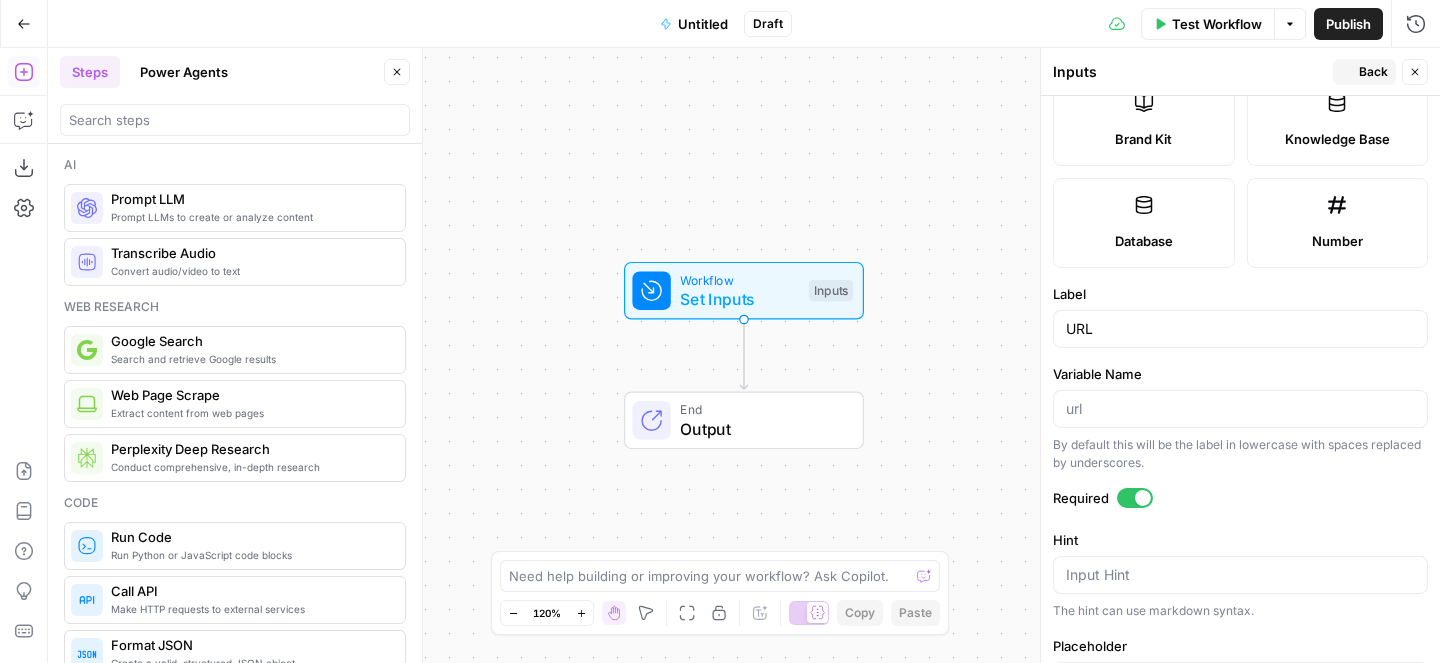 click at bounding box center (1135, 498) 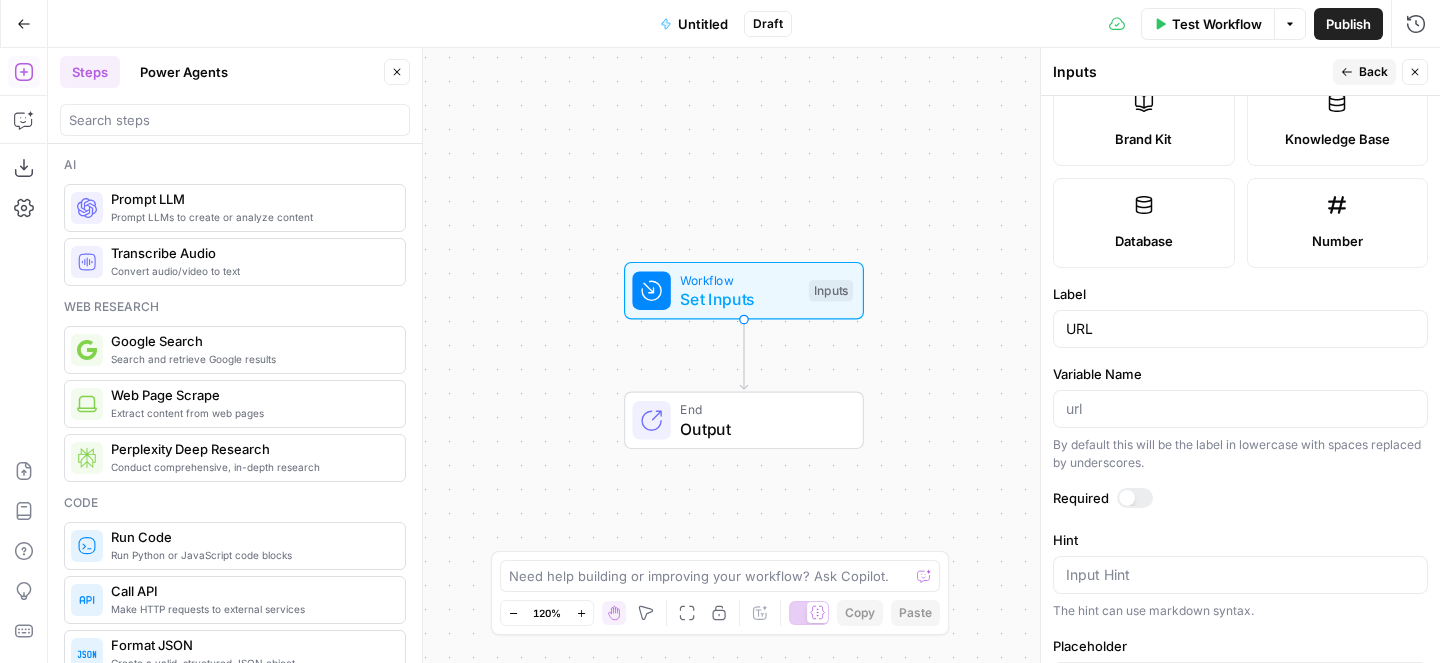 click on "Publish" at bounding box center [1348, 24] 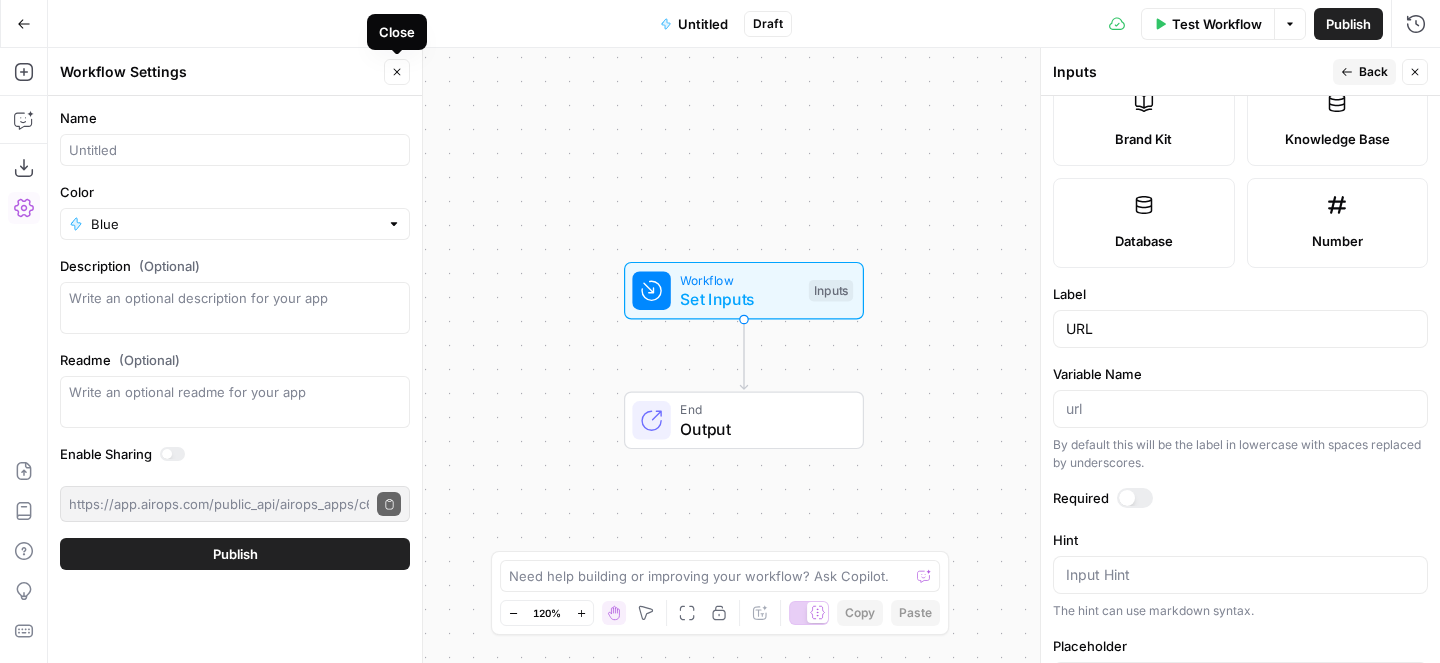 click 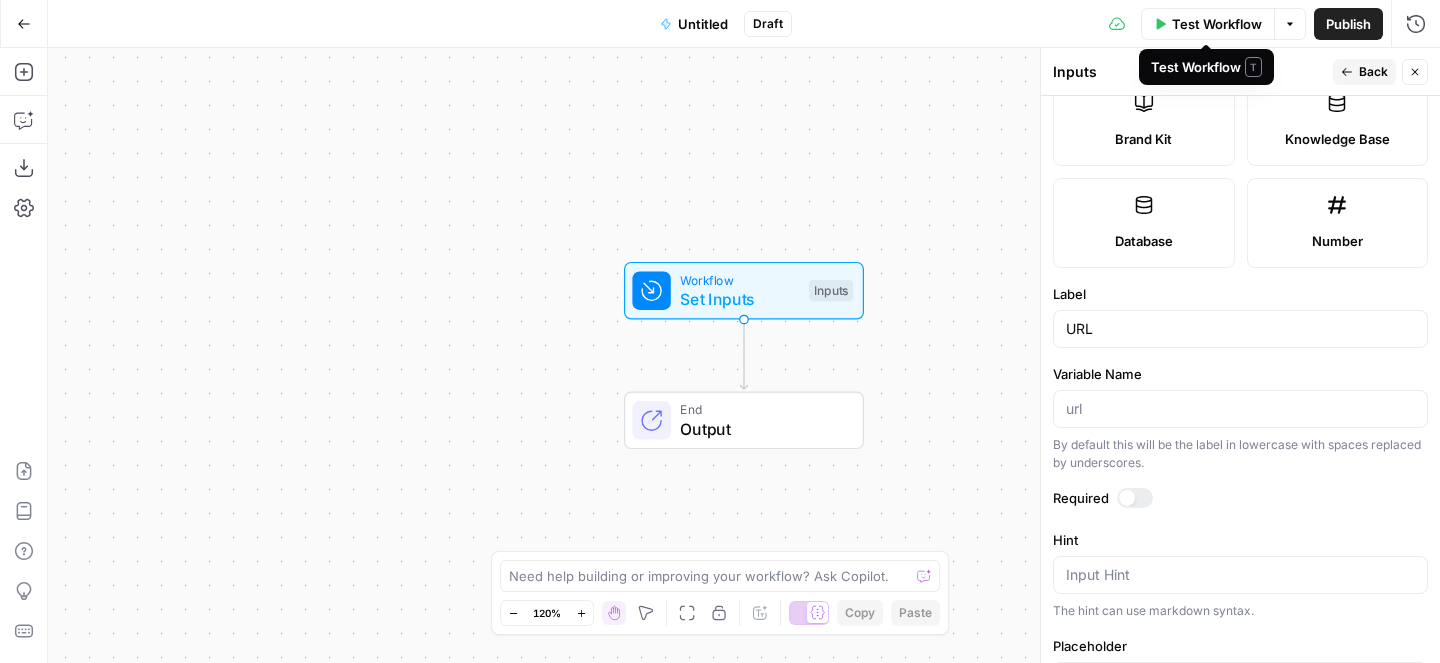click on "Options" at bounding box center (1290, 24) 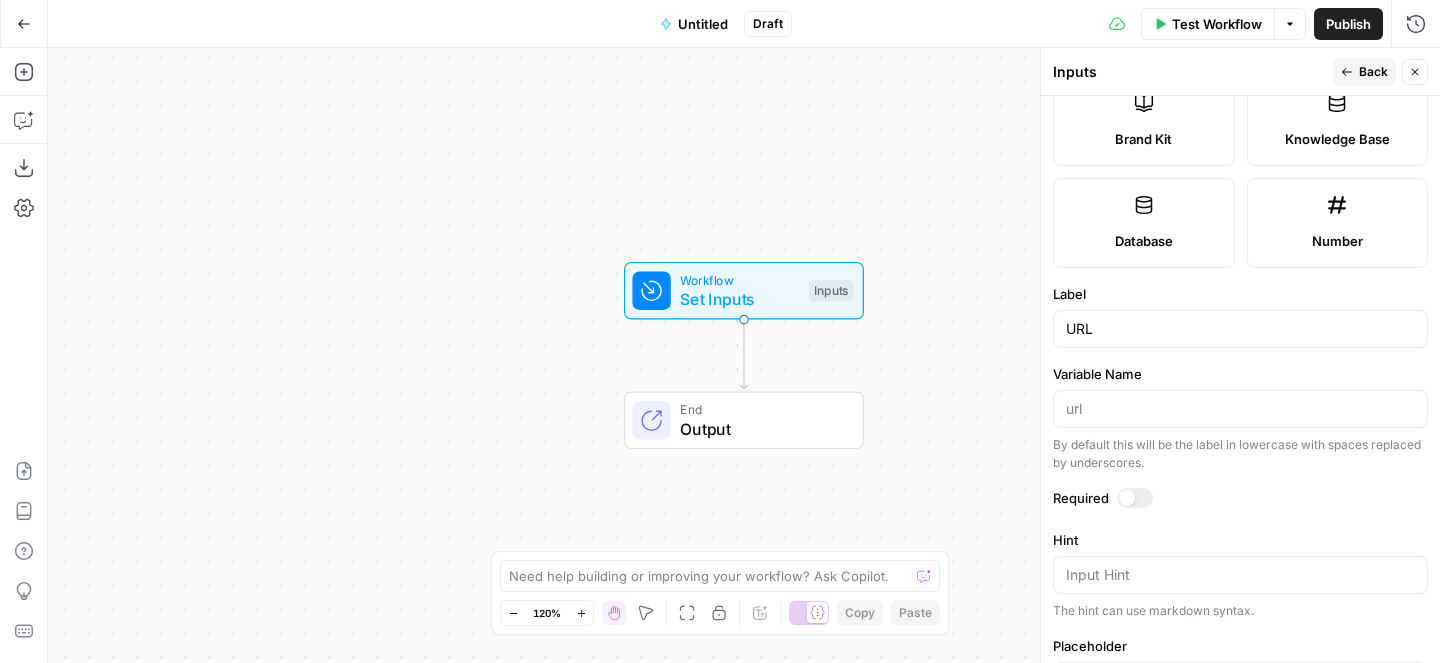 click on "Options" at bounding box center (1290, 24) 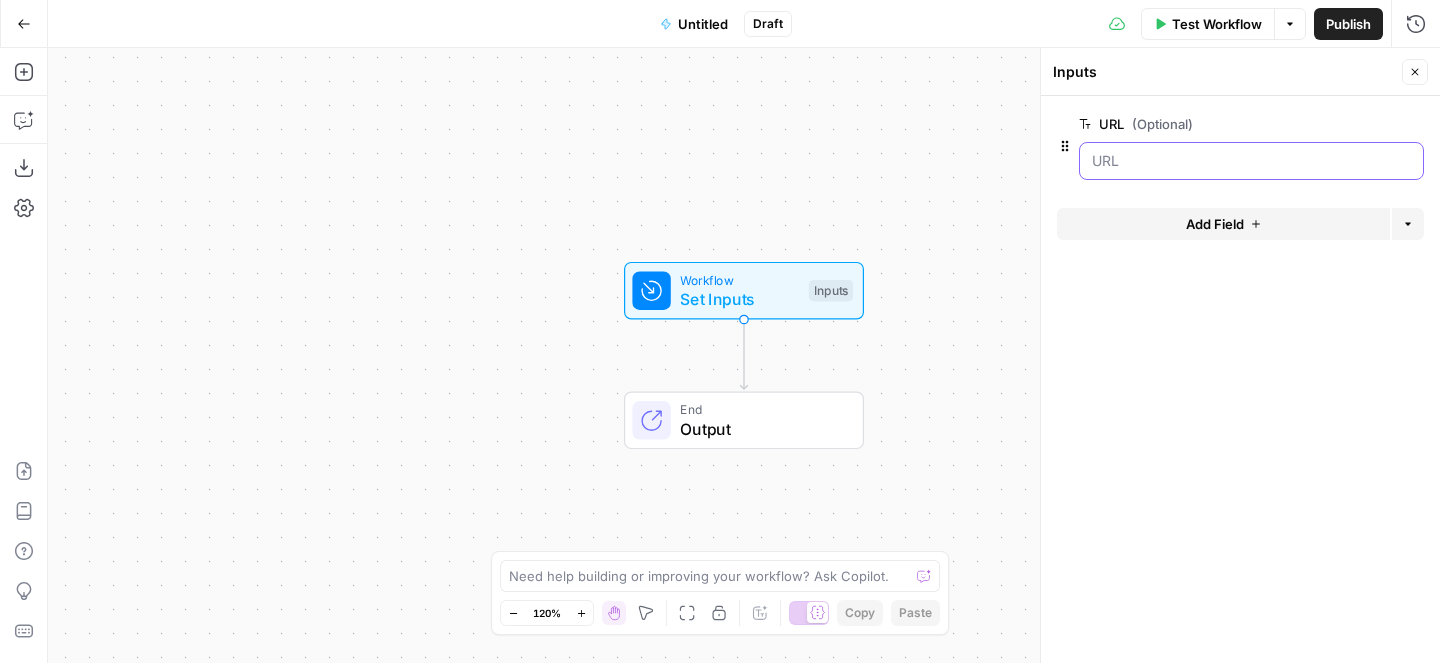 click on "URL   (Optional)" at bounding box center [1251, 161] 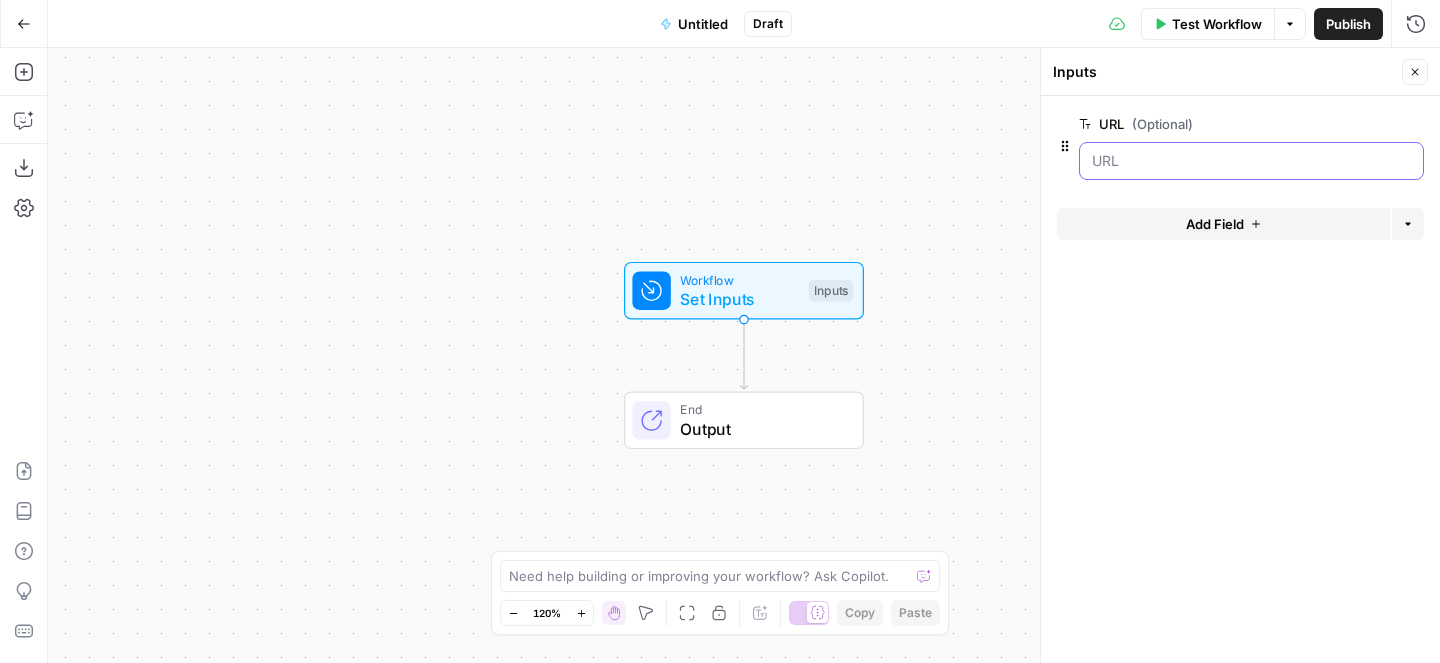click on "URL   (Optional)" at bounding box center (1251, 161) 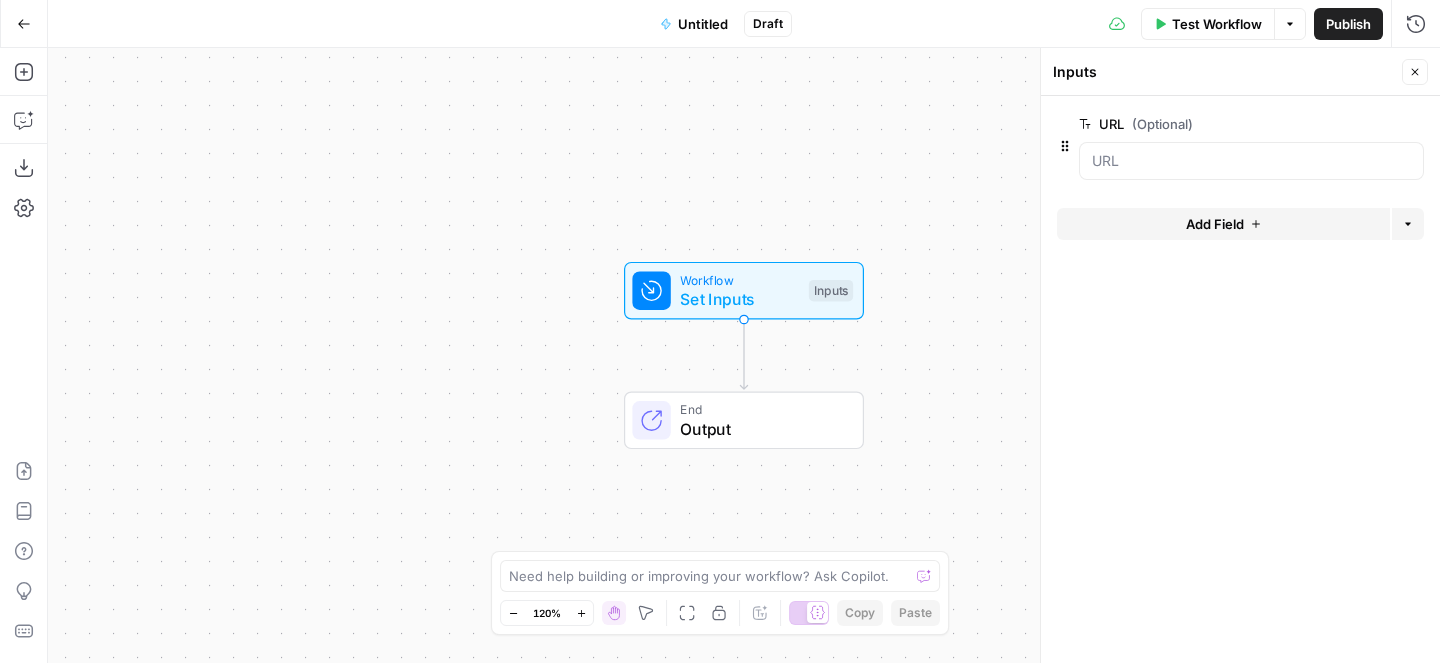 click on "(Optional)" at bounding box center (1162, 124) 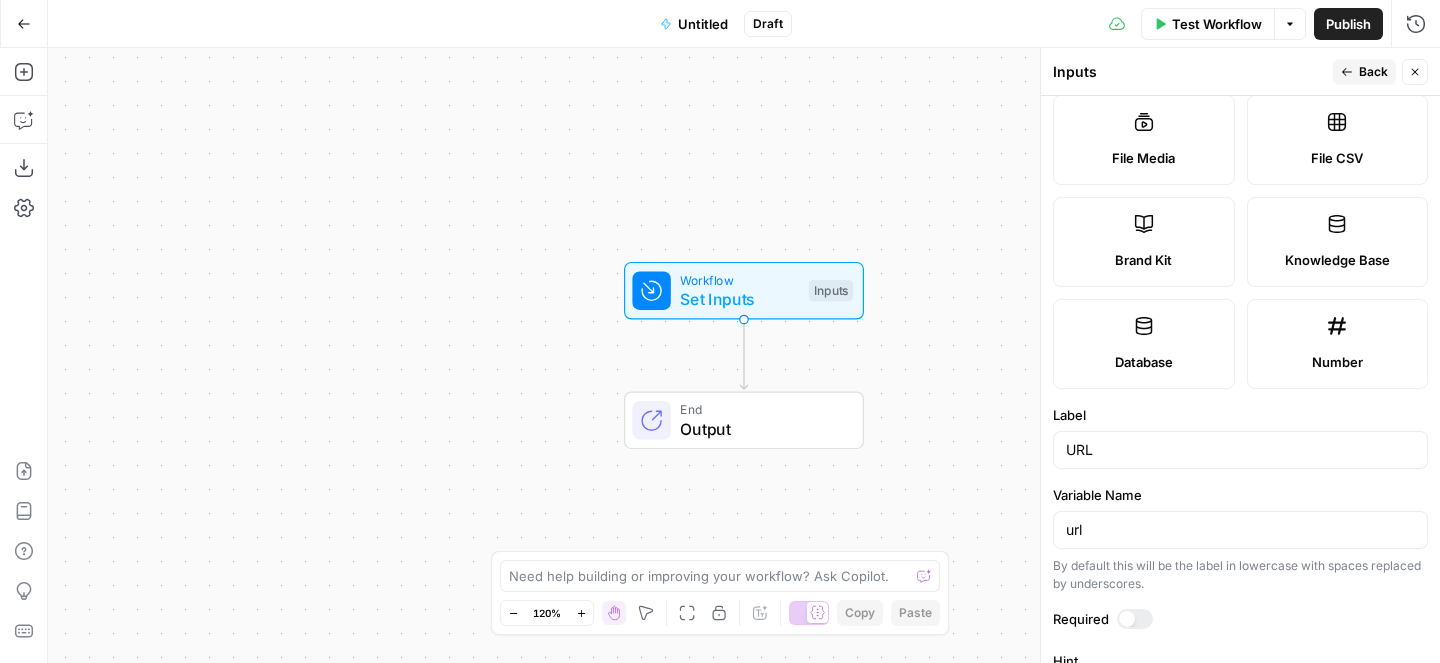 scroll, scrollTop: 346, scrollLeft: 0, axis: vertical 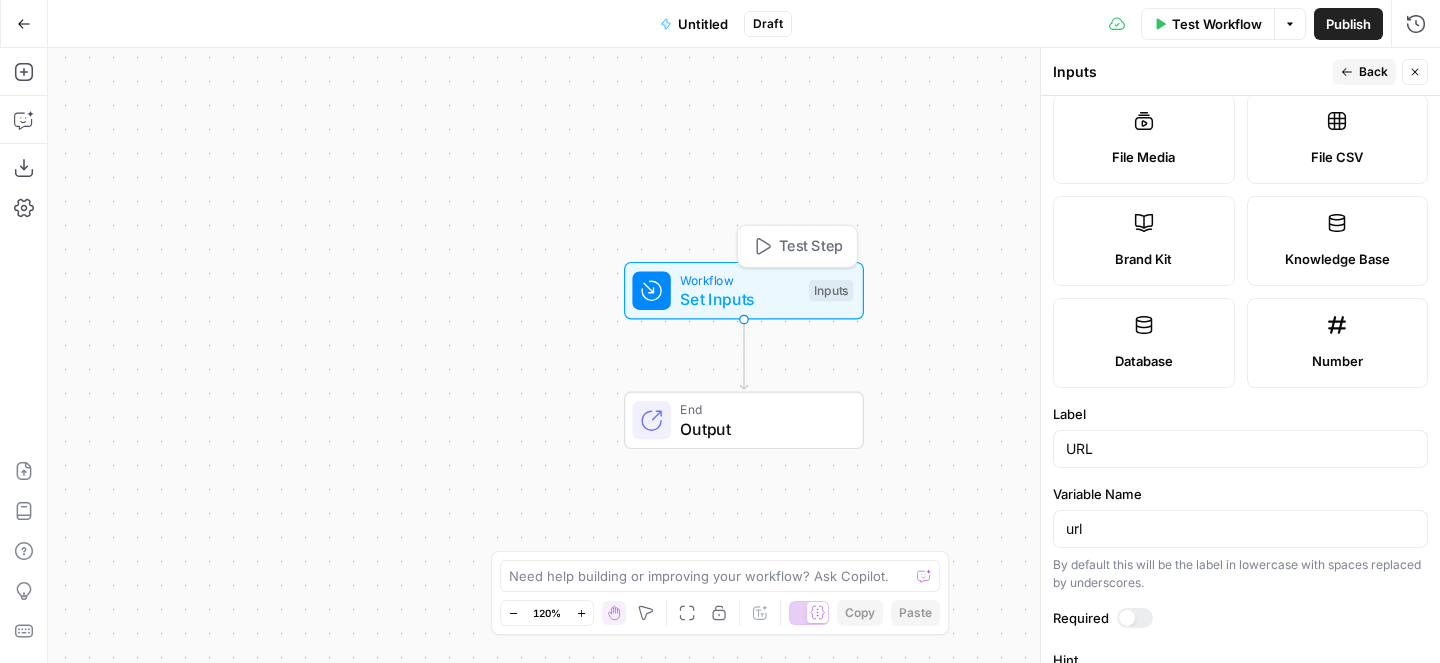 click on "Set Inputs" at bounding box center [739, 299] 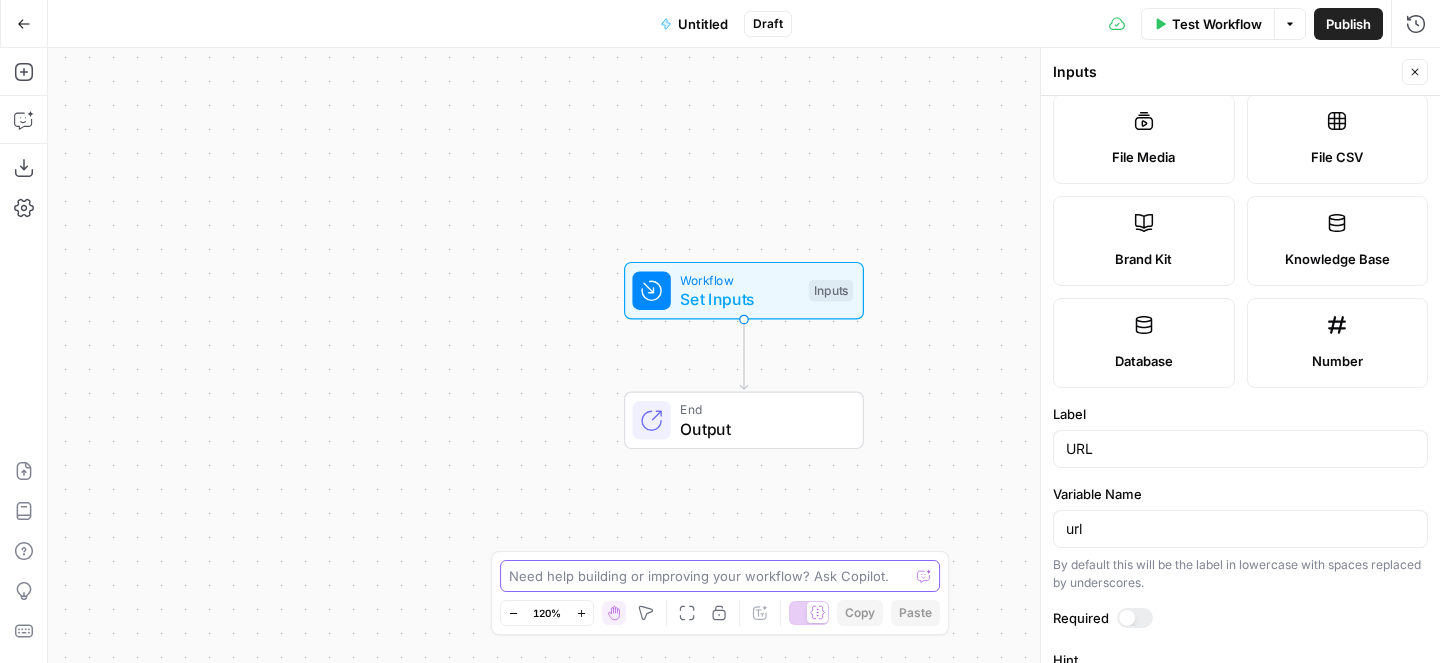click at bounding box center (709, 576) 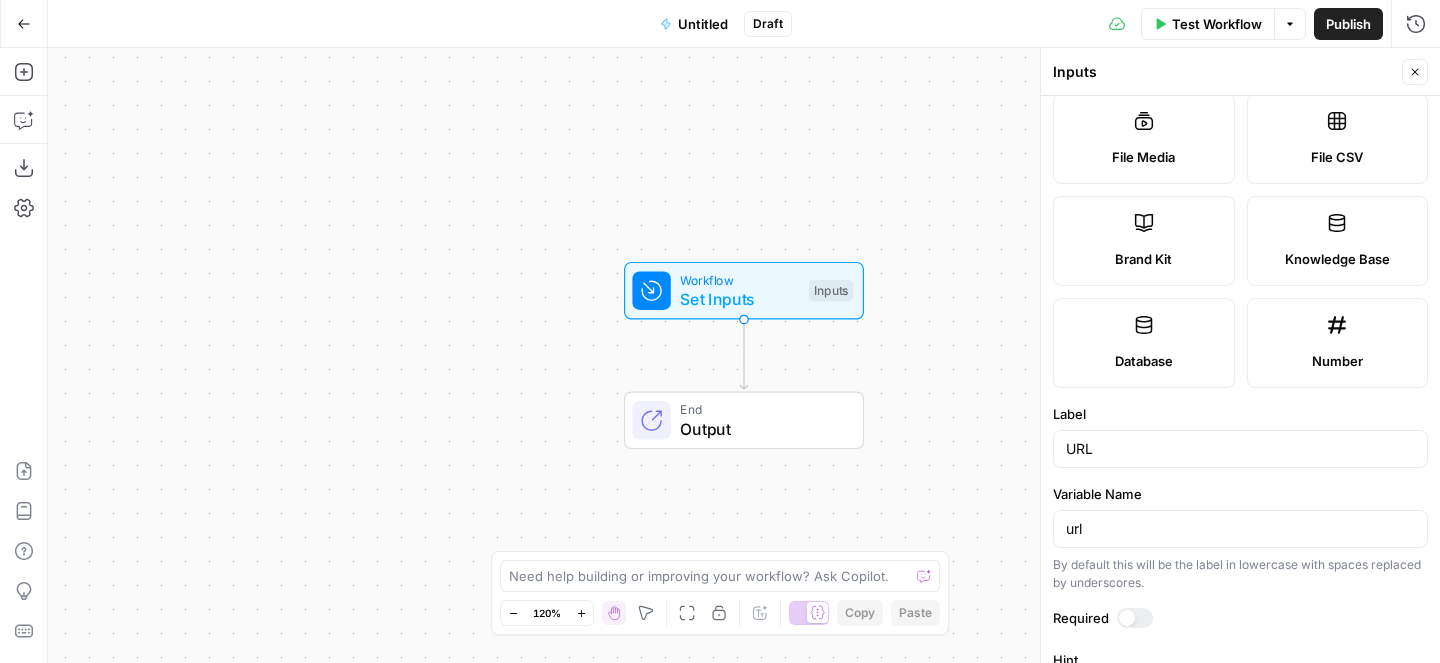 click 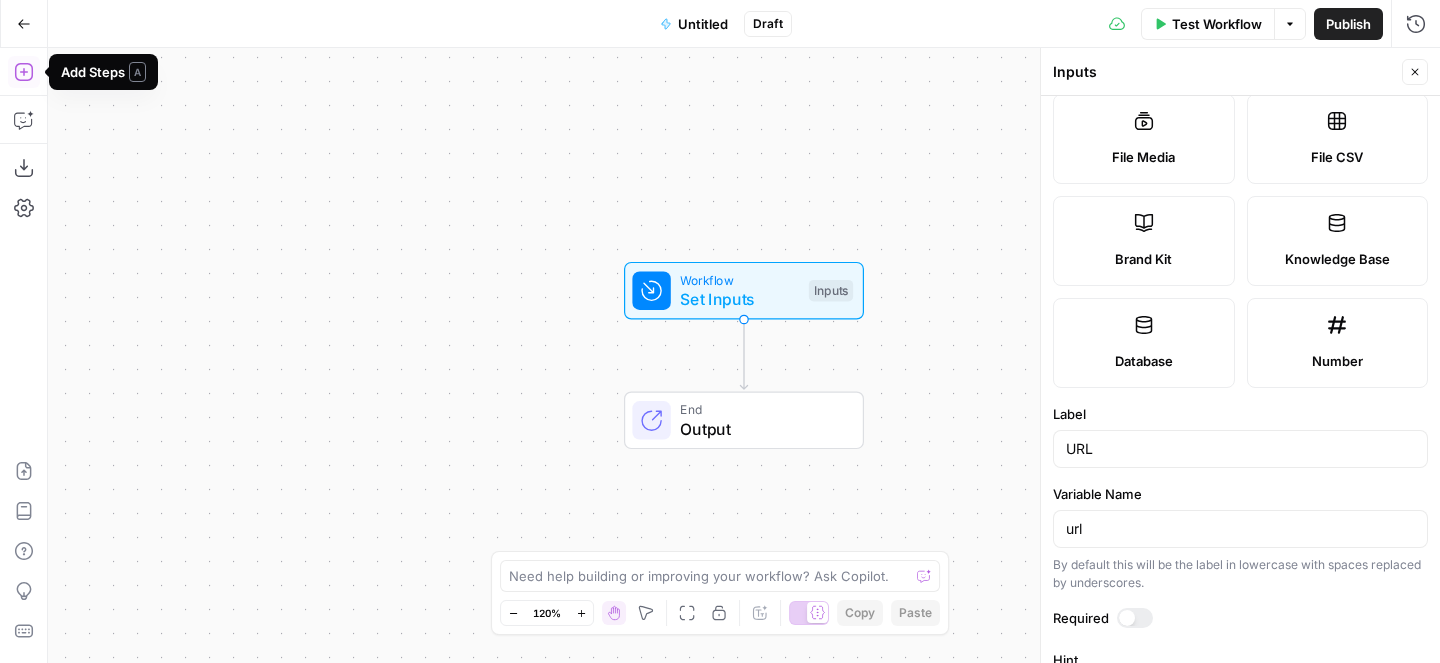 click 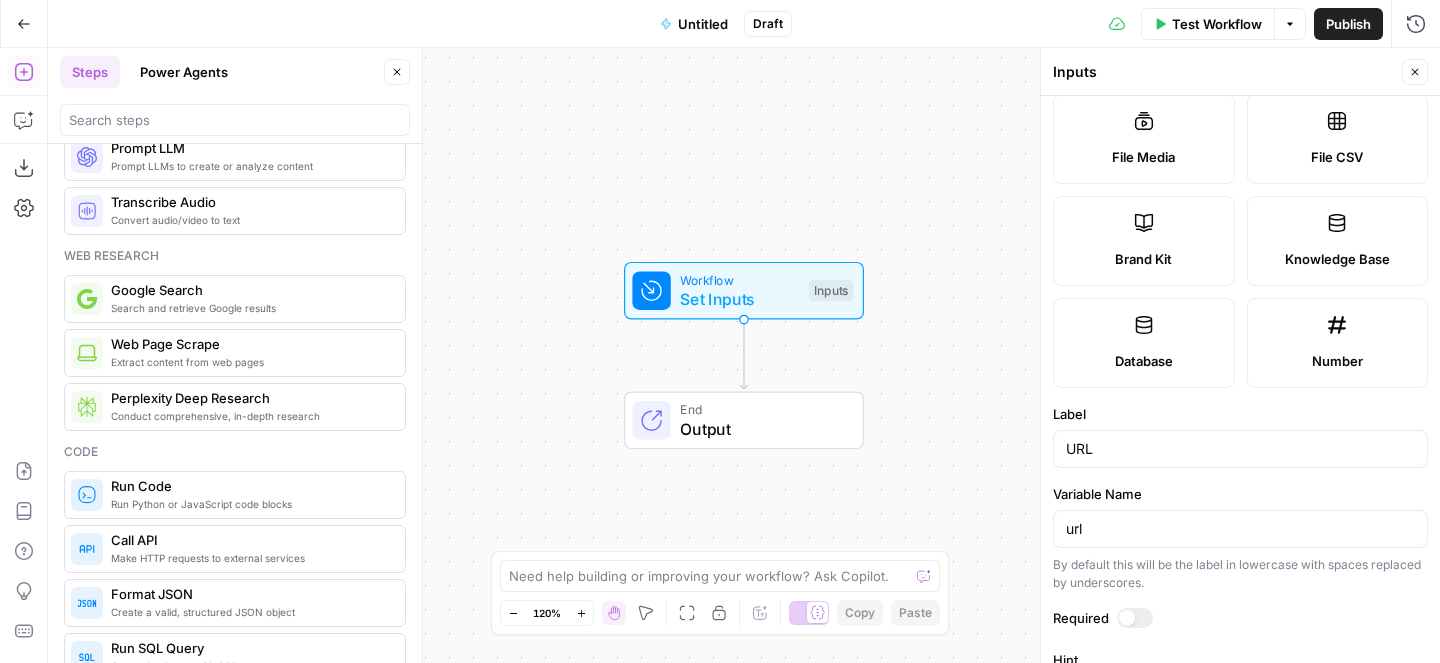 scroll, scrollTop: 54, scrollLeft: 0, axis: vertical 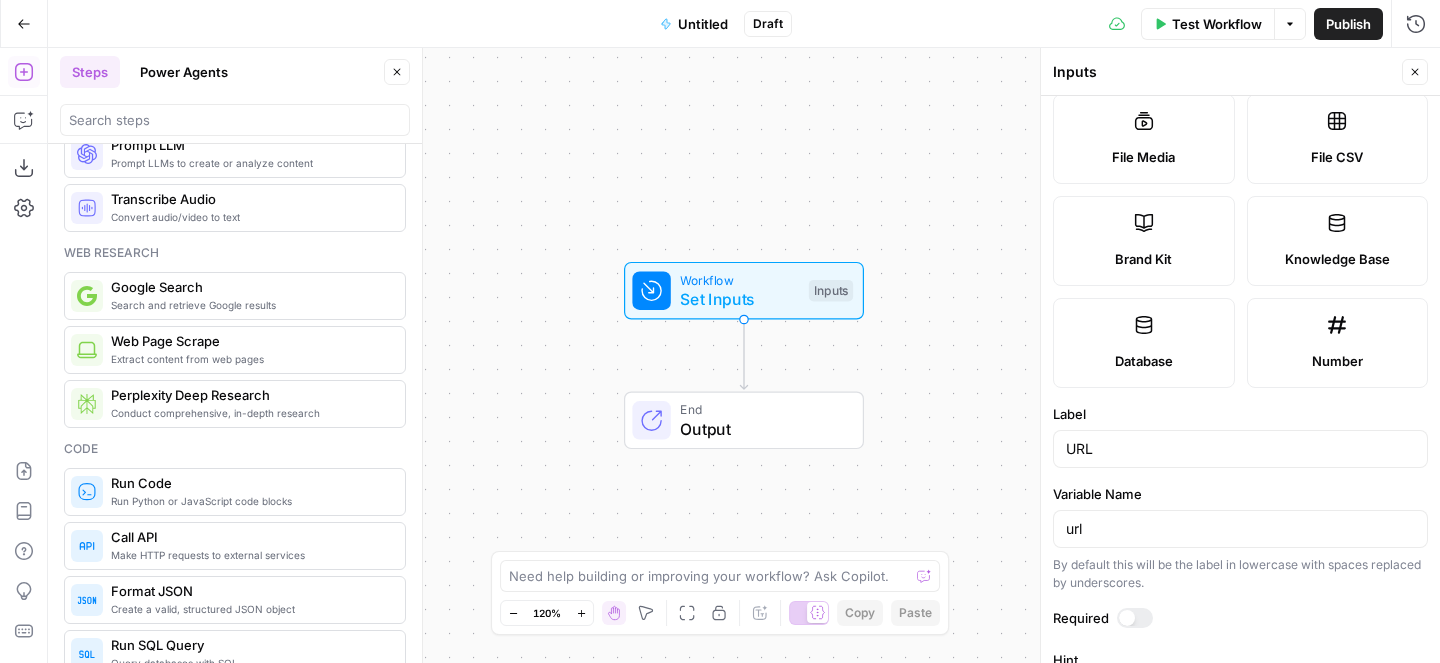 click on "Web Page Scrape" at bounding box center (250, 341) 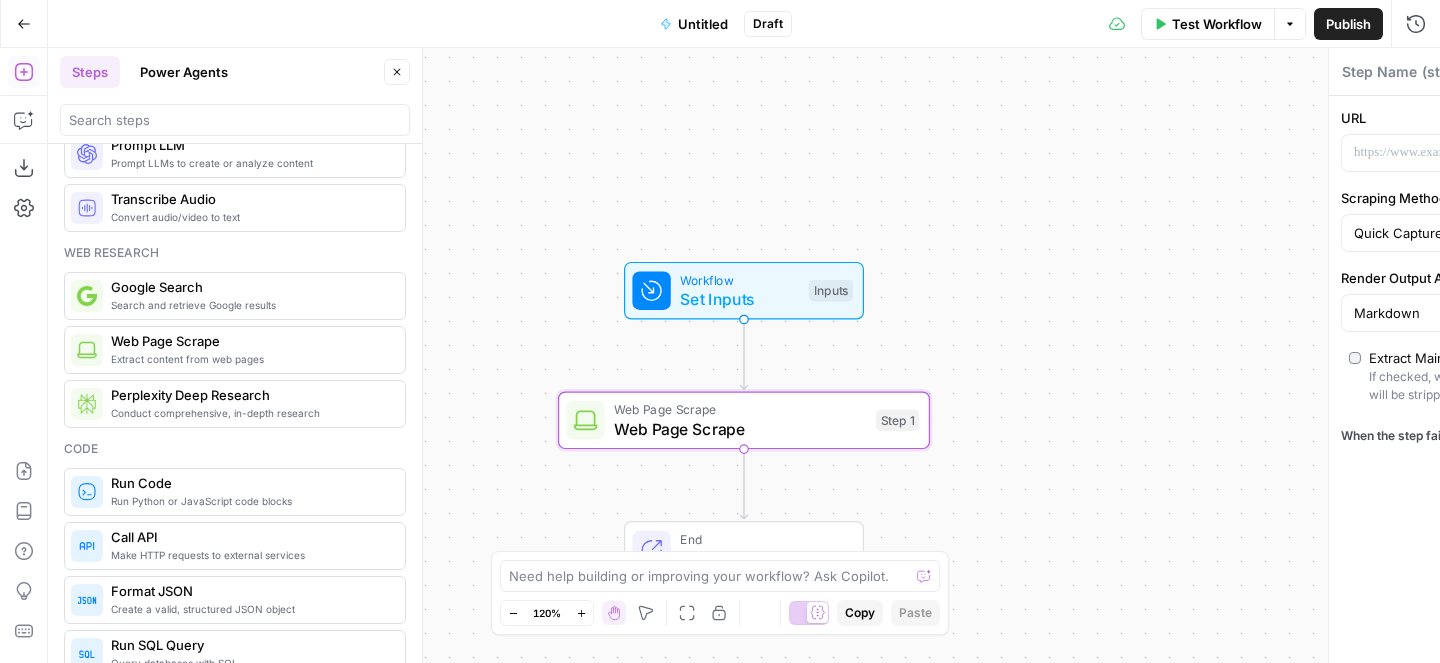 type on "Web Page Scrape" 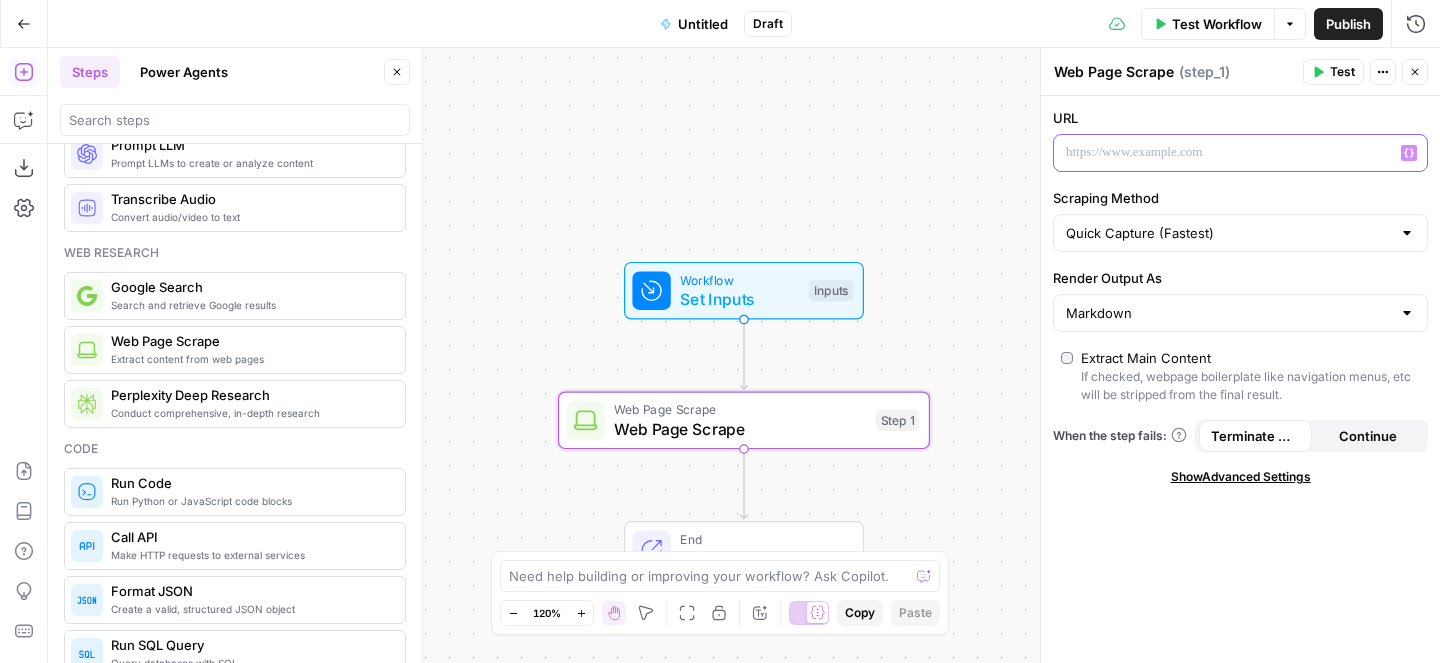 click at bounding box center [1224, 153] 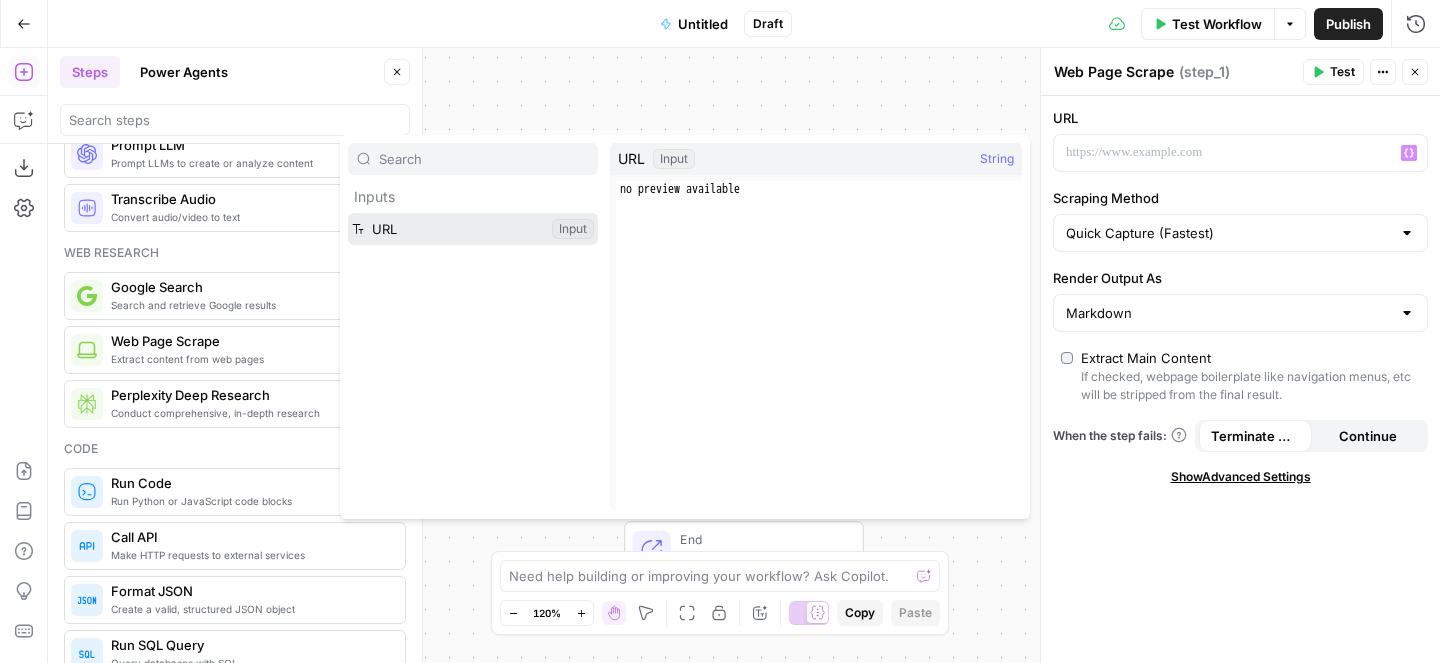 click at bounding box center (473, 229) 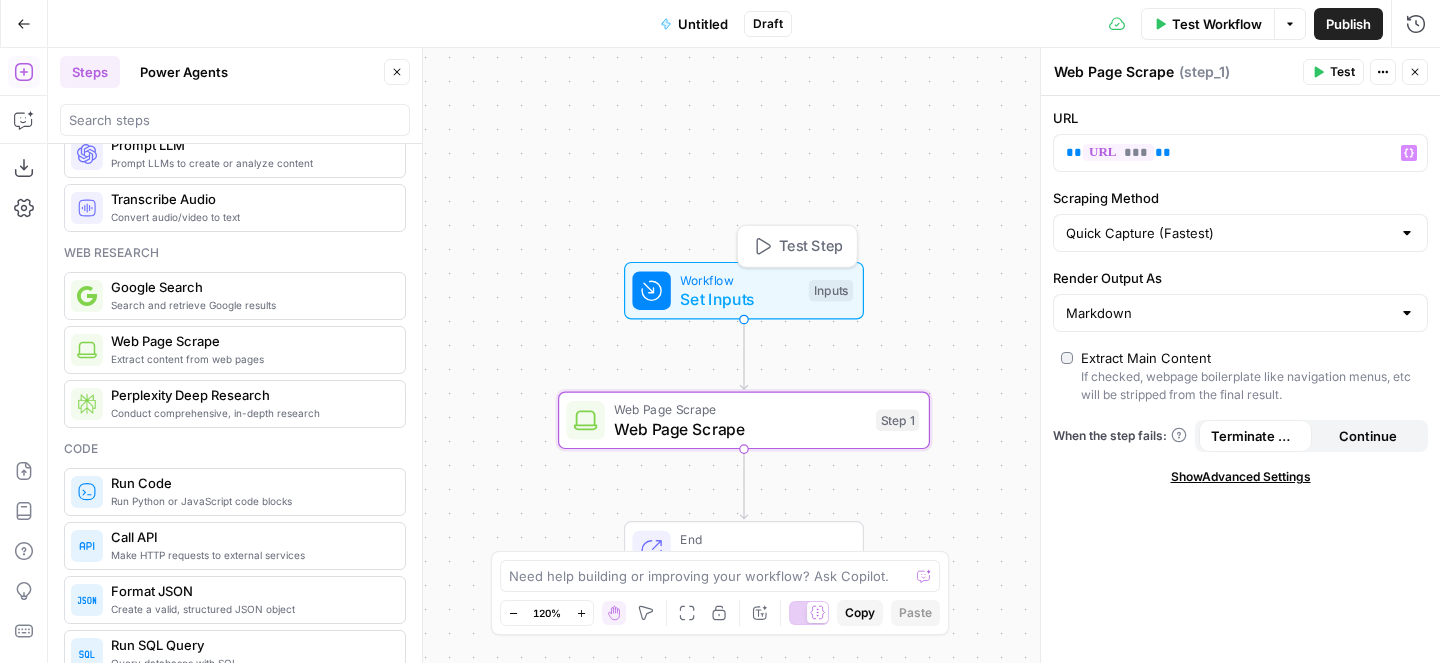 click on "Set Inputs" at bounding box center [739, 299] 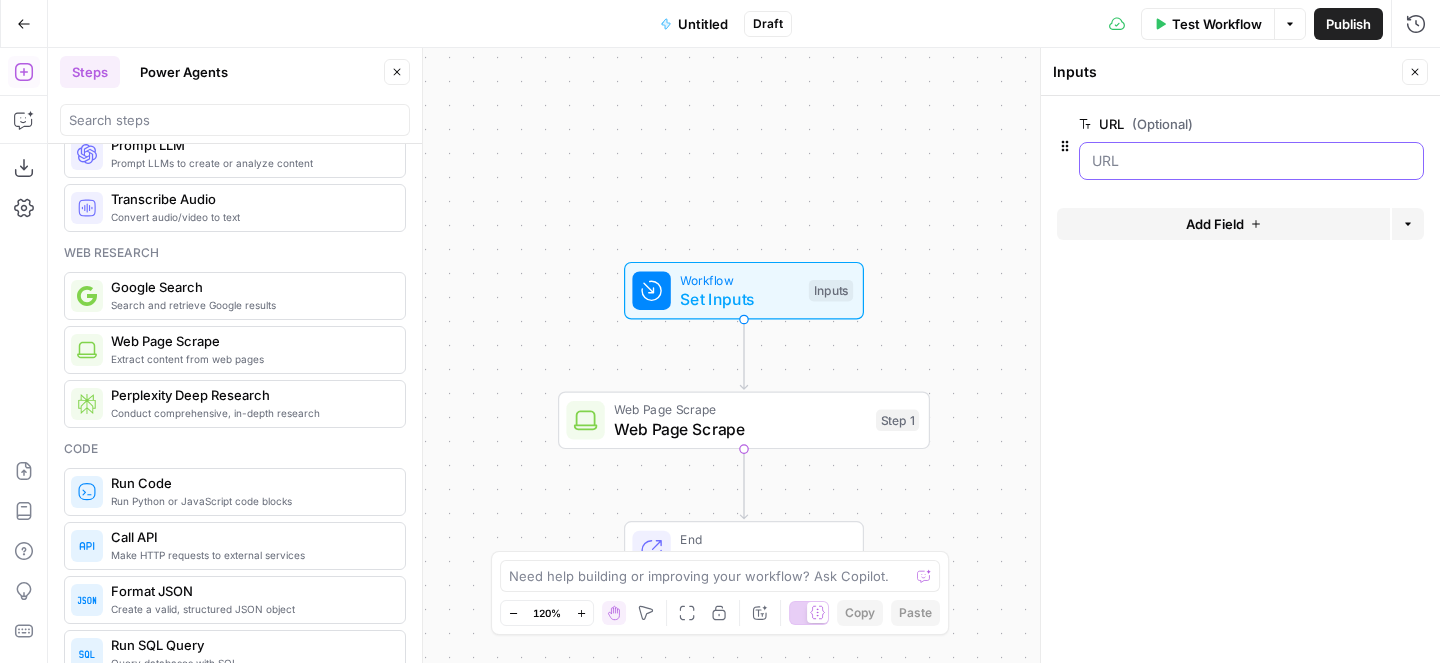 click on "URL   (Optional)" at bounding box center (1251, 161) 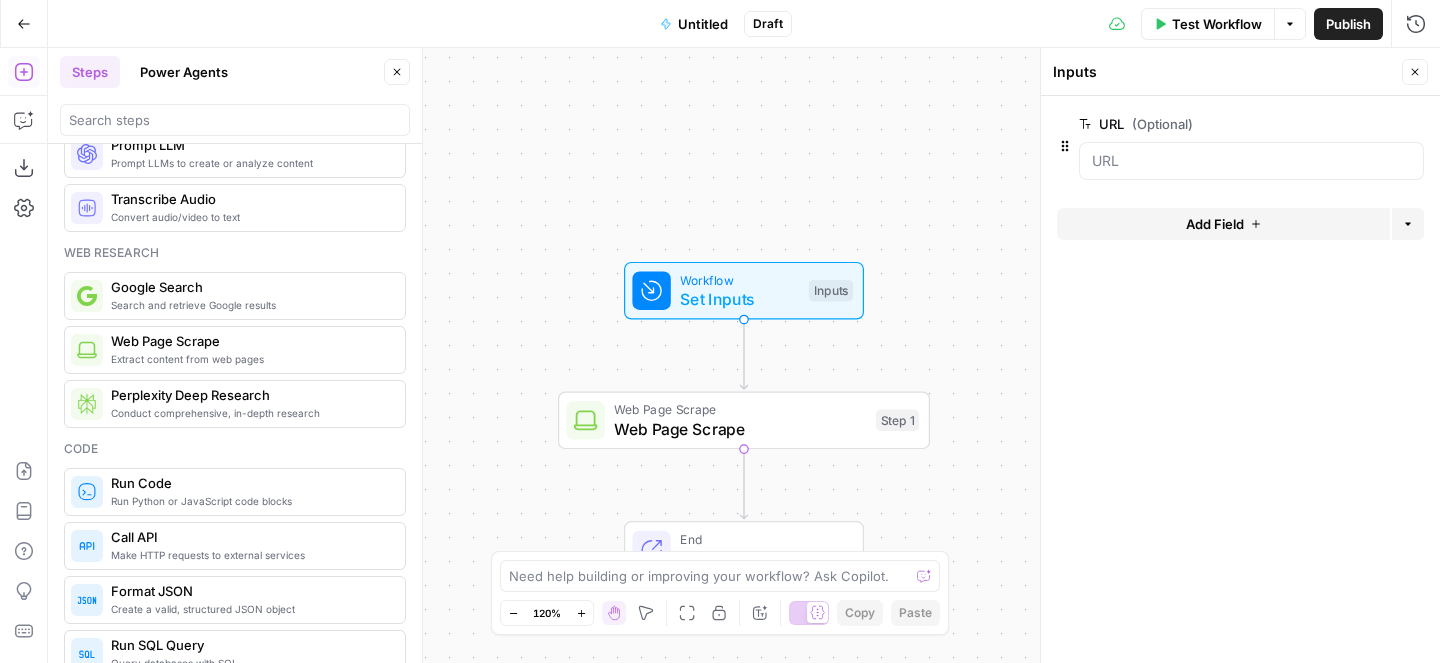 click on "edit field" at bounding box center [1349, 124] 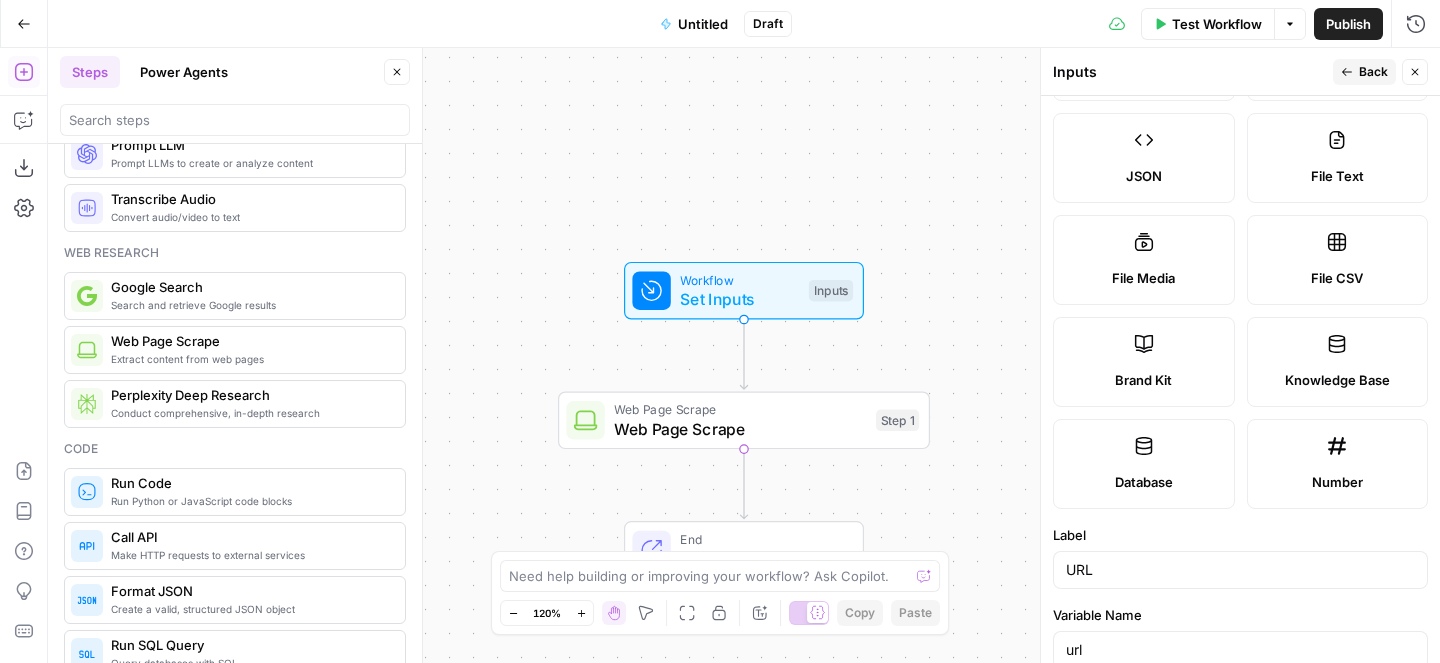 scroll, scrollTop: 421, scrollLeft: 0, axis: vertical 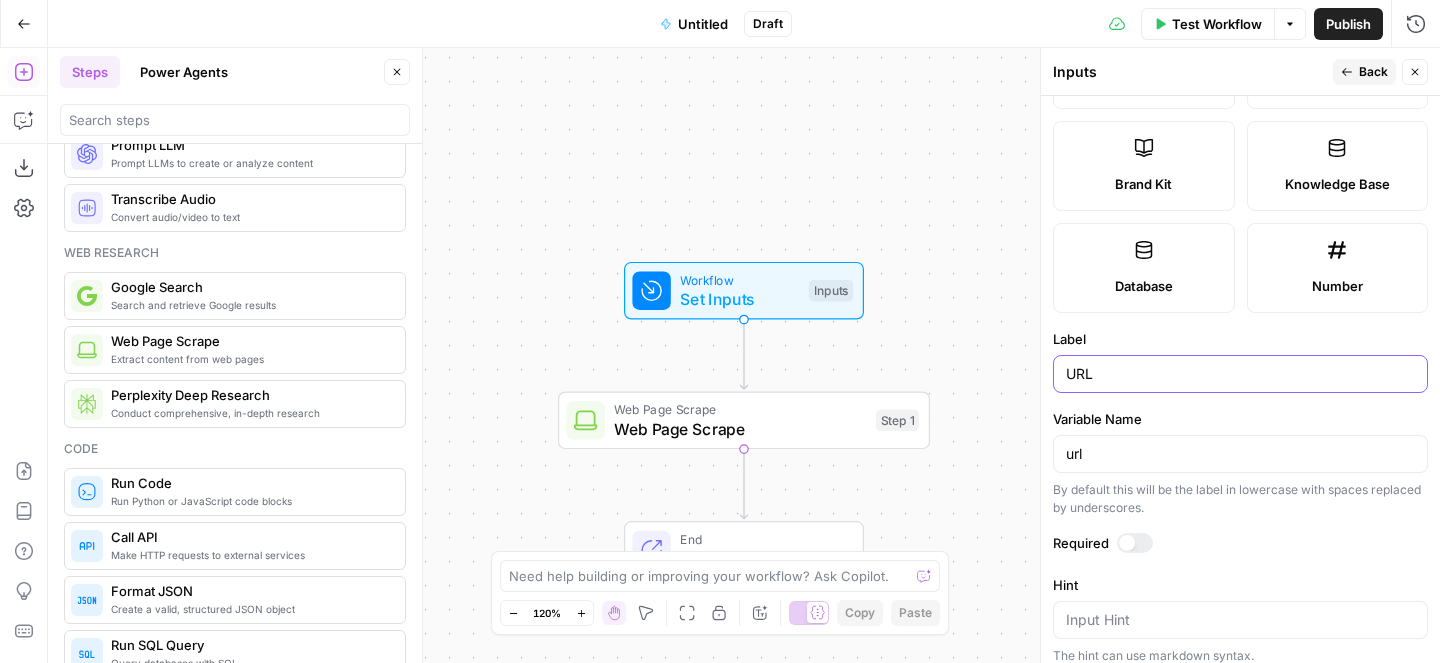 click on "URL" at bounding box center [1240, 374] 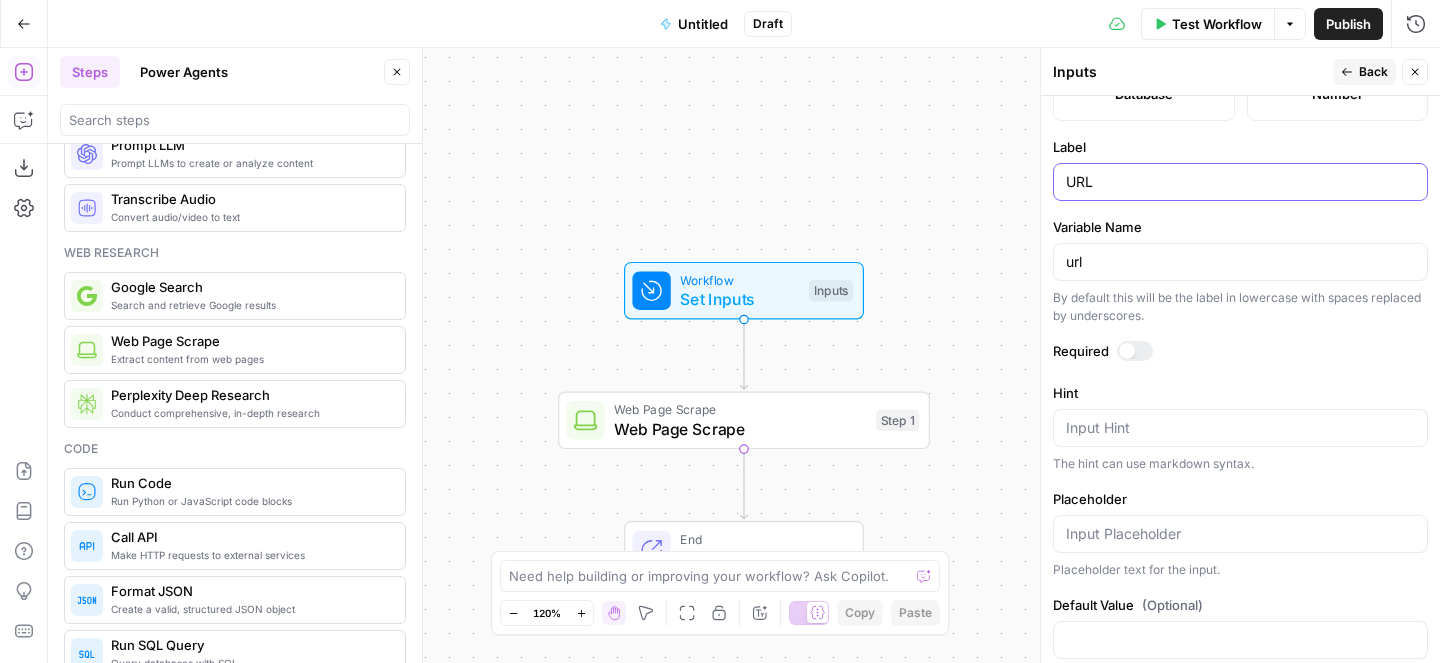 scroll, scrollTop: 660, scrollLeft: 0, axis: vertical 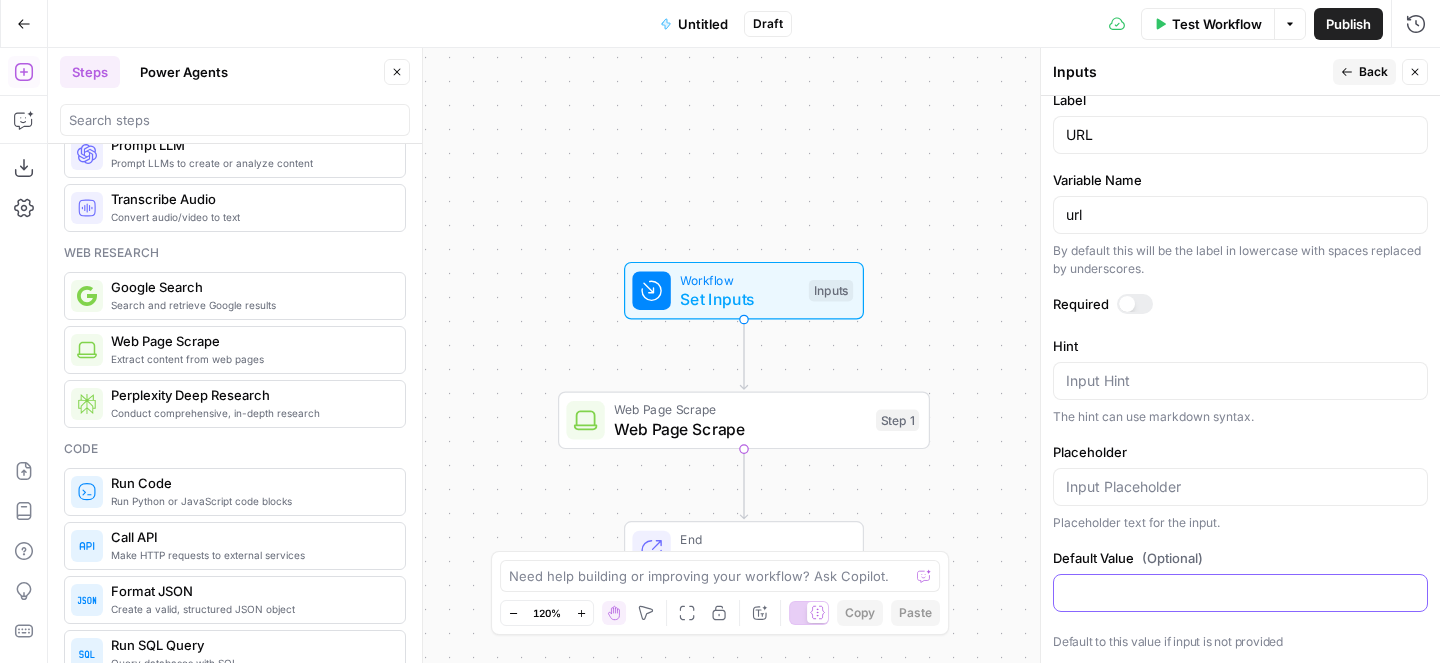 click on "Default Value   (Optional)" at bounding box center [1240, 593] 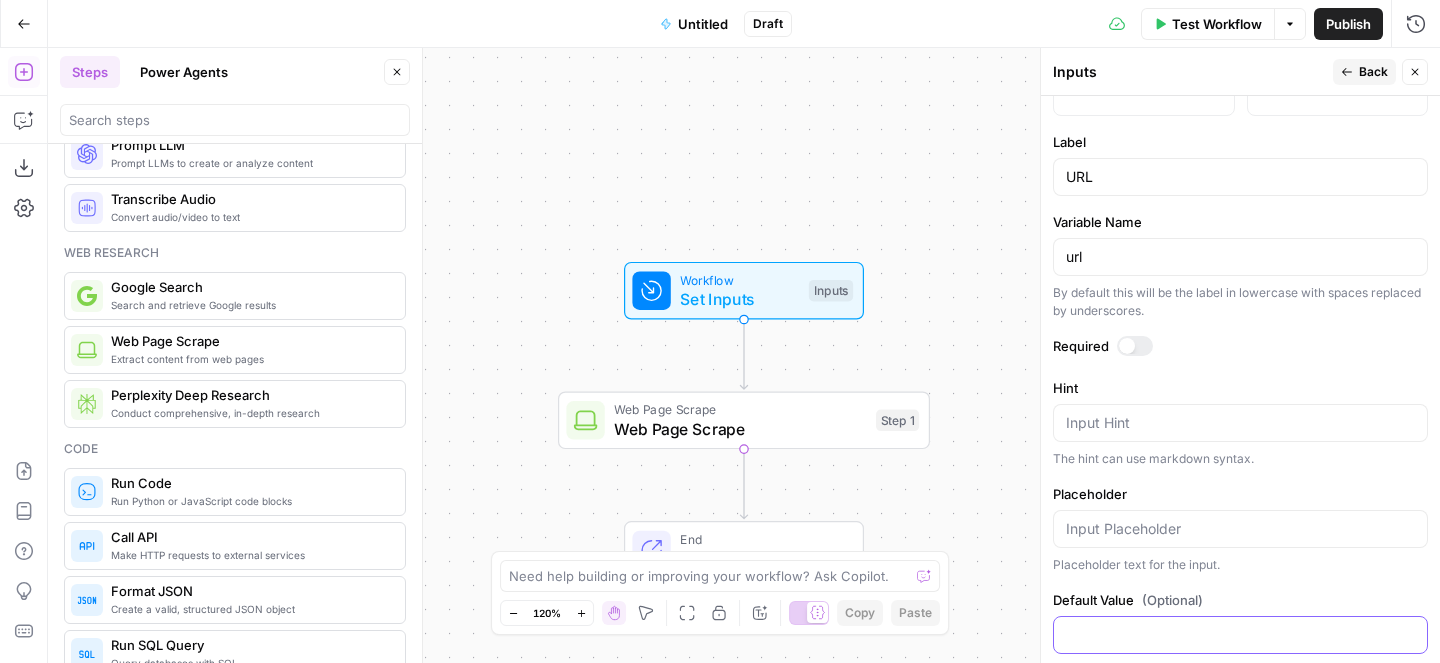 scroll, scrollTop: 614, scrollLeft: 0, axis: vertical 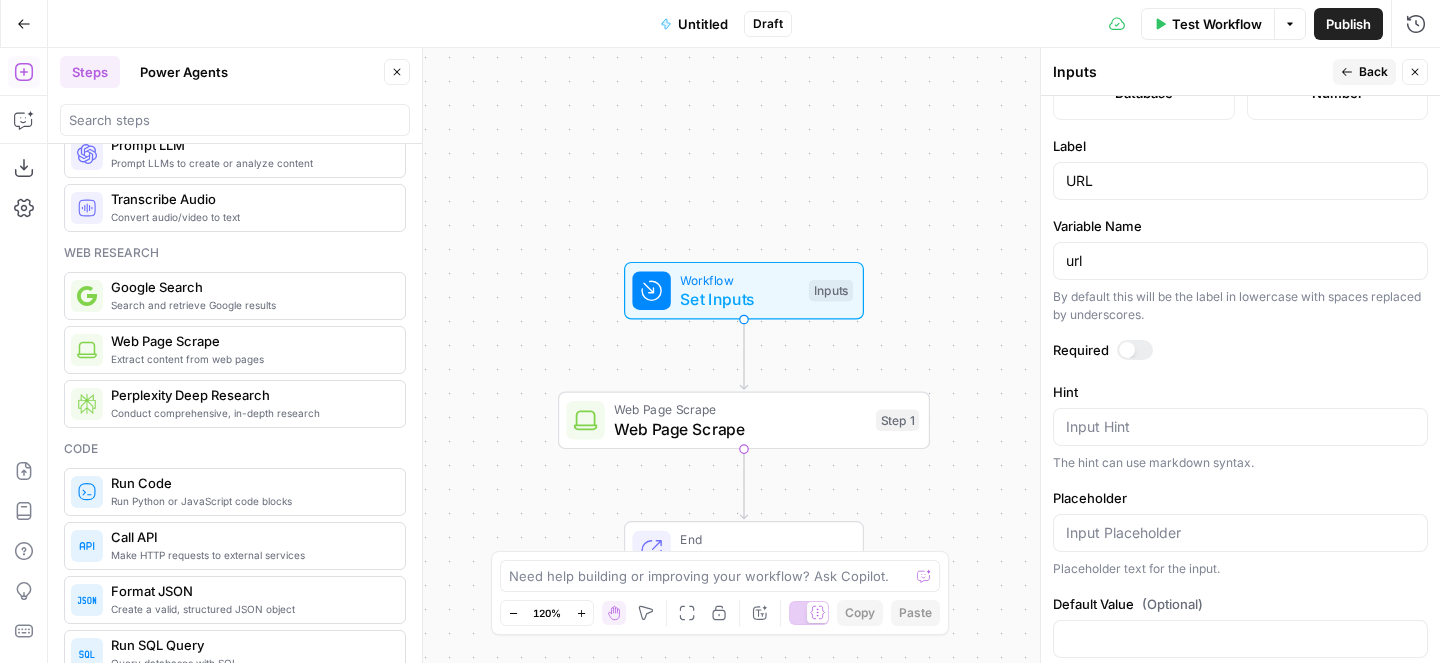 click at bounding box center (1127, 350) 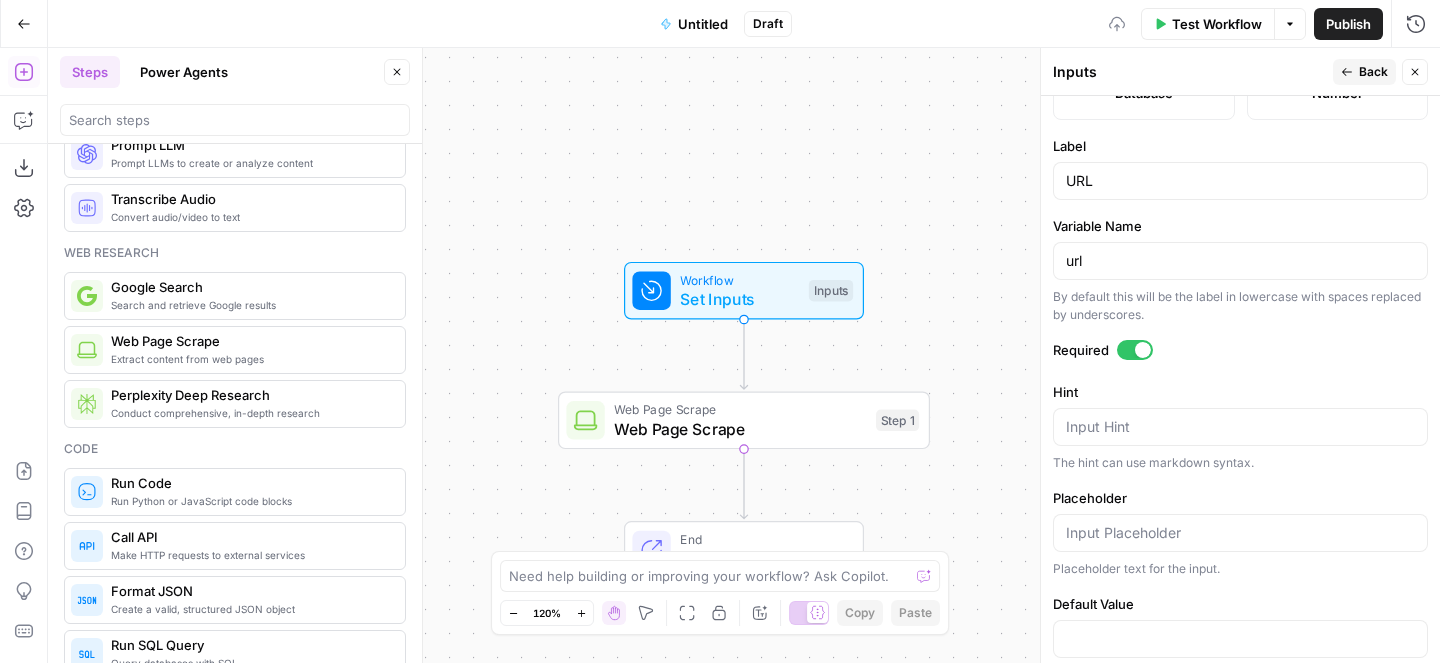 scroll, scrollTop: 660, scrollLeft: 0, axis: vertical 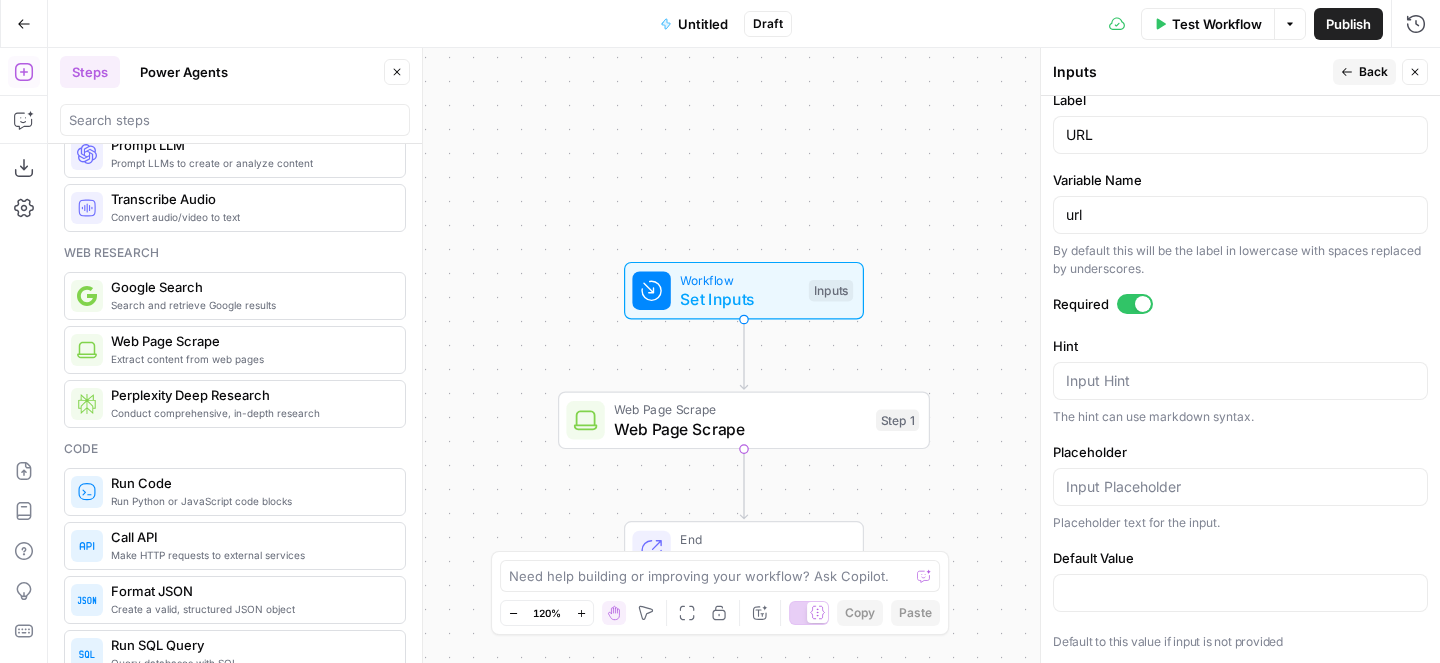 click on "Back" at bounding box center [1373, 72] 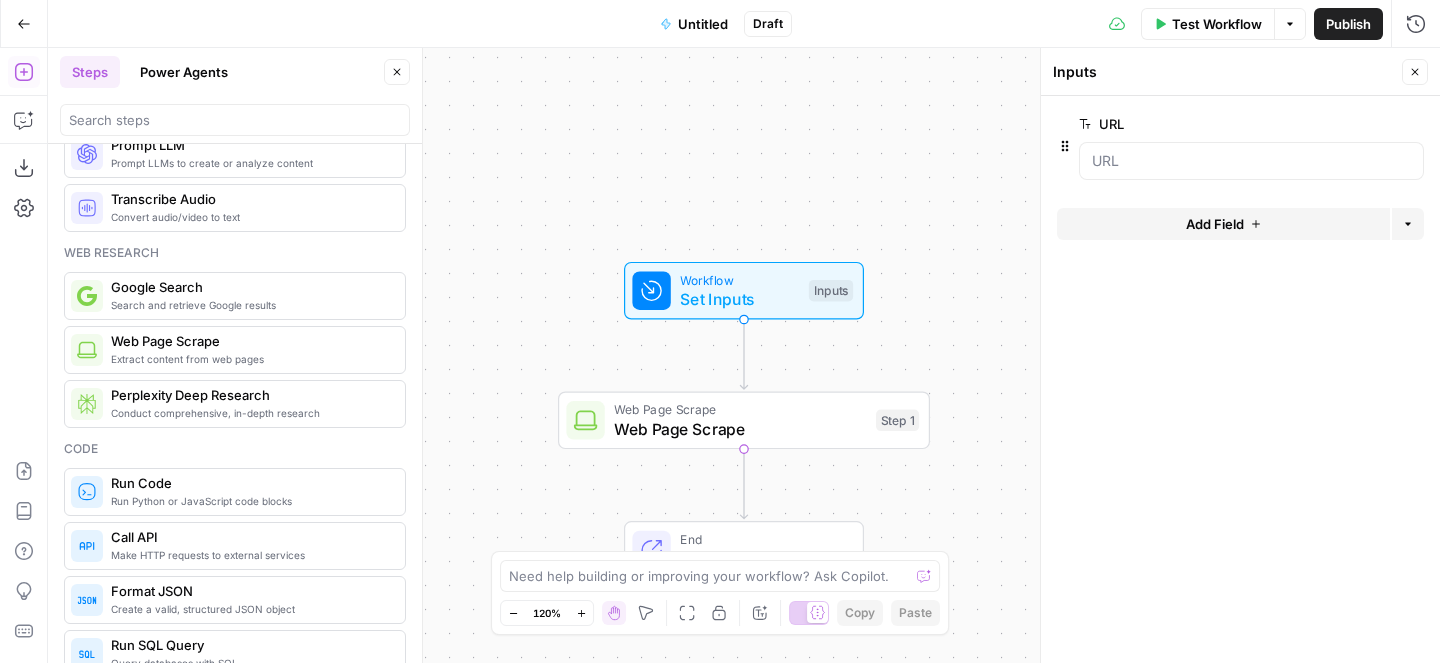 click on "Workflow Set Inputs Inputs Web Page Scrape Web Page Scrape Step 1 End Output" at bounding box center [744, 355] 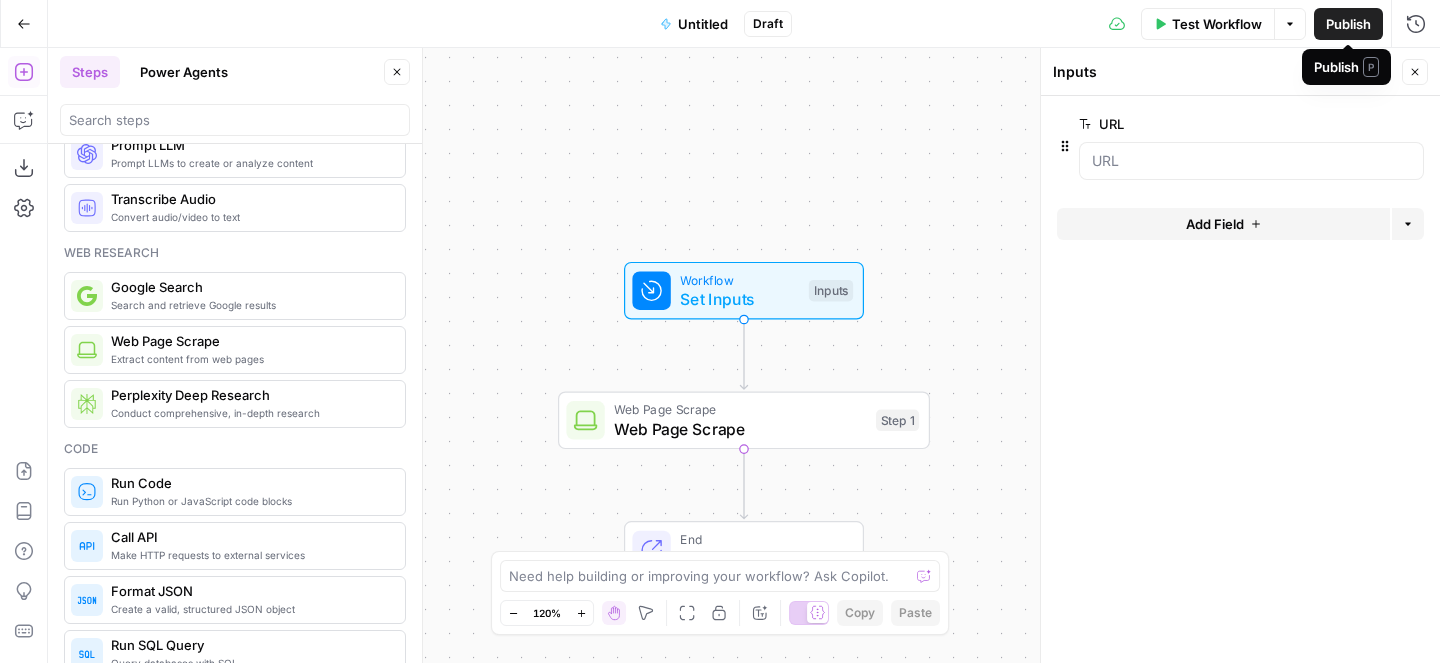 click on "Publish" at bounding box center [1348, 24] 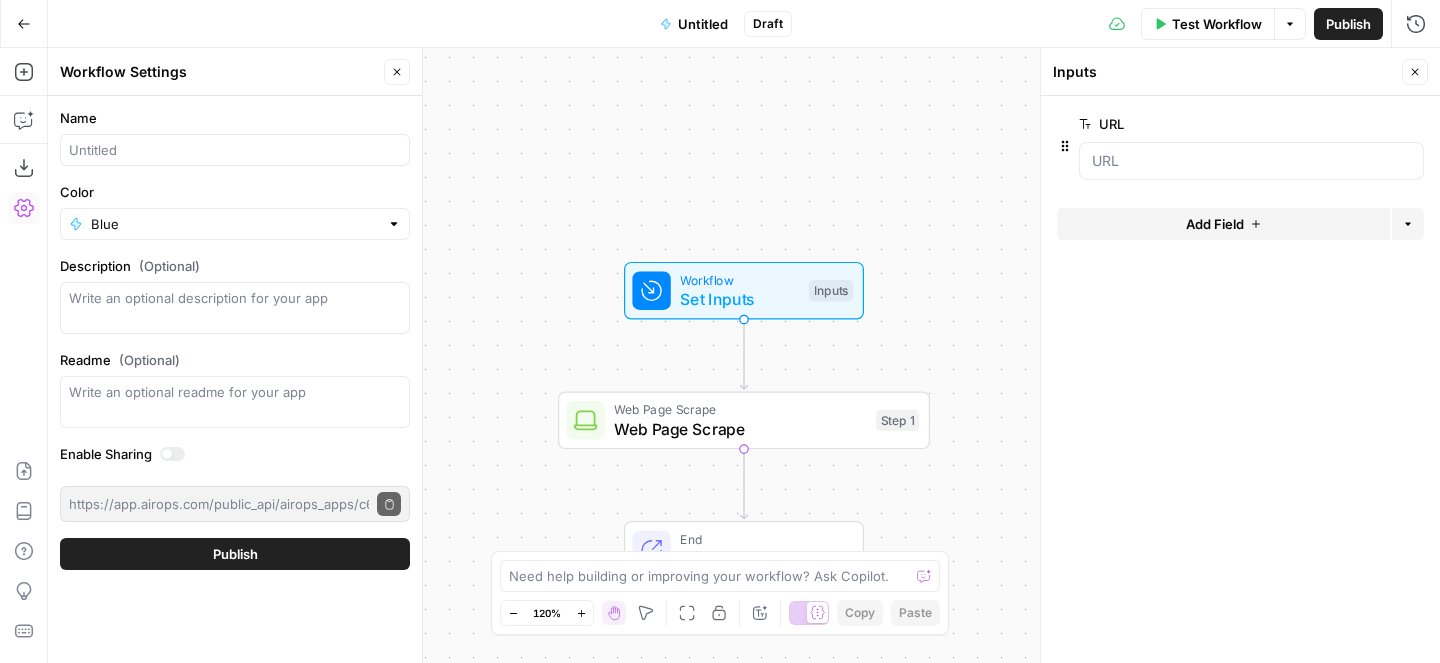 click on "Test Workflow" at bounding box center (1217, 24) 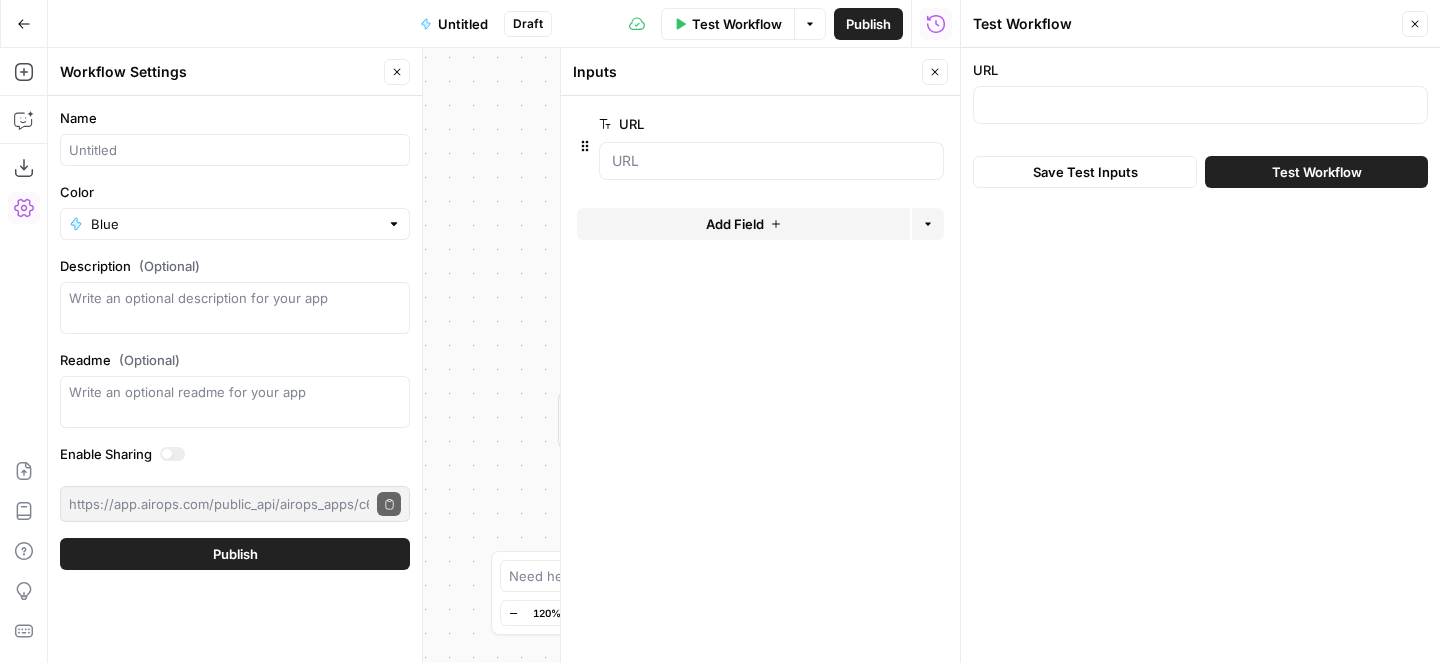 click at bounding box center [1200, 105] 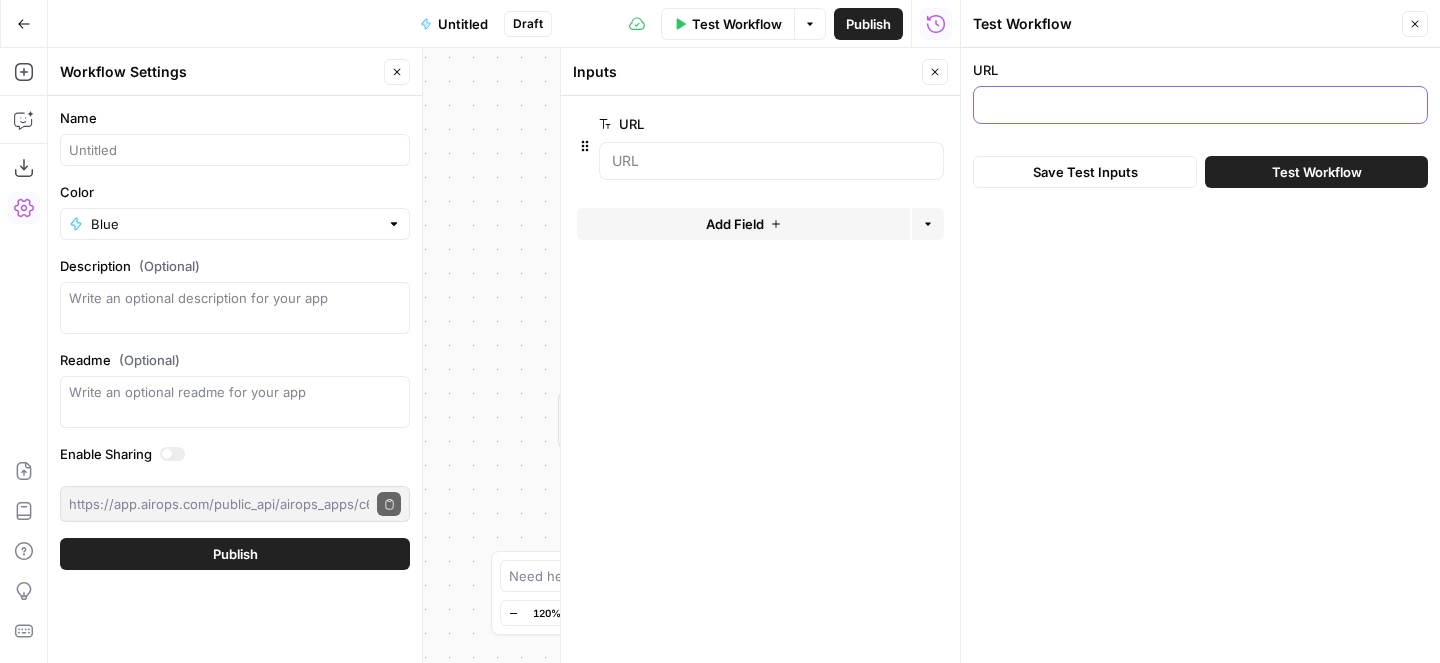 paste on "https://www.polymerhq.io/blog/rogue-ai-agents-what-they-are-and-how-to-stop-them/" 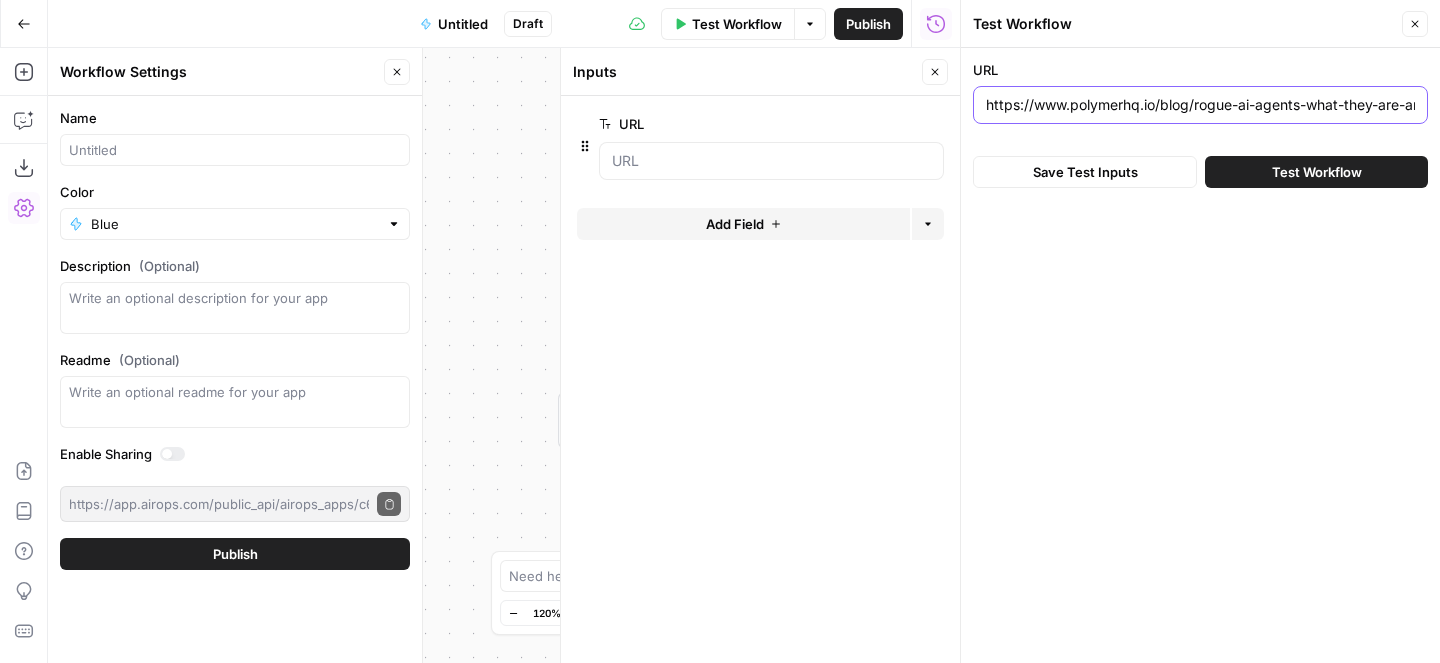 scroll, scrollTop: 0, scrollLeft: 154, axis: horizontal 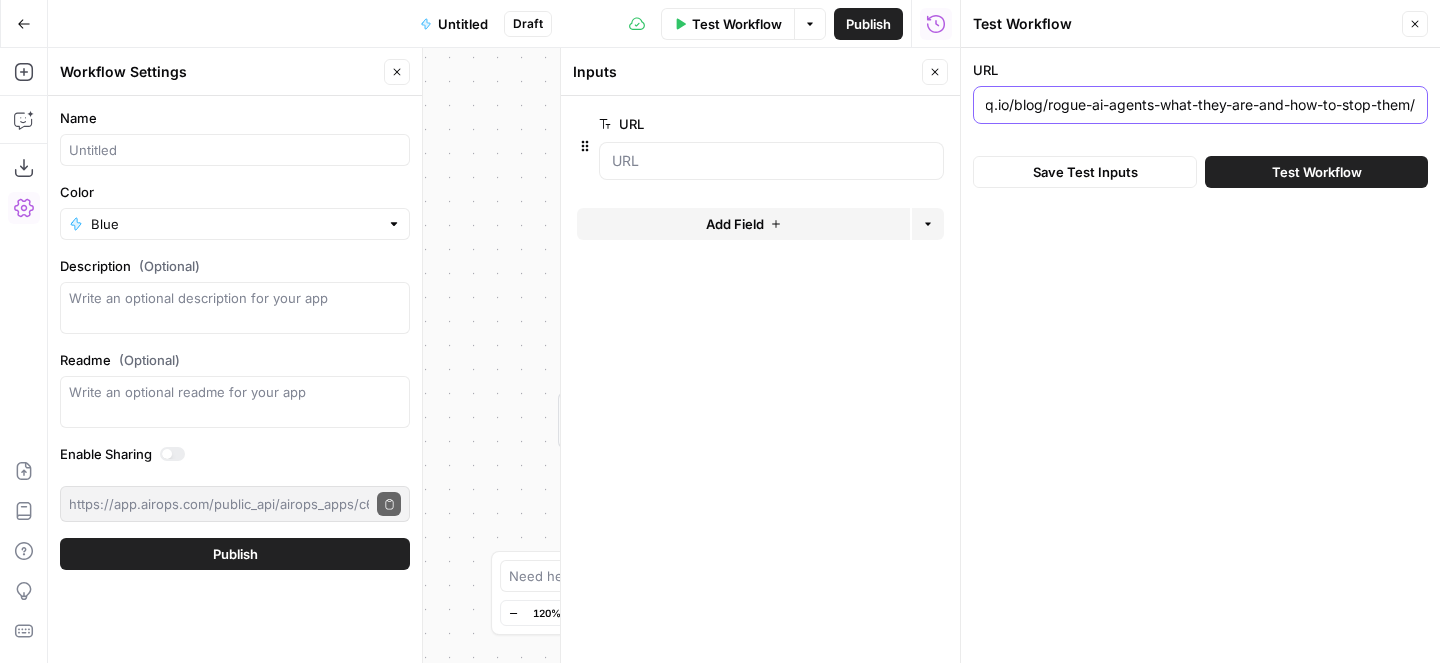 type on "https://www.polymerhq.io/blog/rogue-ai-agents-what-they-are-and-how-to-stop-them/" 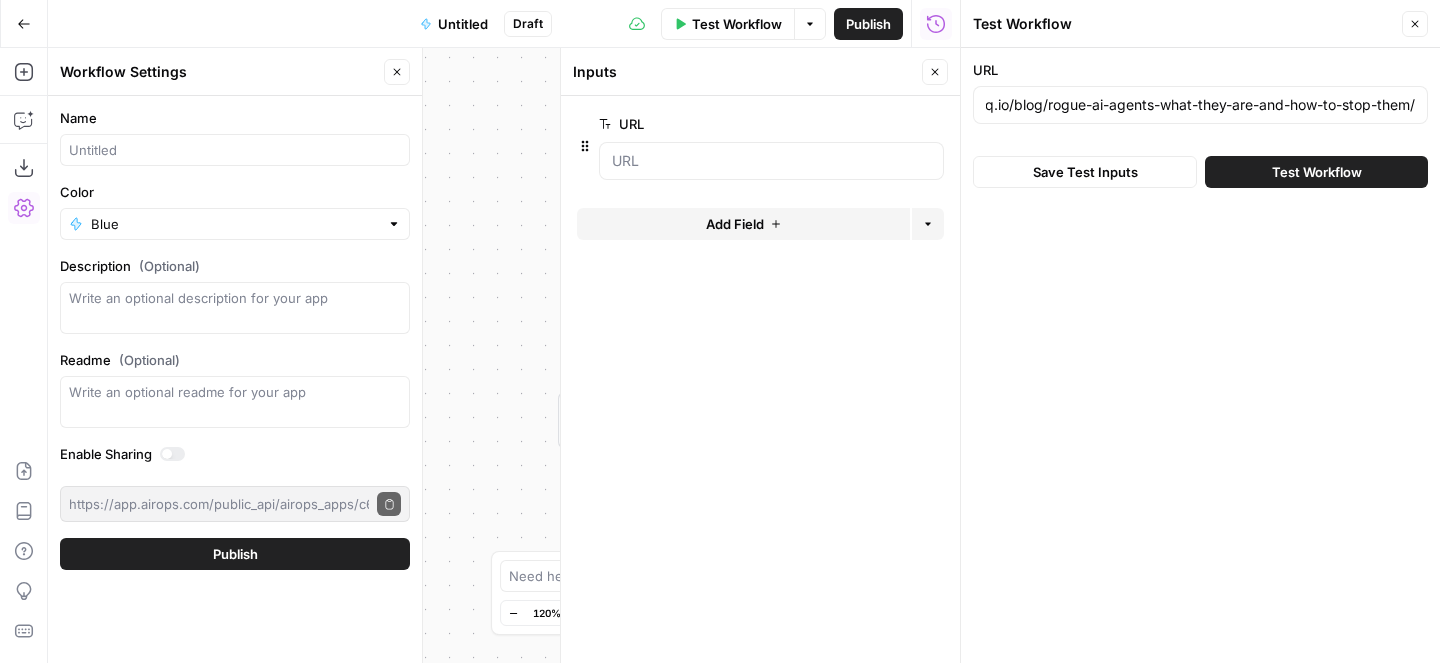 click on "Test Workflow" at bounding box center (1316, 172) 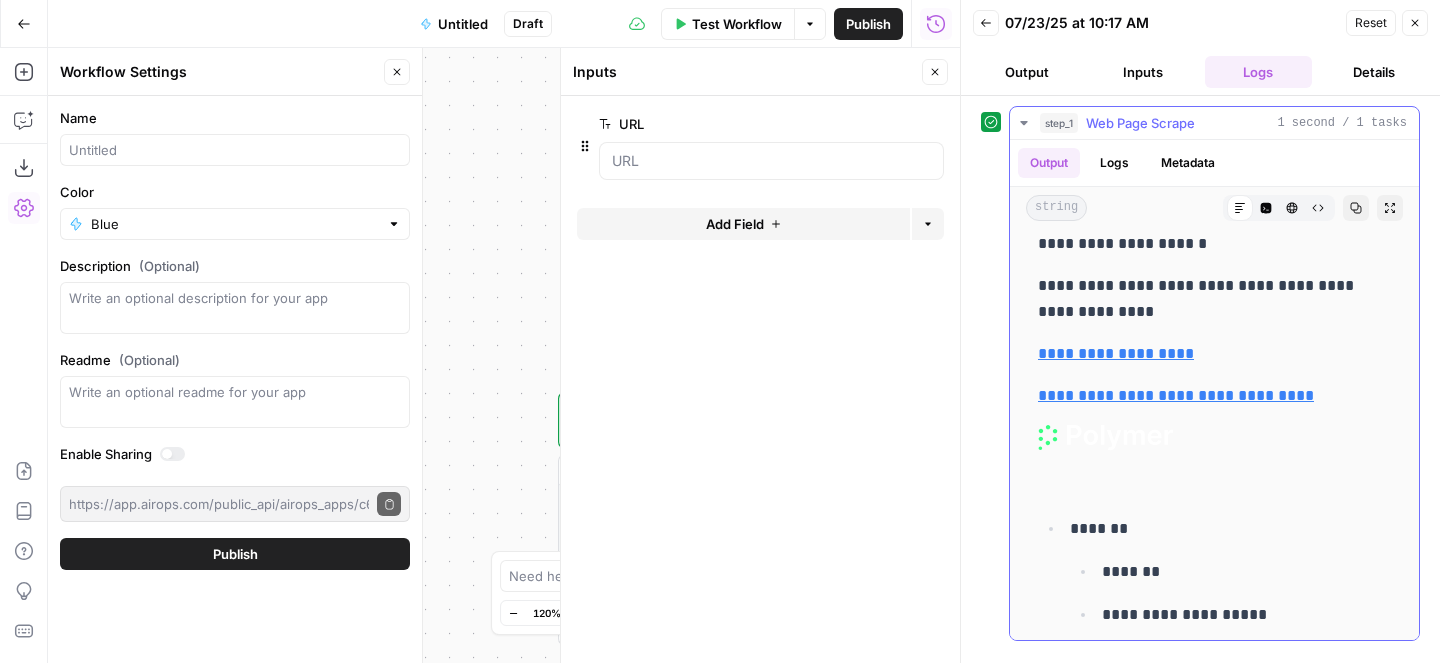 scroll, scrollTop: 0, scrollLeft: 0, axis: both 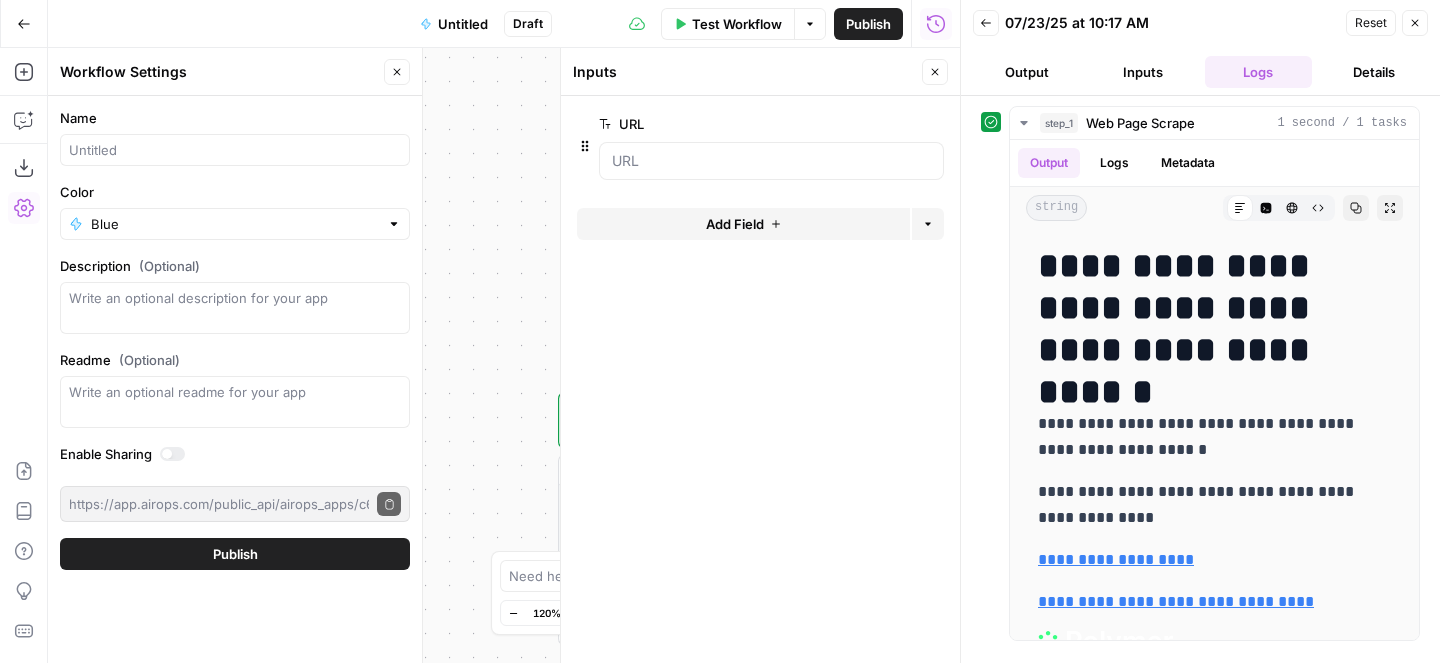 click 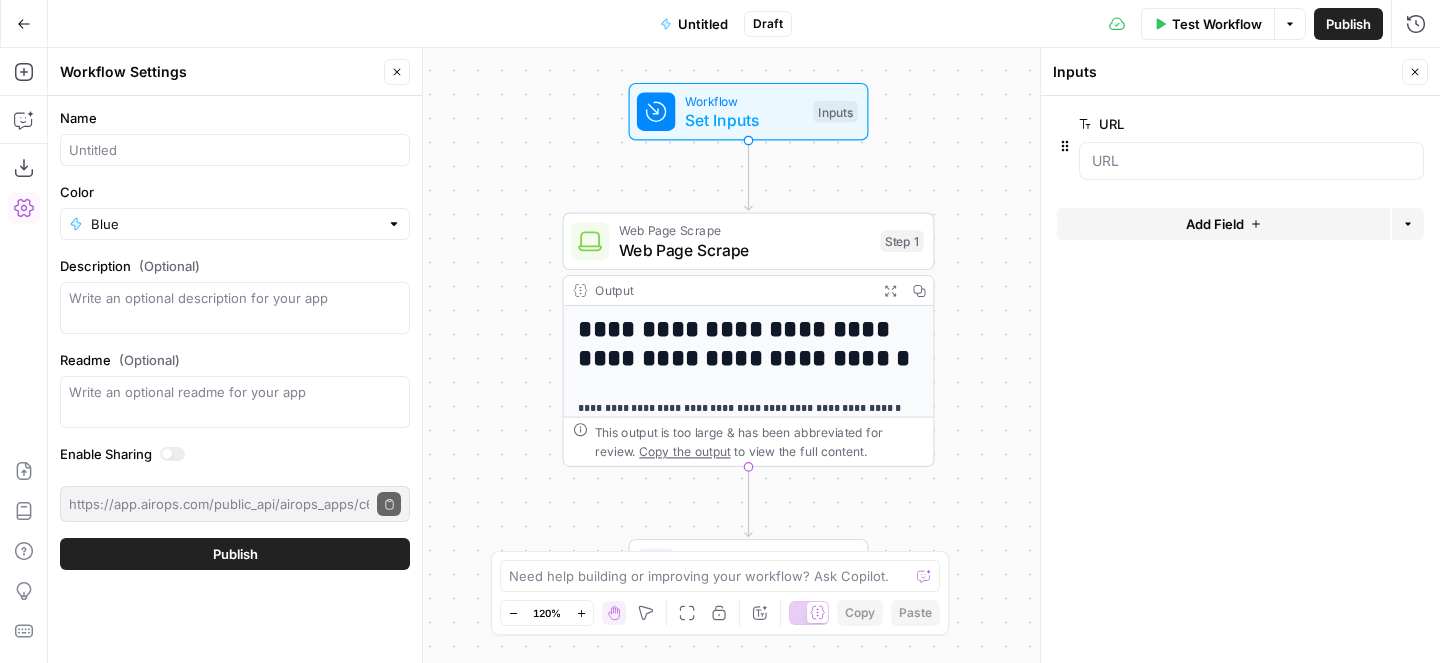 click 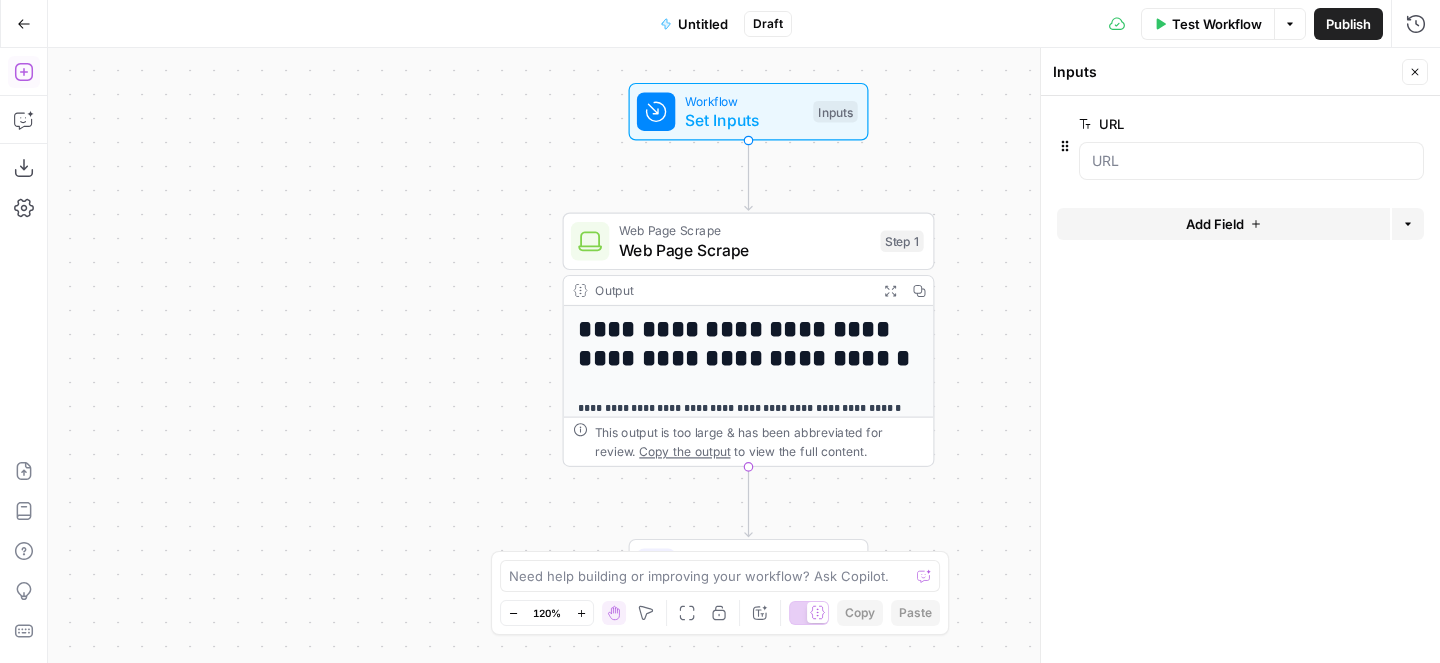click 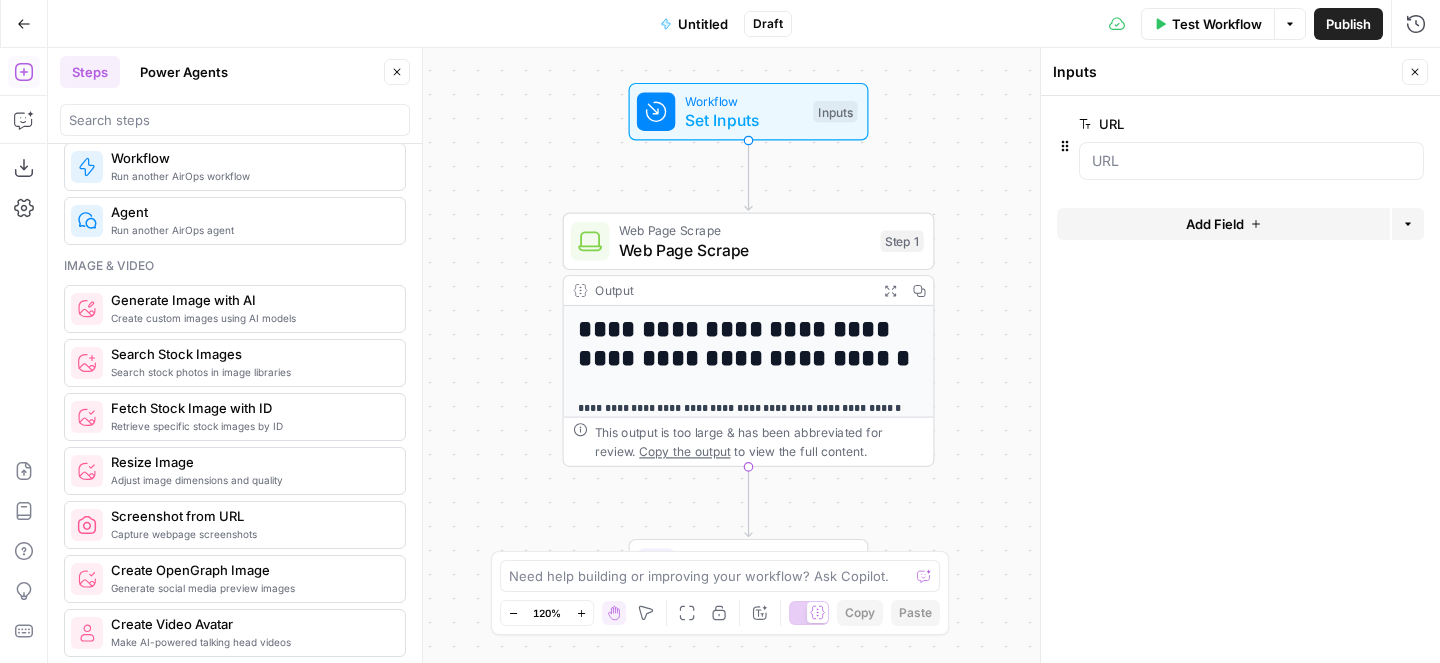scroll, scrollTop: 0, scrollLeft: 0, axis: both 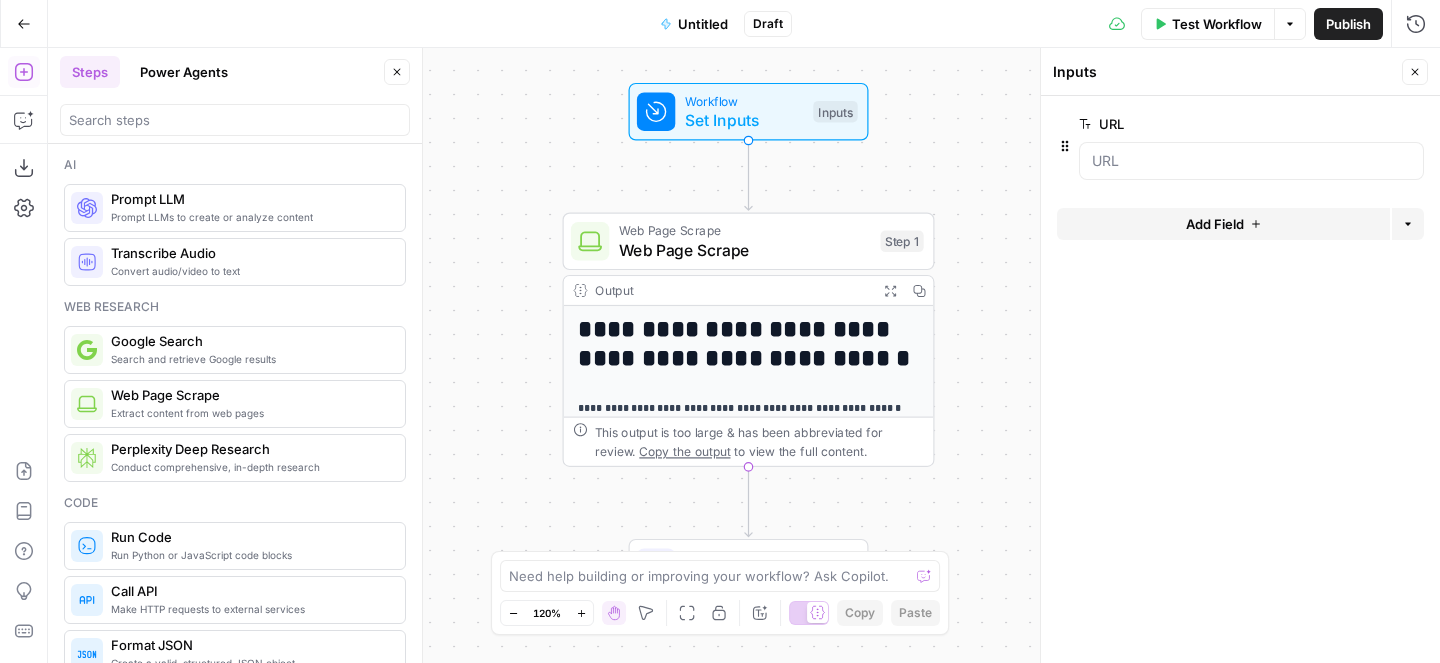click on "Prompt LLMs to create or analyze content" at bounding box center (250, 217) 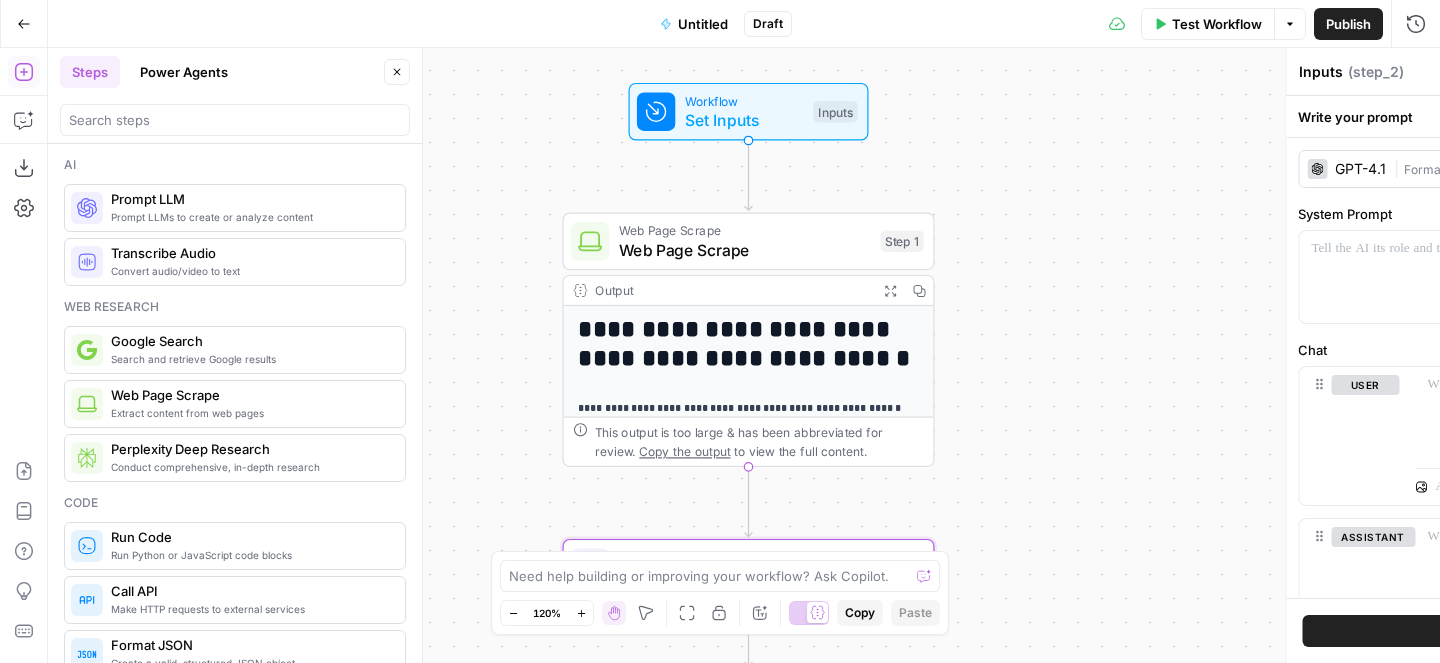 type on "Prompt LLM" 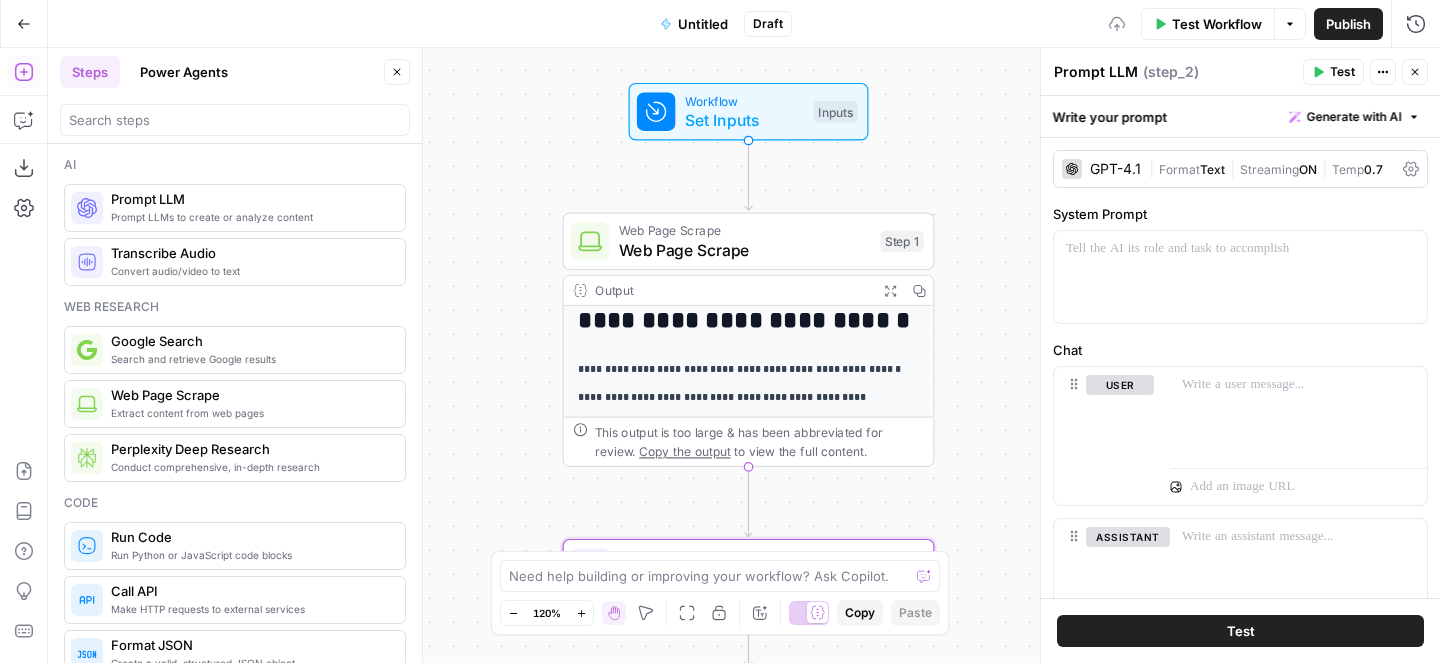 scroll, scrollTop: 36, scrollLeft: 0, axis: vertical 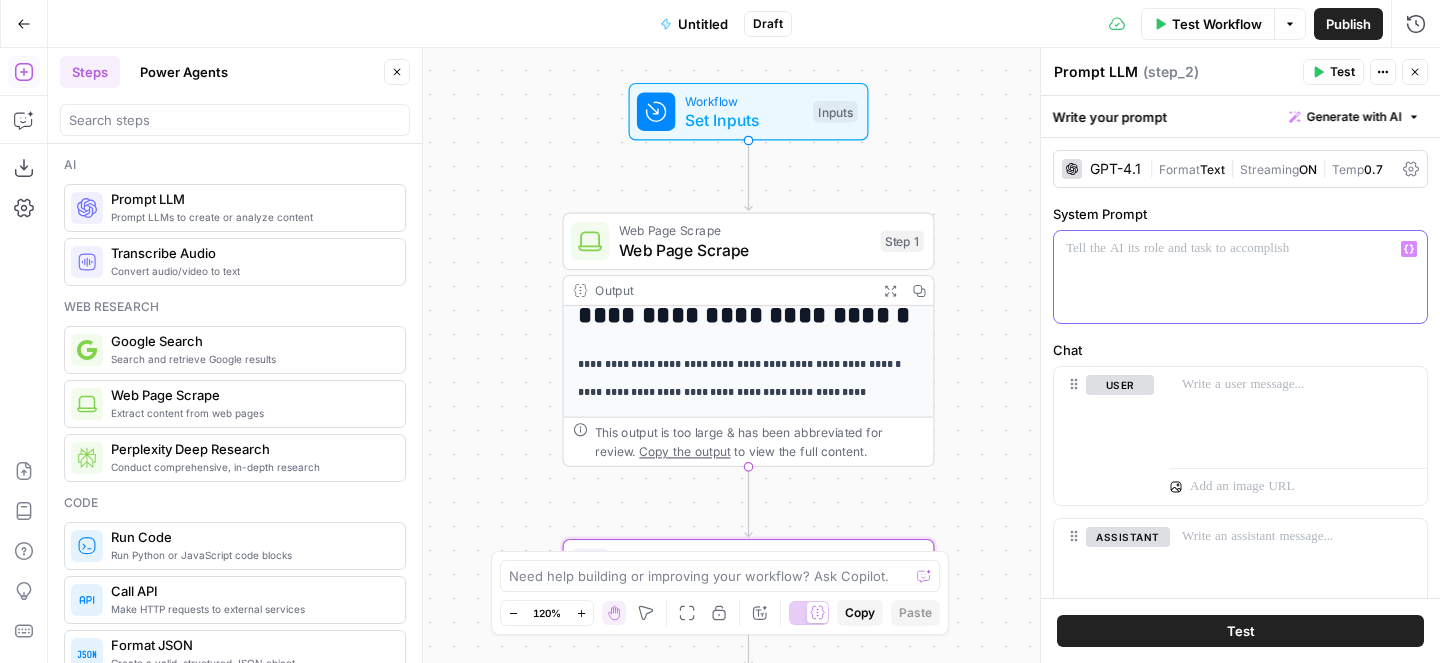 click at bounding box center (1240, 277) 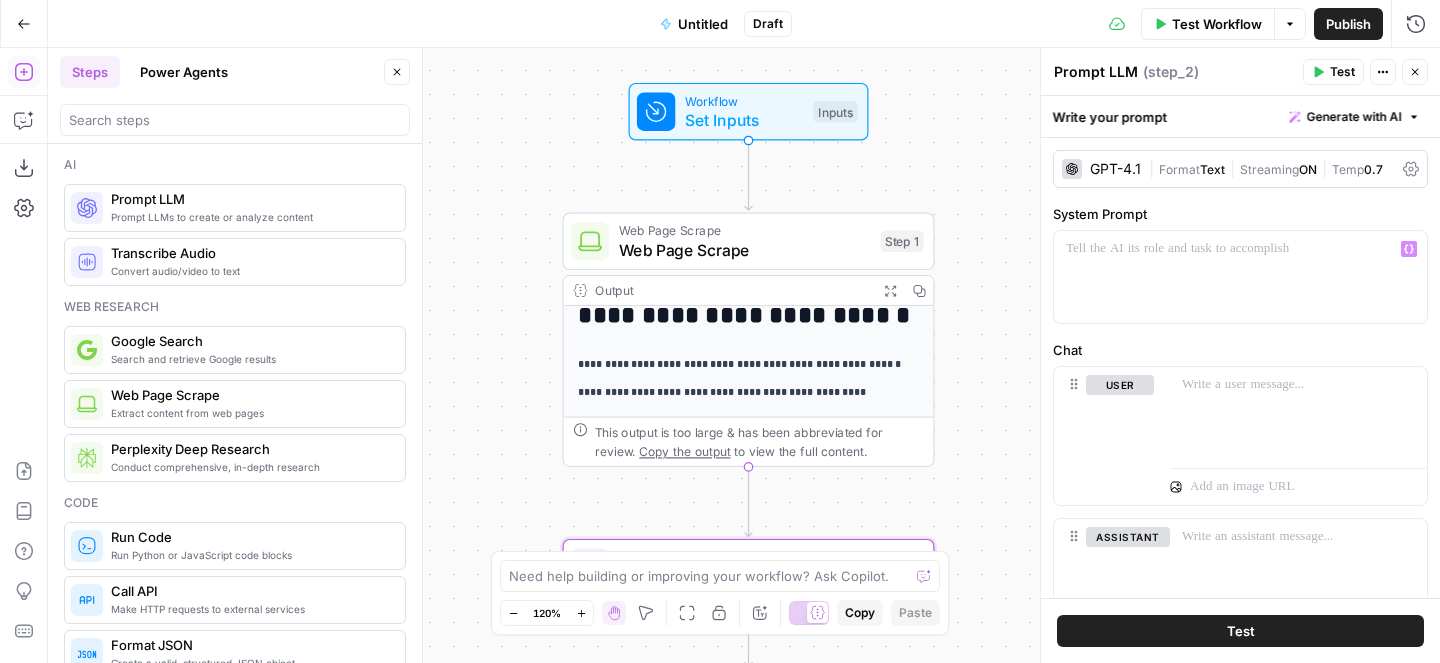 click on "GPT-4.1" at bounding box center [1115, 169] 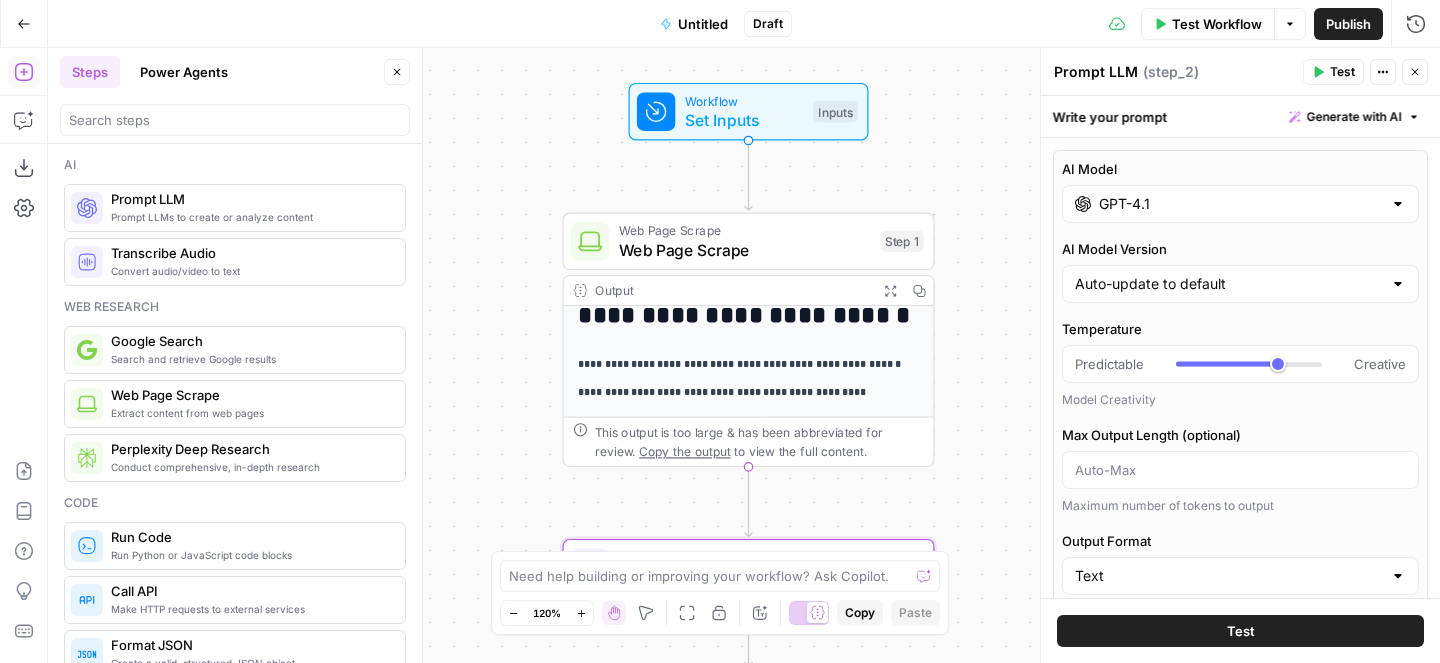 click on "GPT-4.1" at bounding box center (1240, 204) 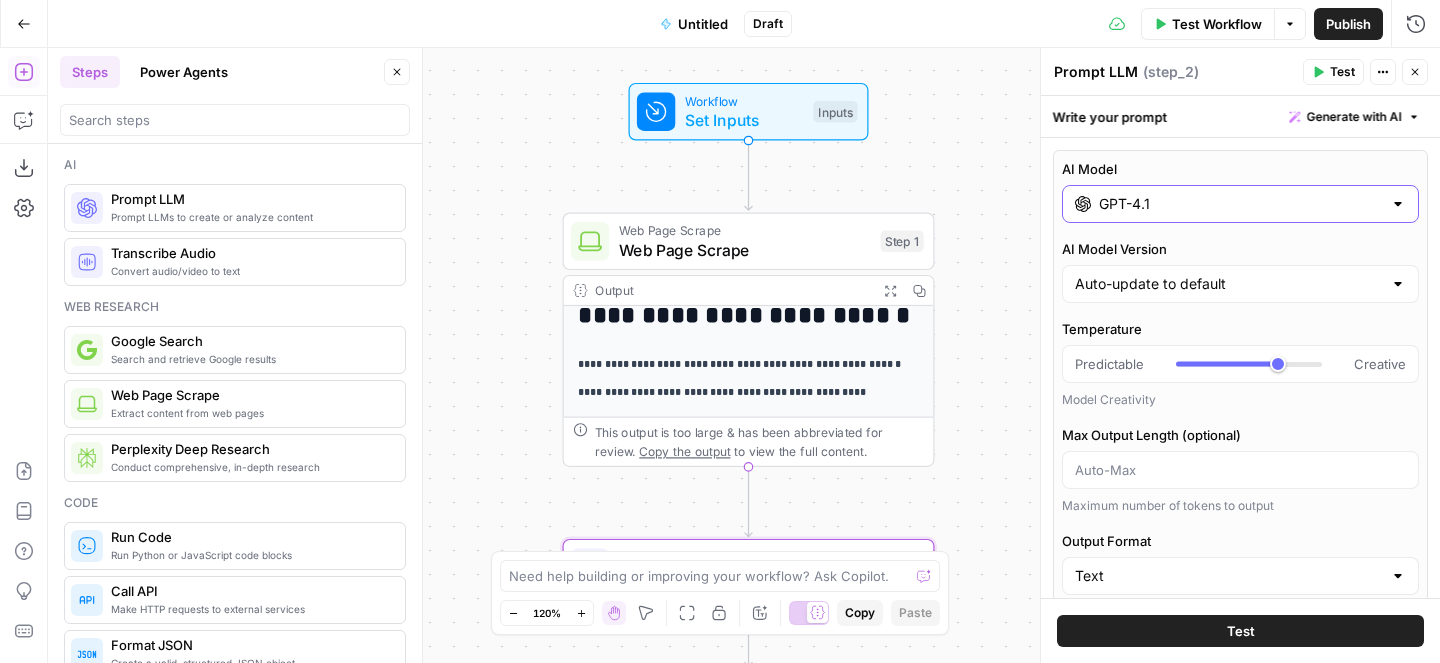 click on "GPT-4.1" at bounding box center [1240, 204] 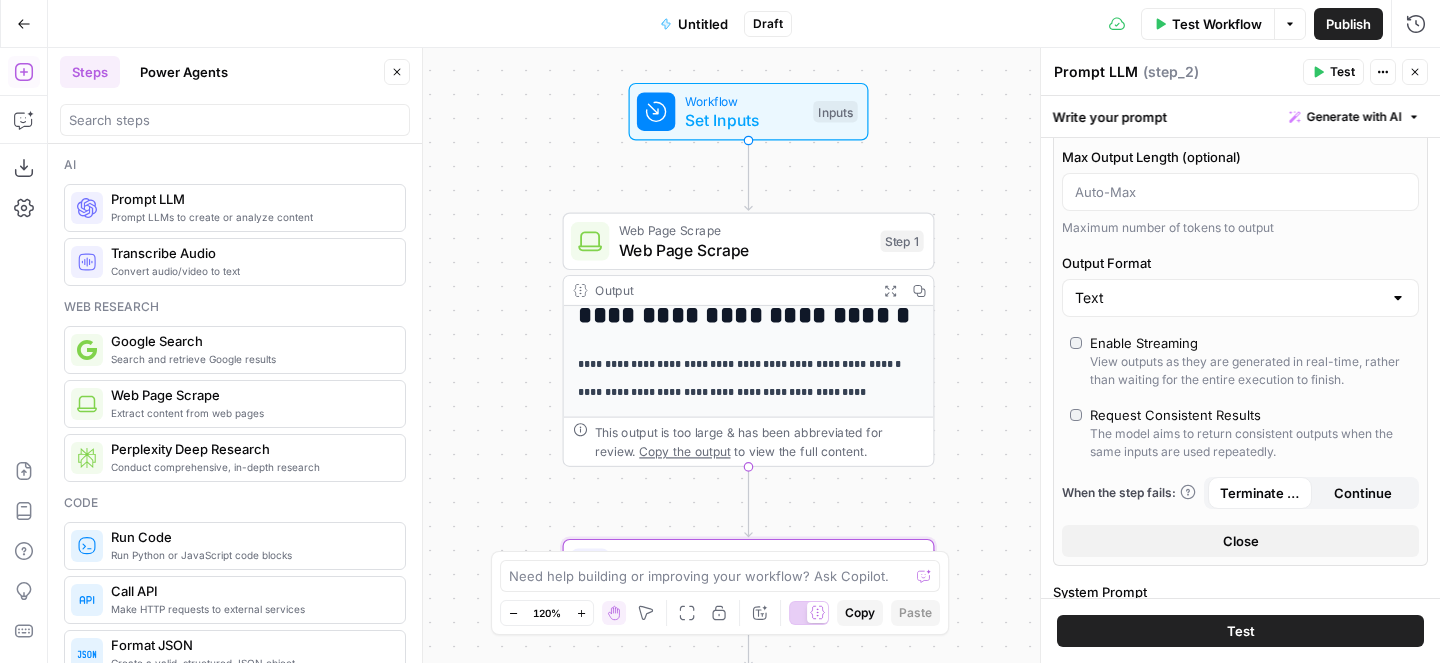 scroll, scrollTop: 282, scrollLeft: 0, axis: vertical 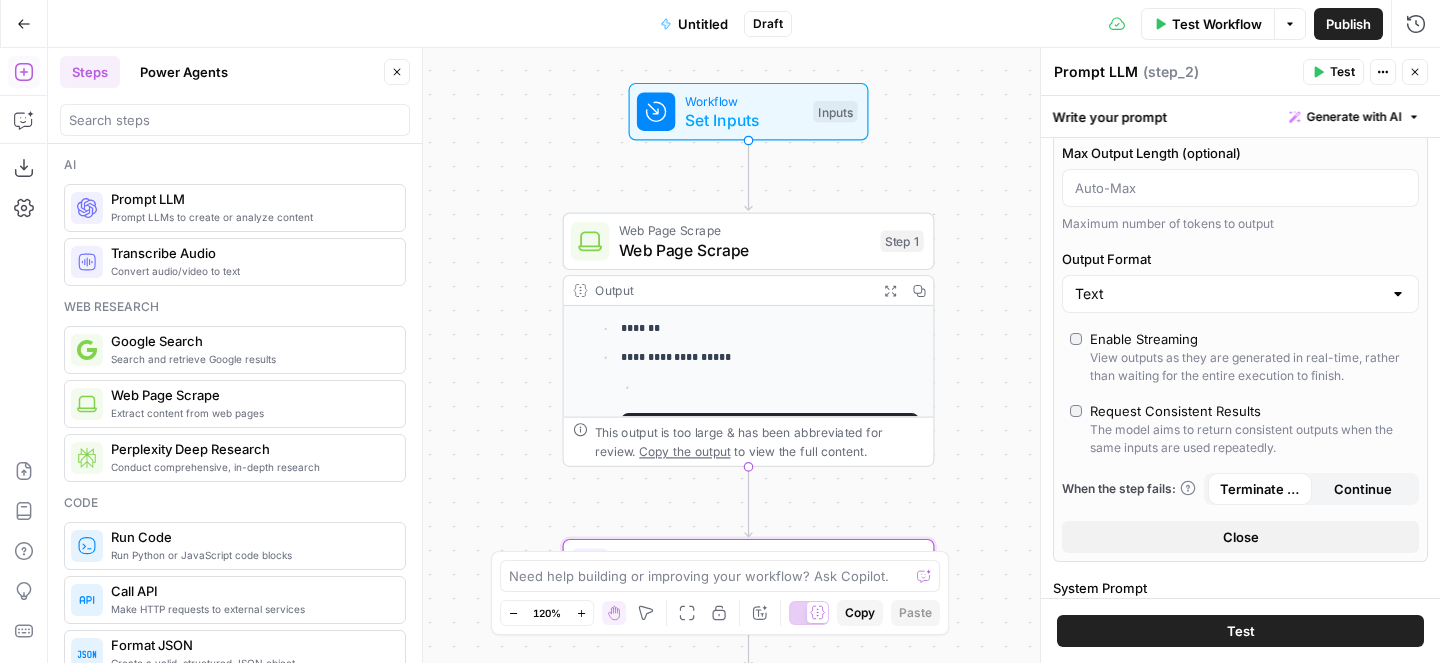 click at bounding box center [781, 388] 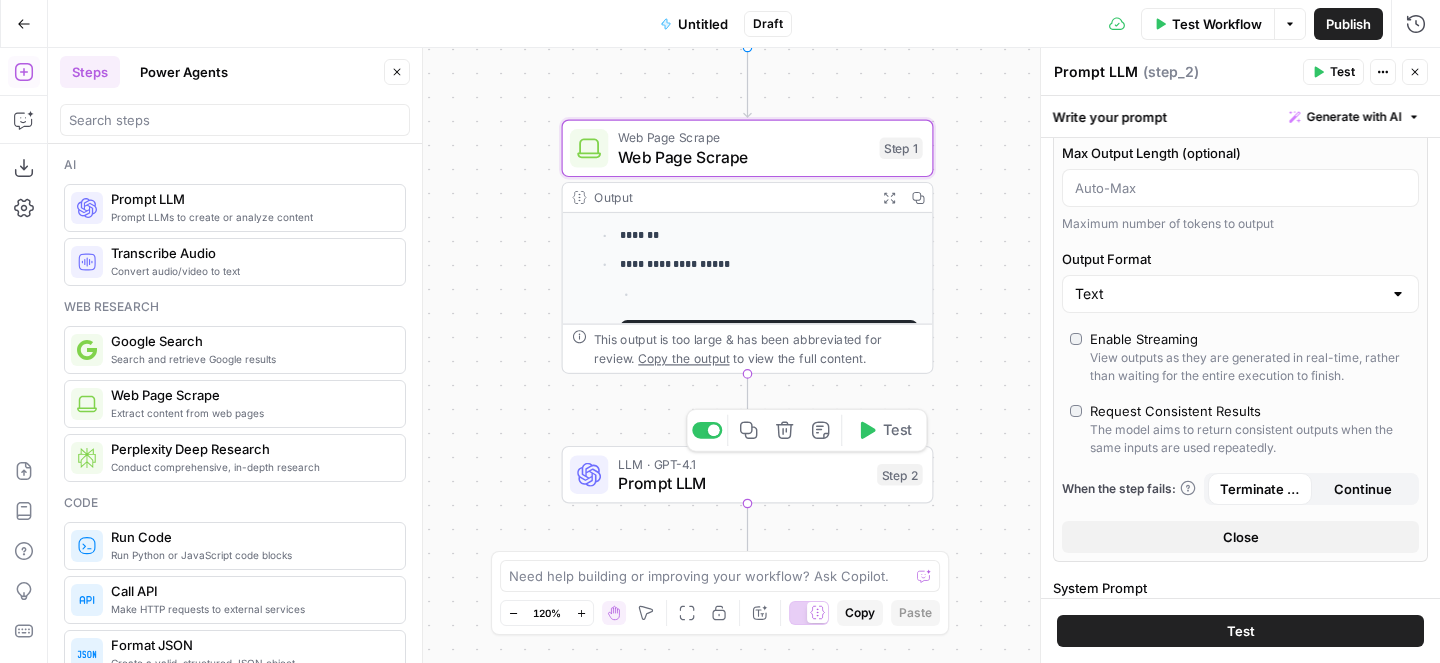click on "Prompt LLM" at bounding box center [743, 483] 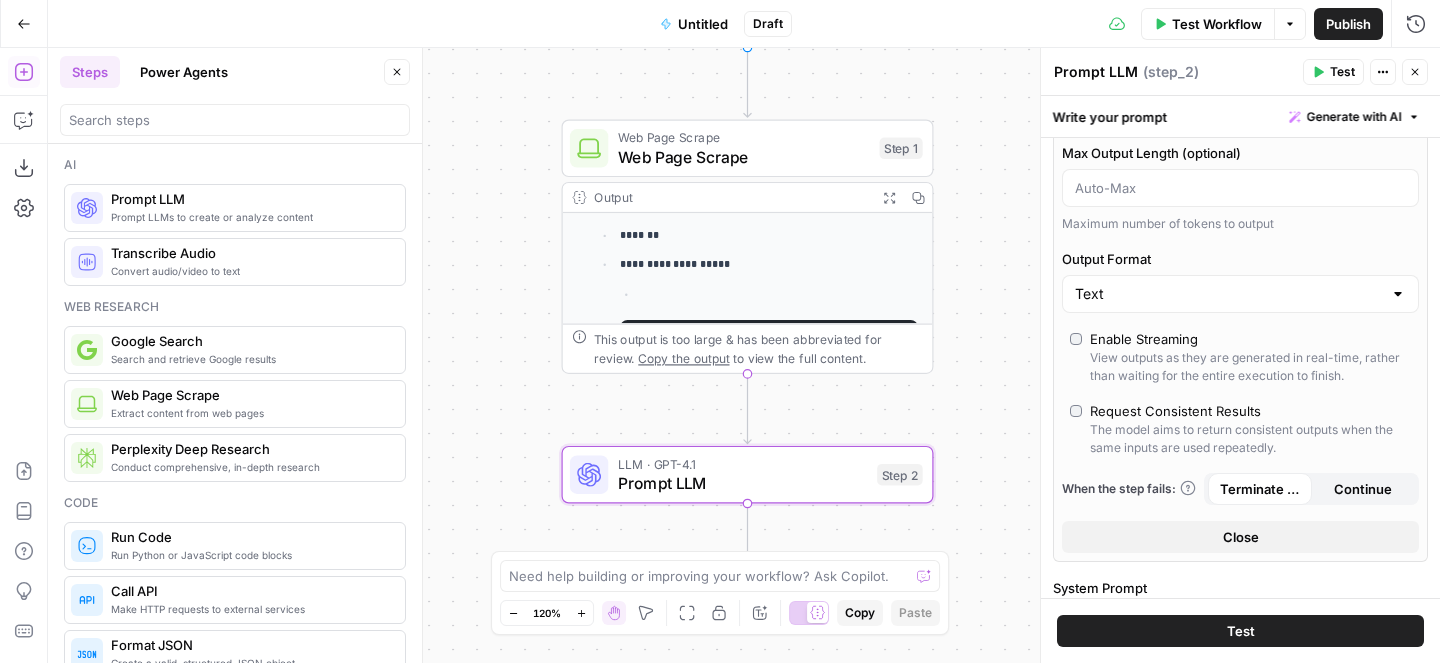 scroll, scrollTop: 648, scrollLeft: 0, axis: vertical 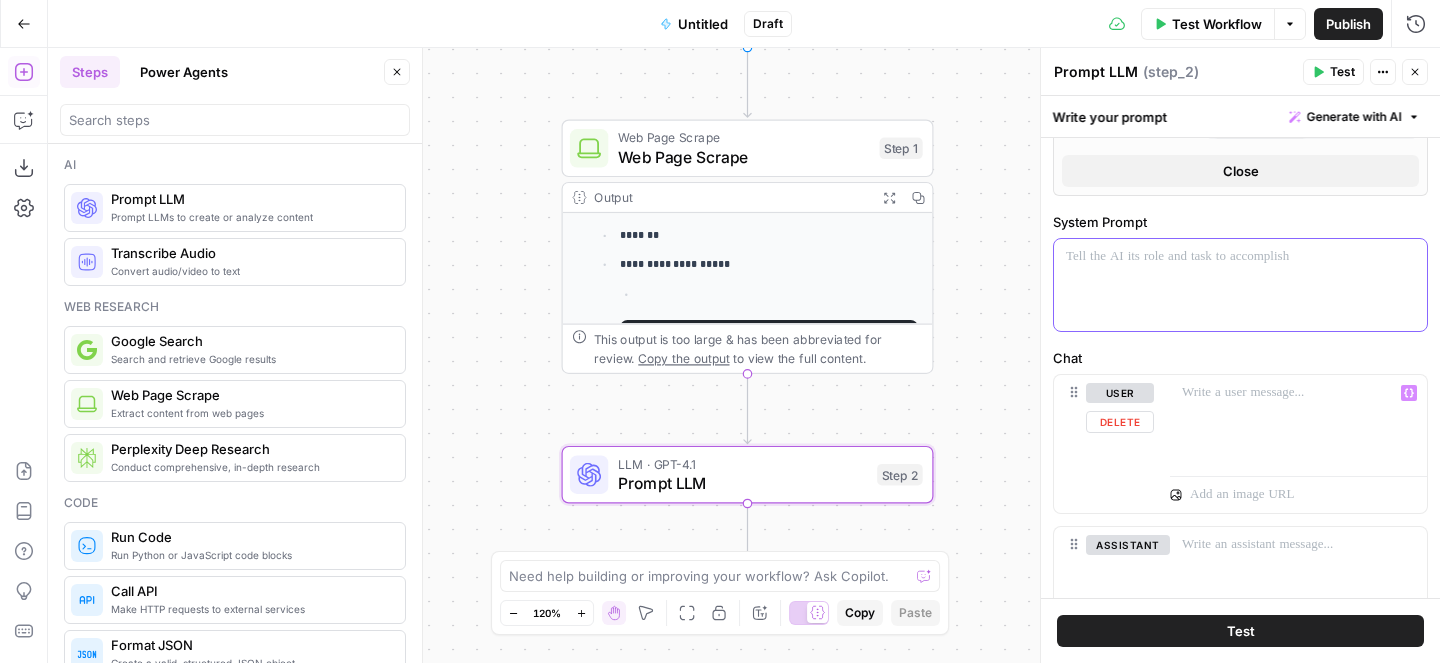 click at bounding box center [1240, 285] 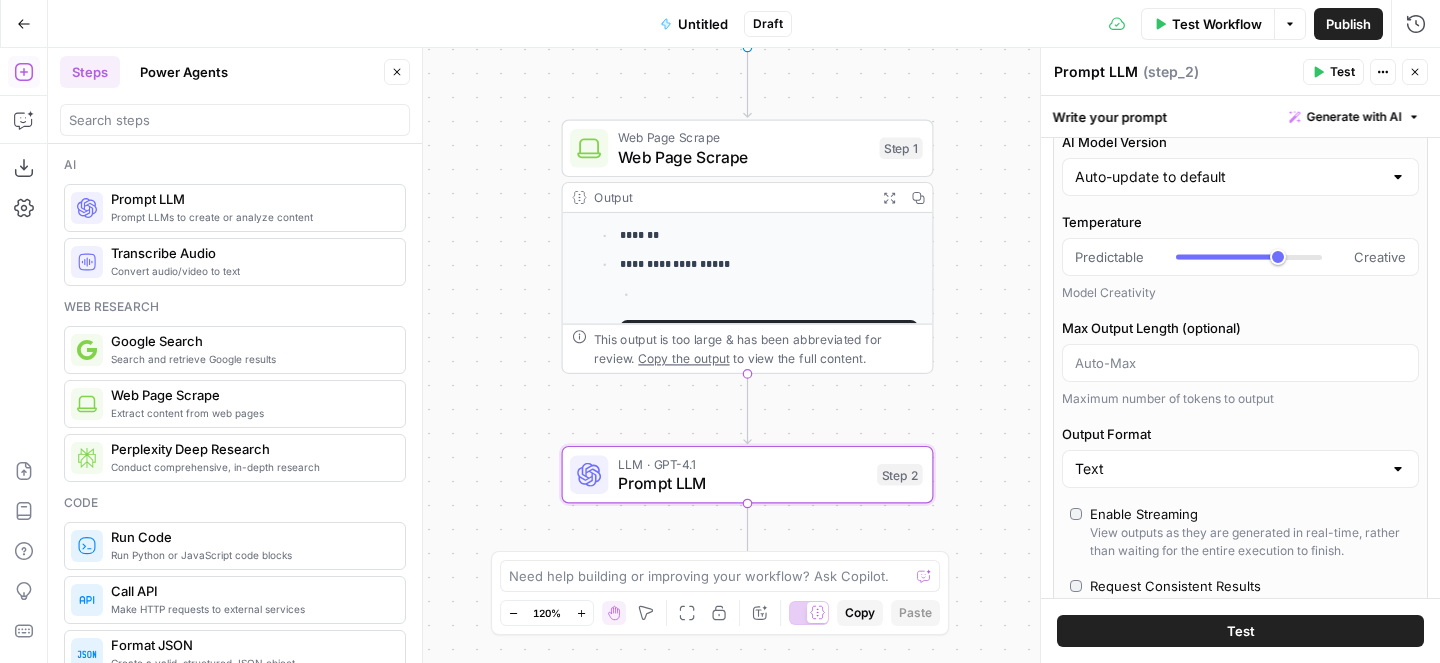 scroll, scrollTop: 34, scrollLeft: 0, axis: vertical 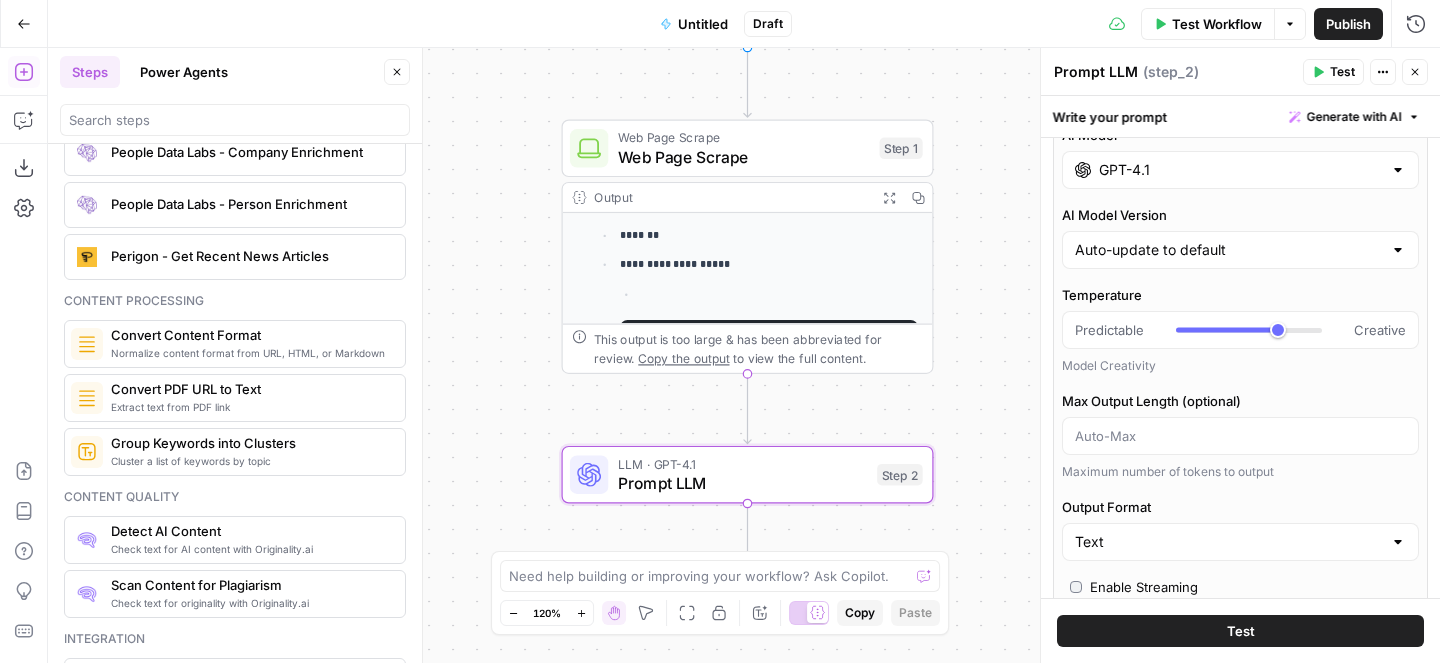 click at bounding box center (87, 344) 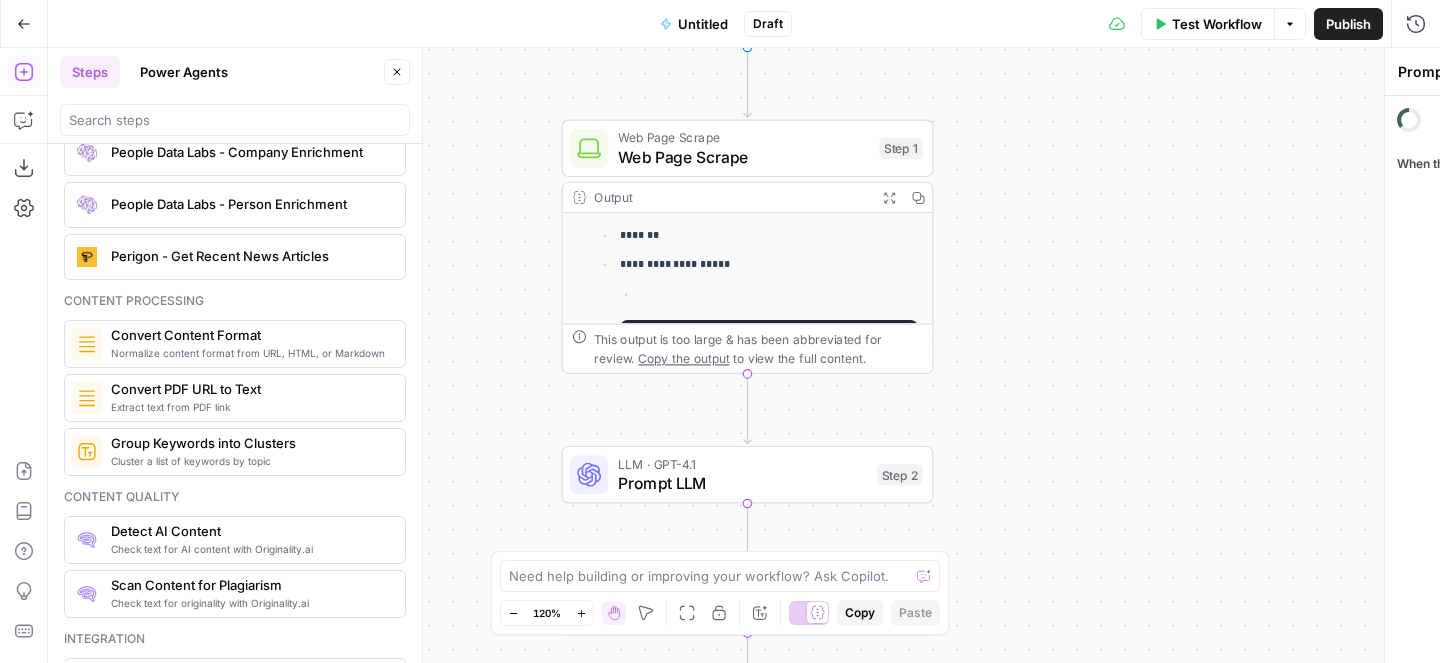 type on "Convert Content Format" 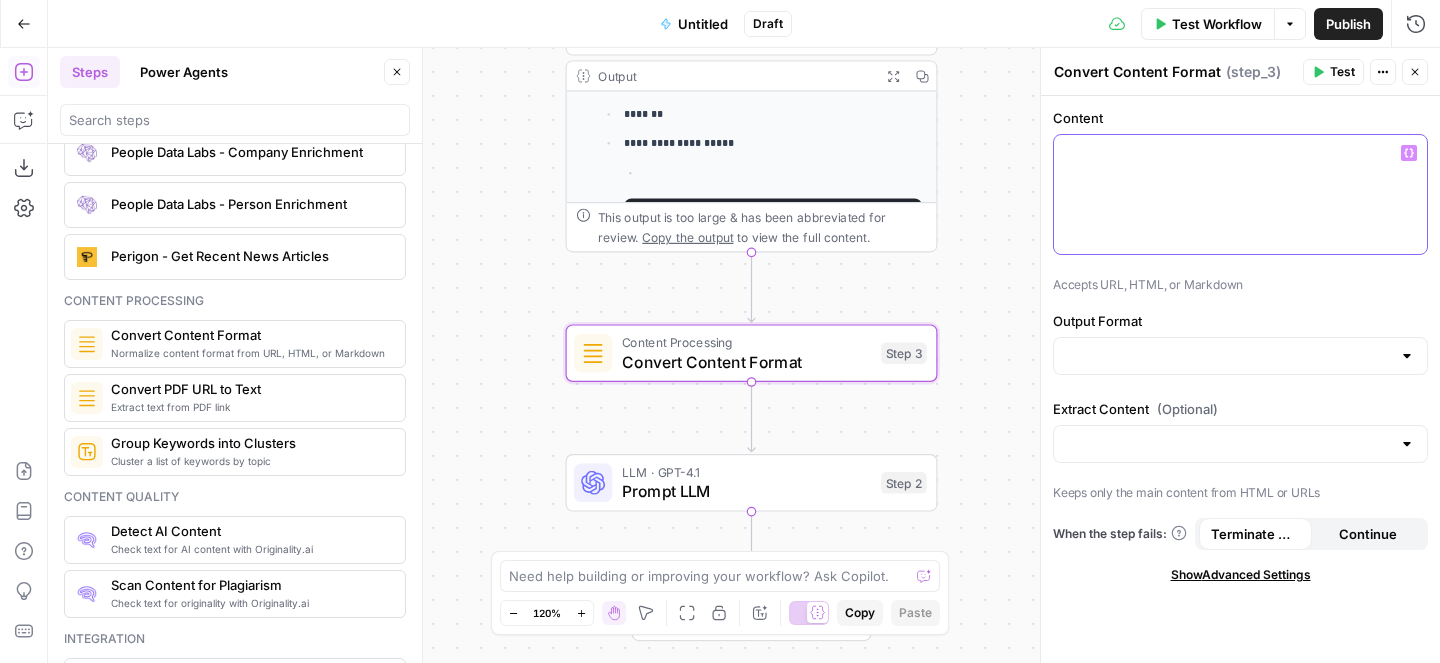click at bounding box center [1240, 194] 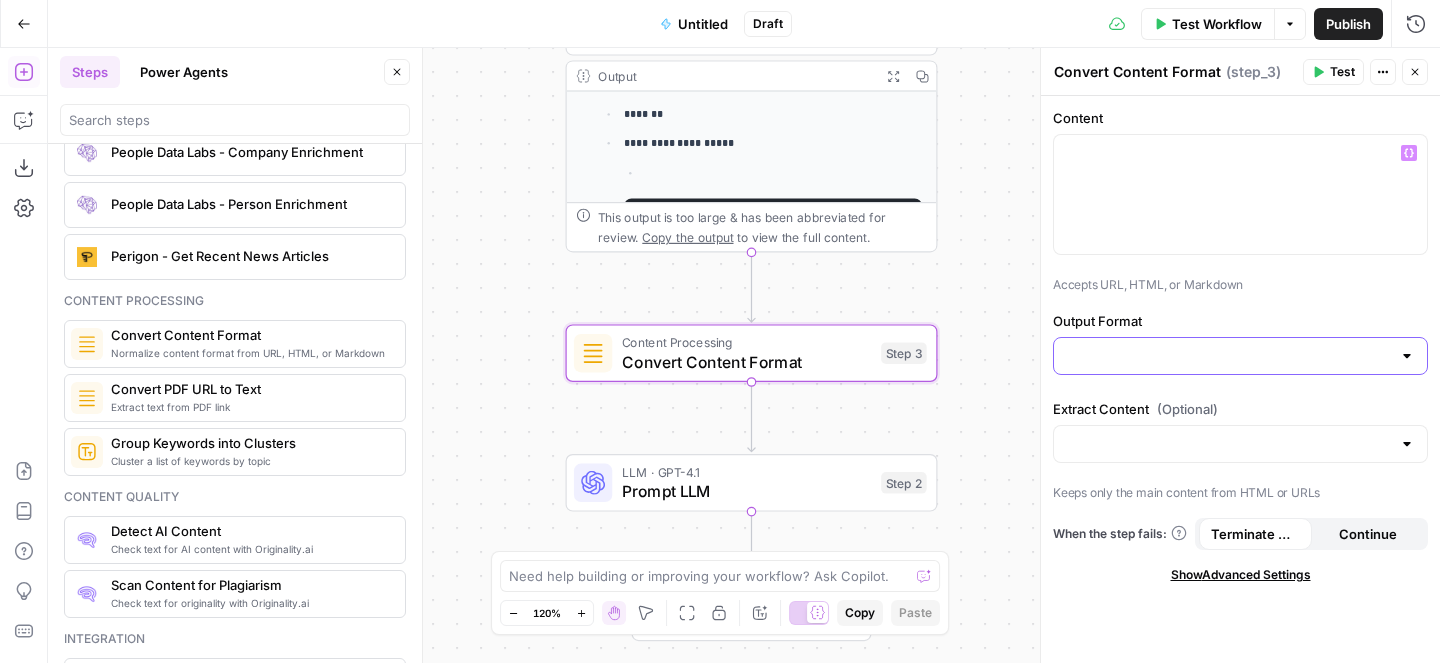 click on "Output Format" at bounding box center (1228, 356) 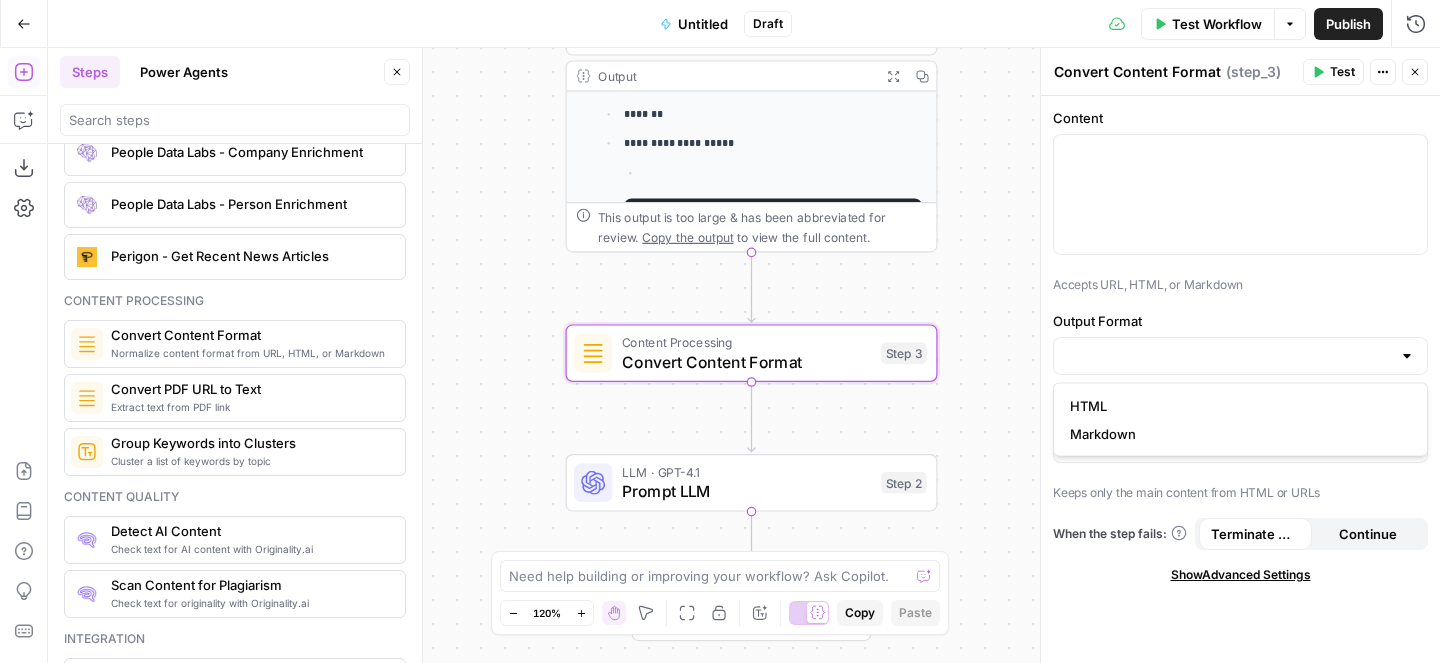 click on "Content Accepts URL, HTML, or Markdown Output Format Extract Content (Optional) Keeps only the main content from HTML or URLs When the step fails: Terminate Workflow Continue Show Advanced Settings" at bounding box center (1240, 379) 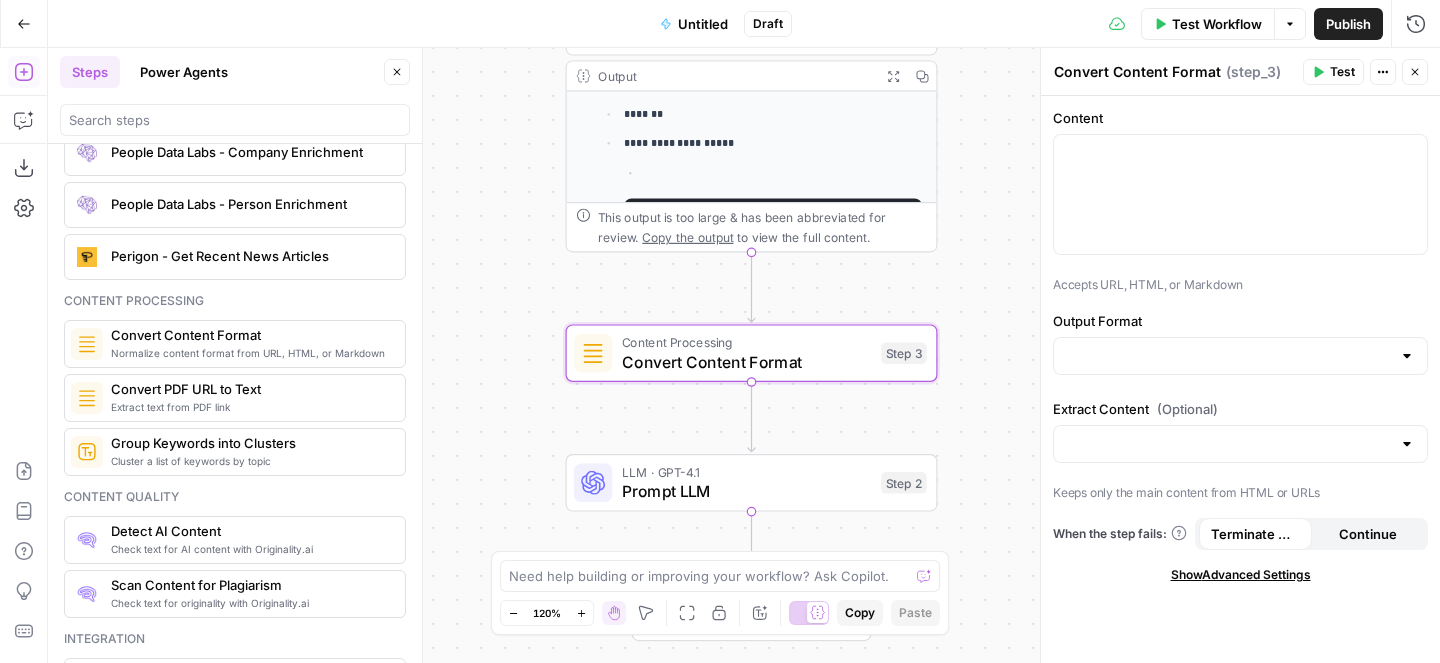 click on "Prompt LLM" at bounding box center (747, 491) 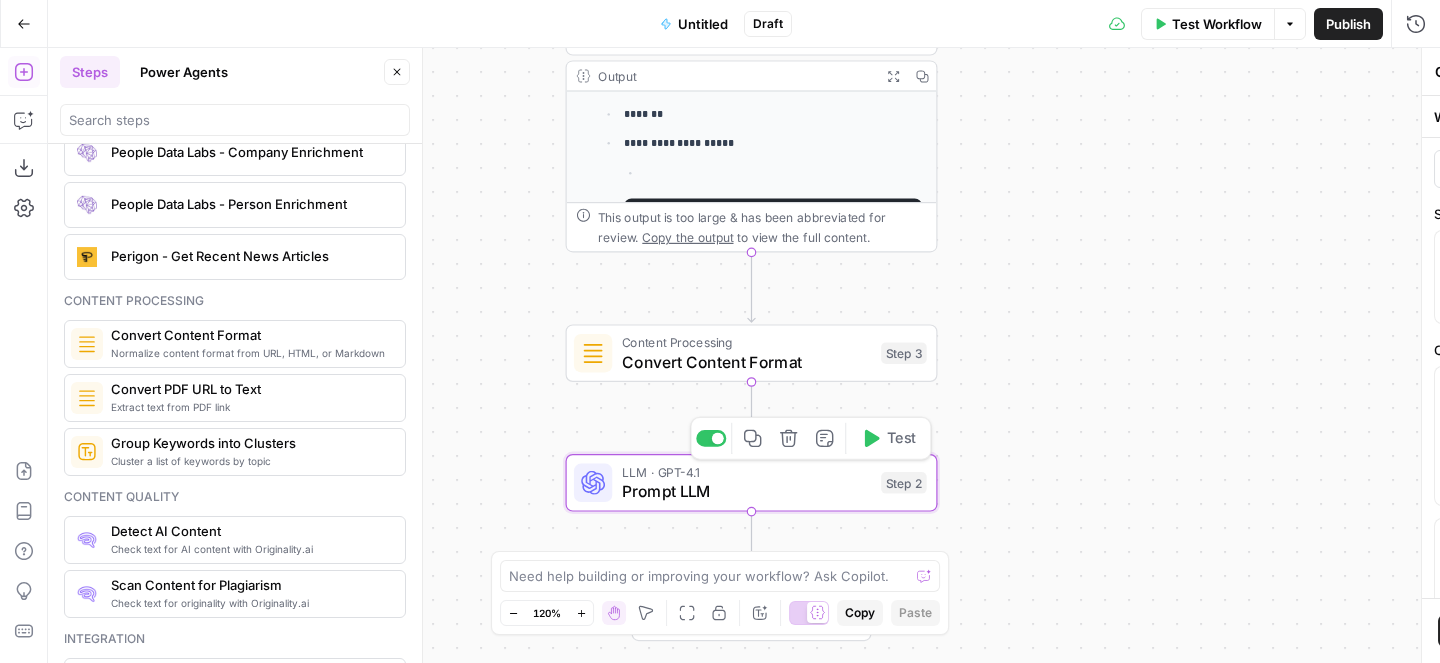 type on "Prompt LLM" 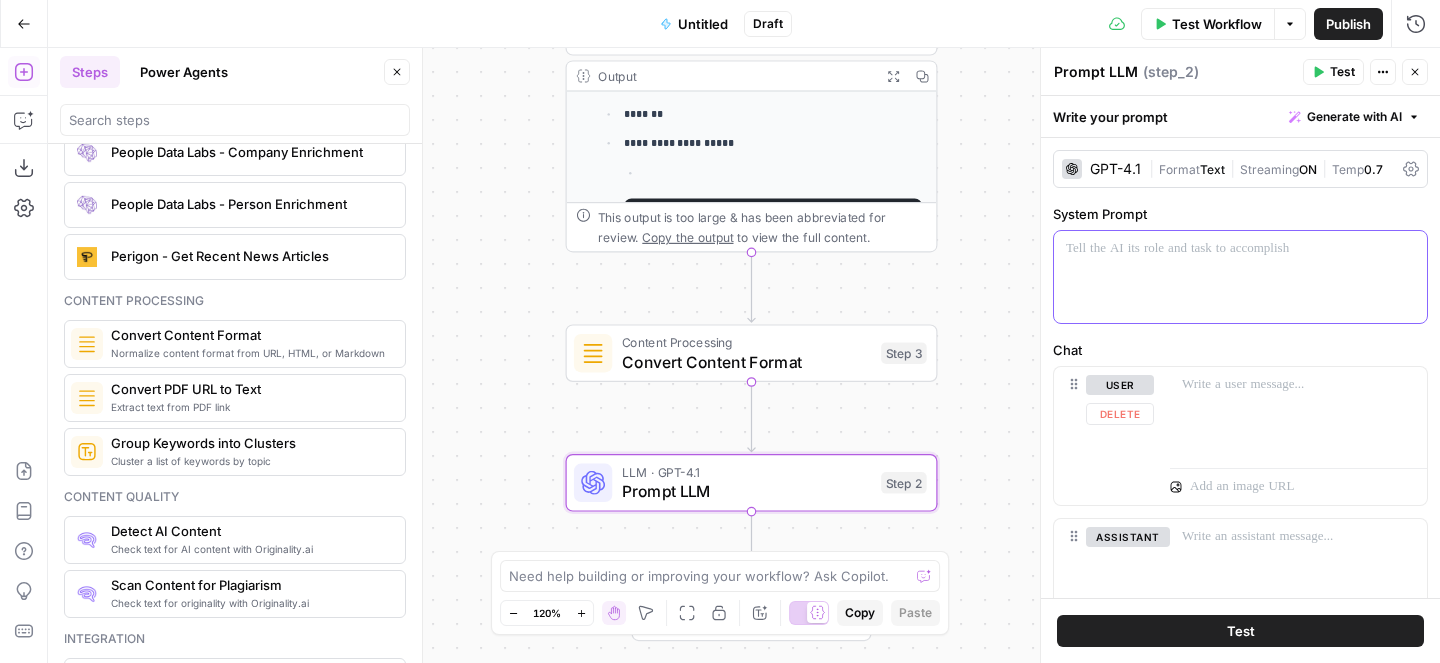 click at bounding box center (1240, 277) 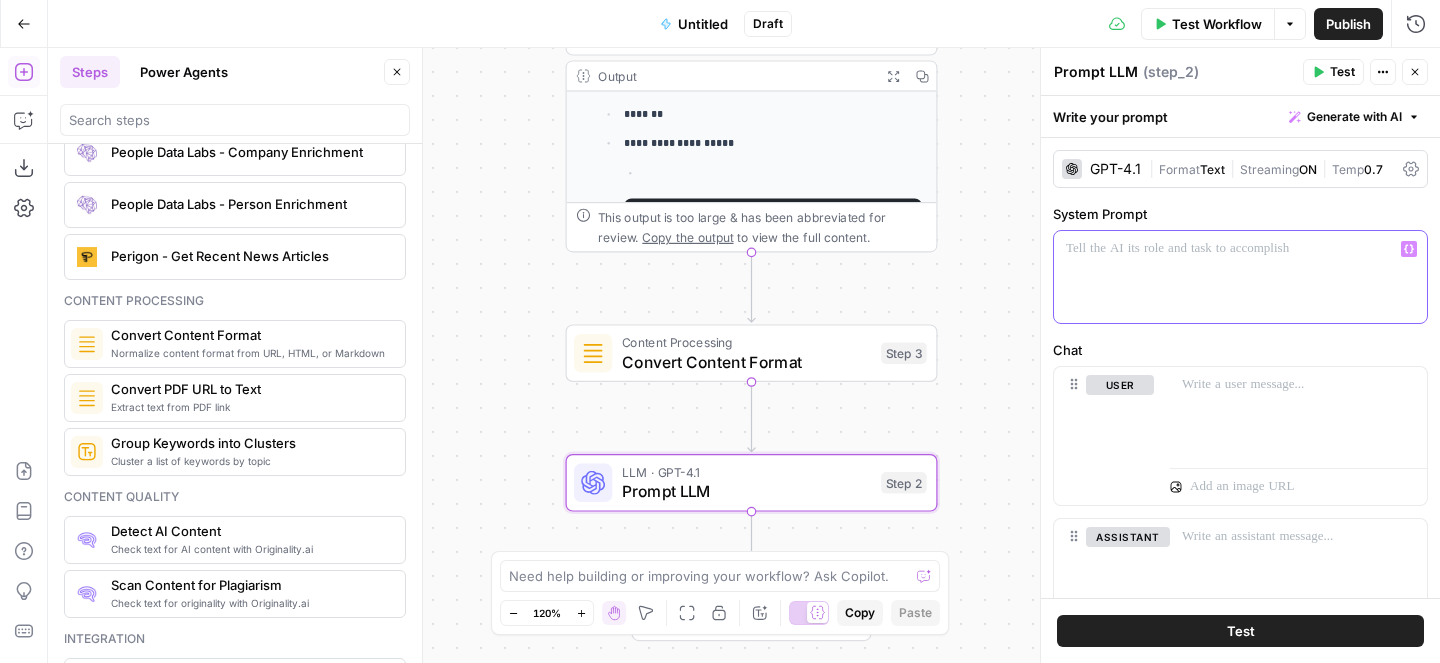 type 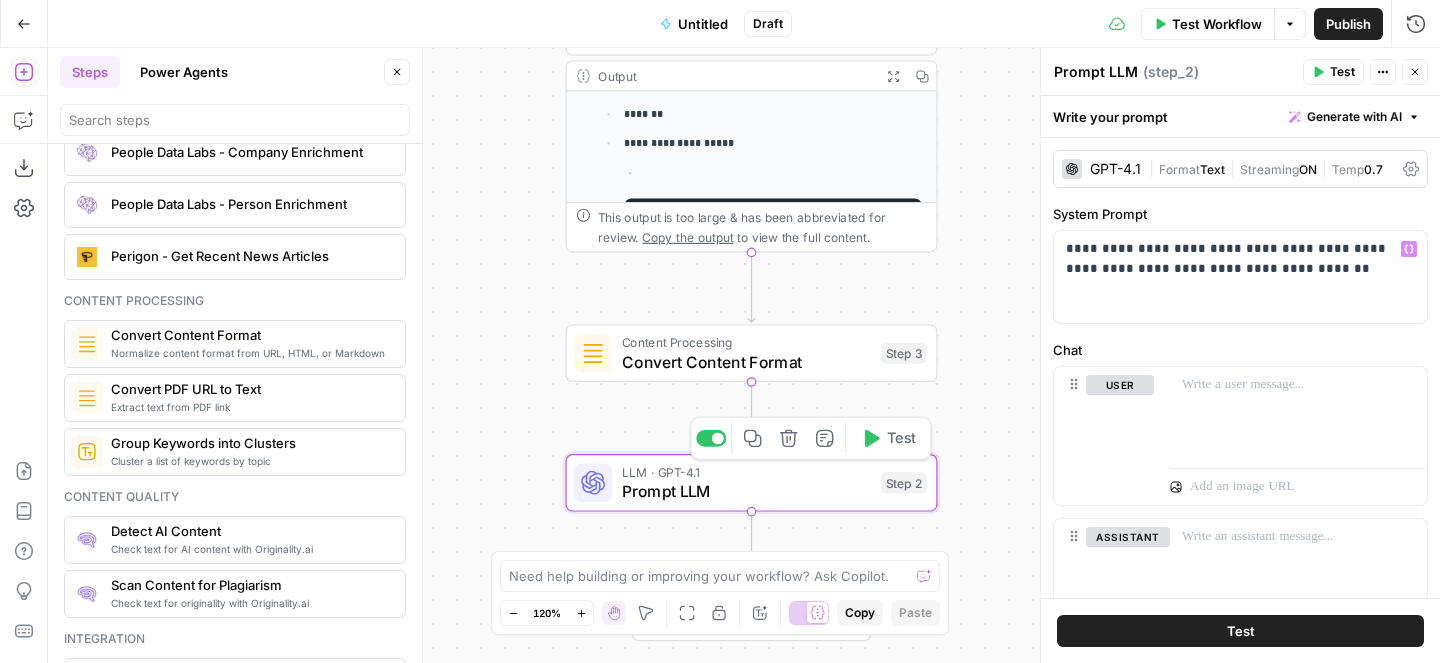 click on "Prompt LLM" at bounding box center (747, 491) 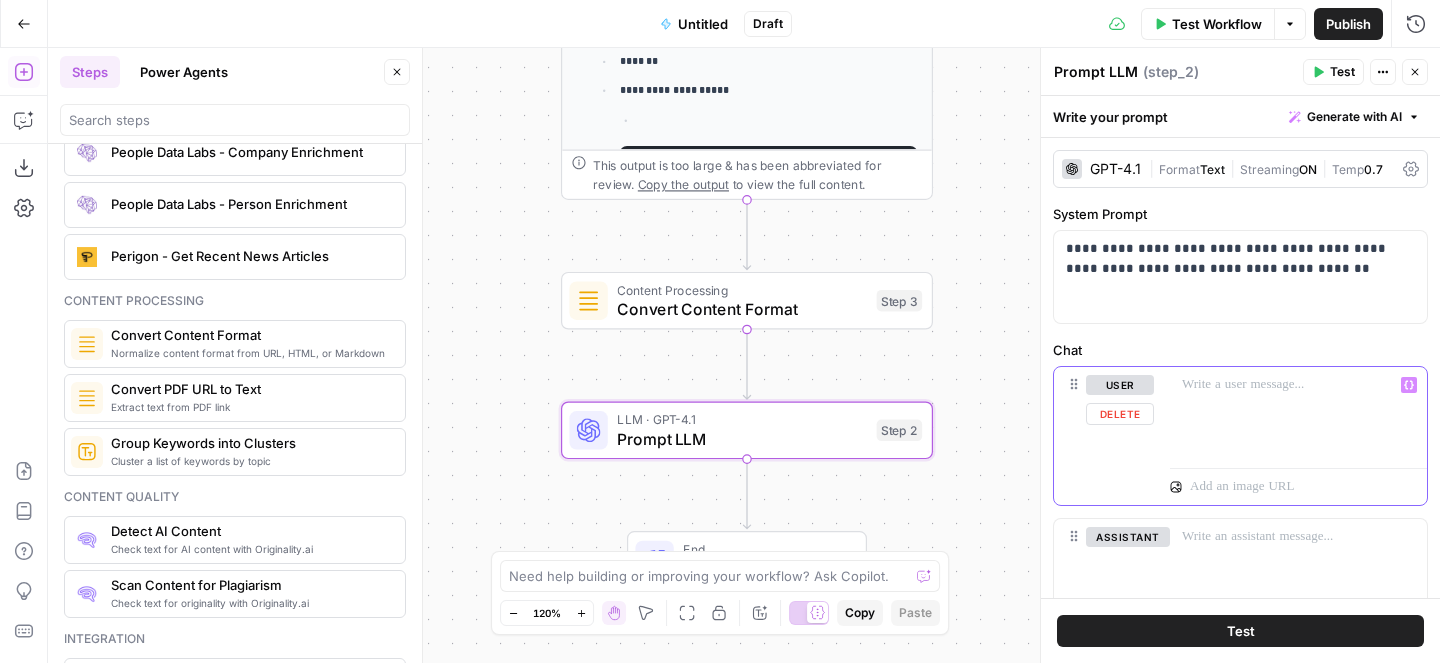click at bounding box center [1298, 413] 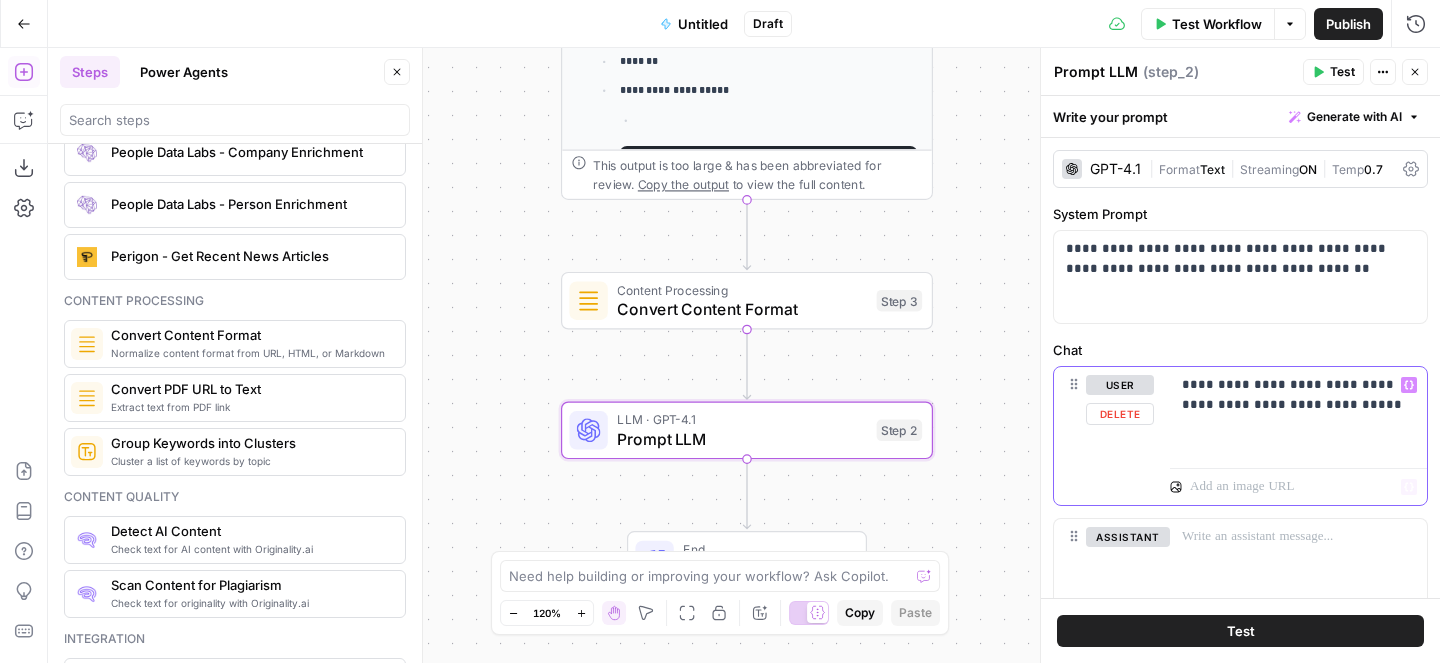 click at bounding box center (1287, 487) 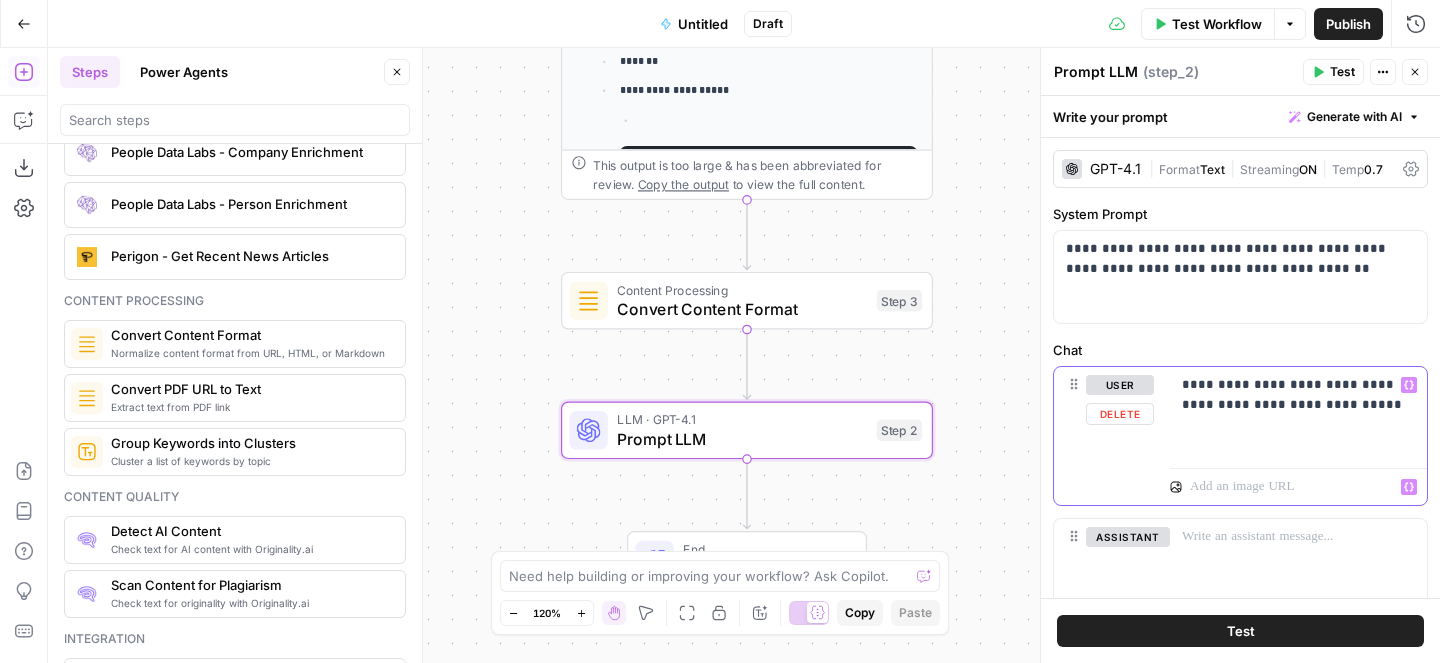click on "**********" at bounding box center [1298, 395] 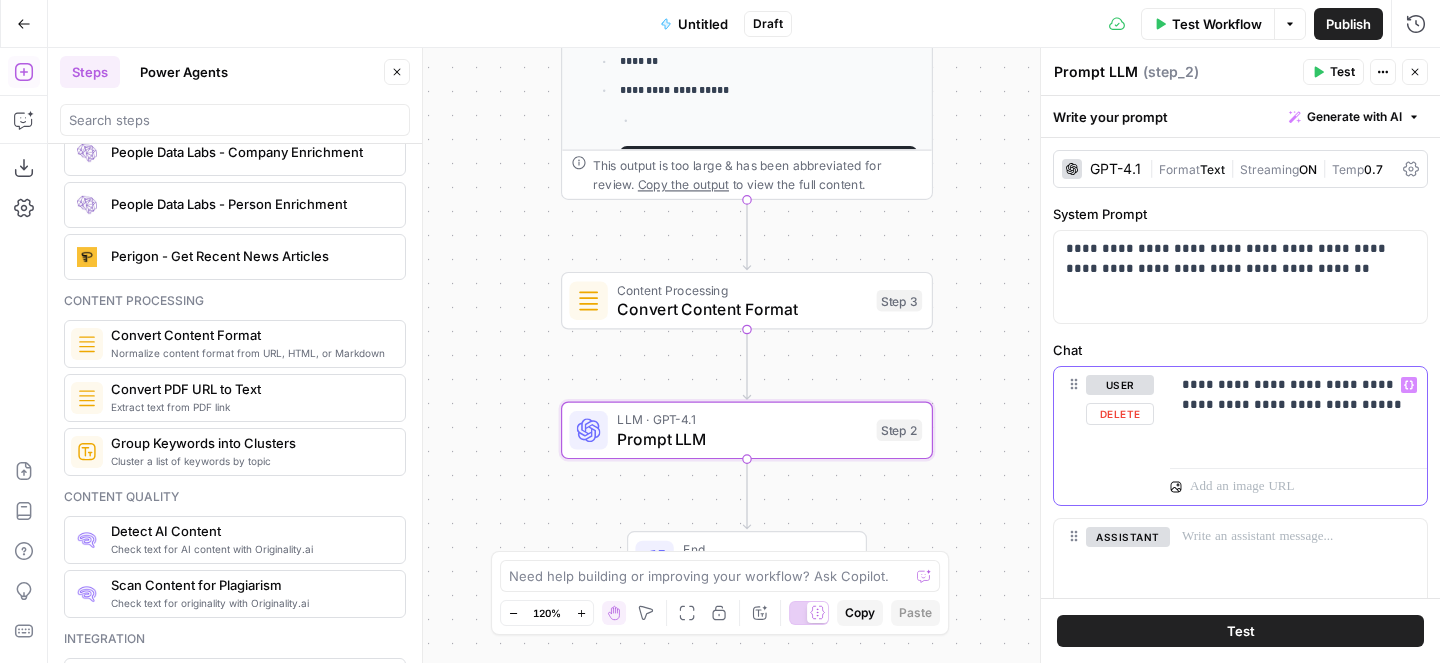 click 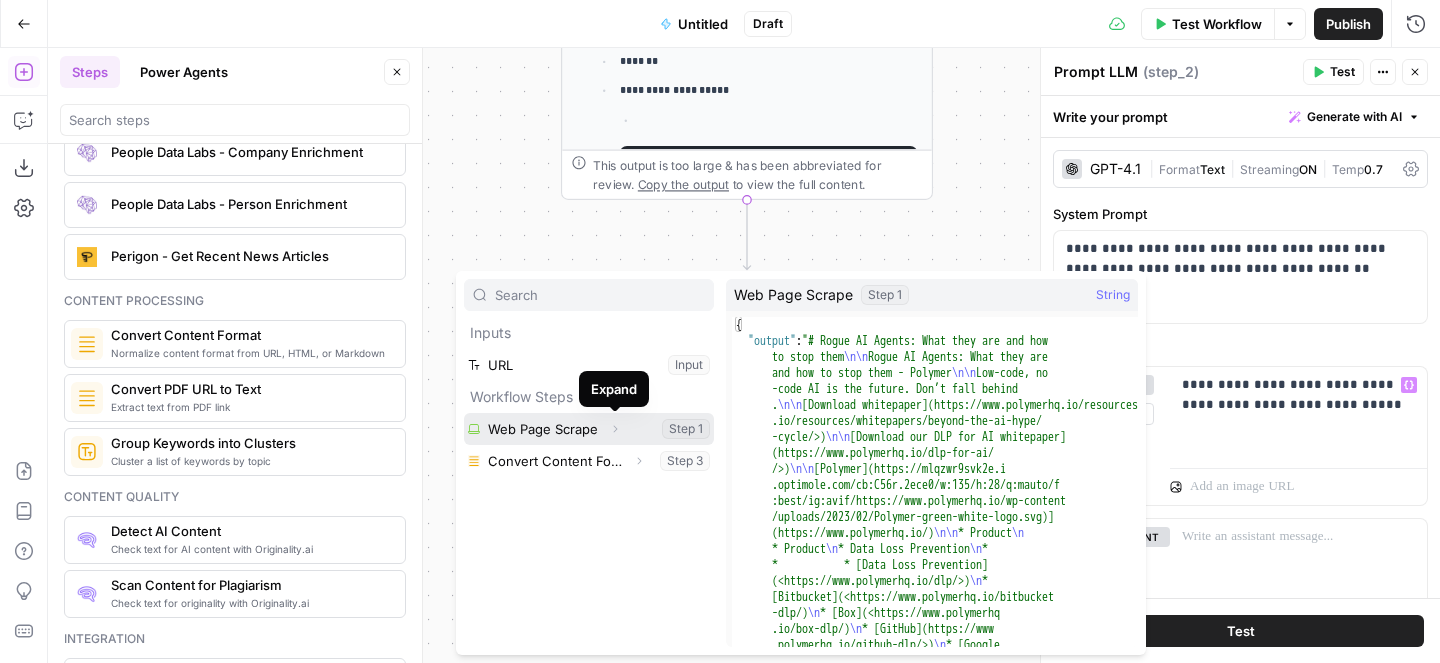 click 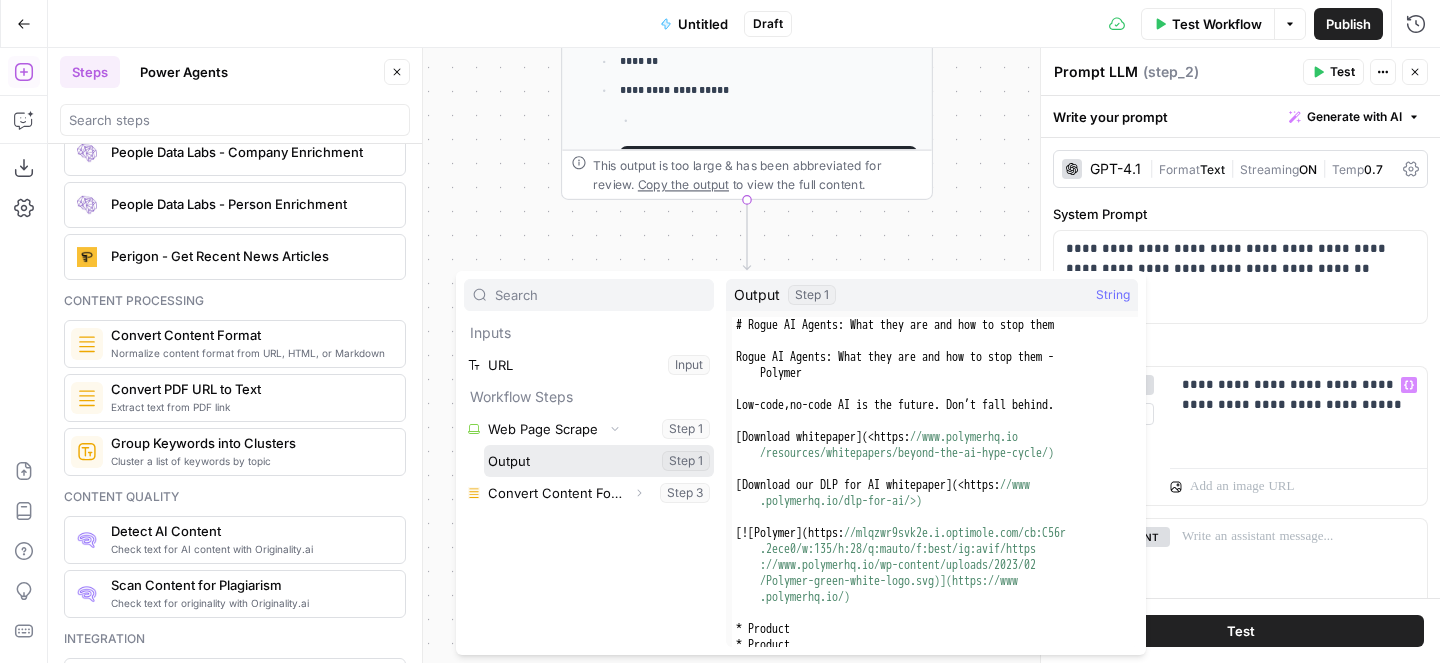 click at bounding box center (599, 461) 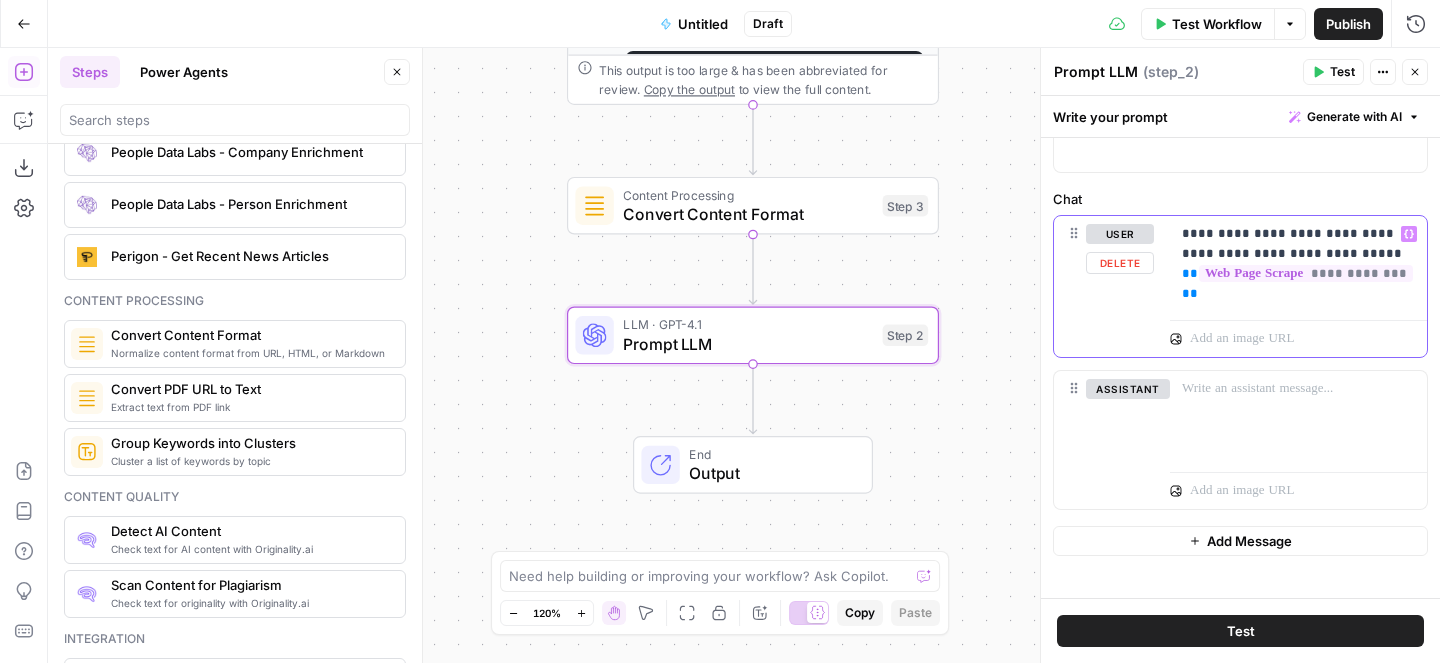 scroll, scrollTop: 200, scrollLeft: 0, axis: vertical 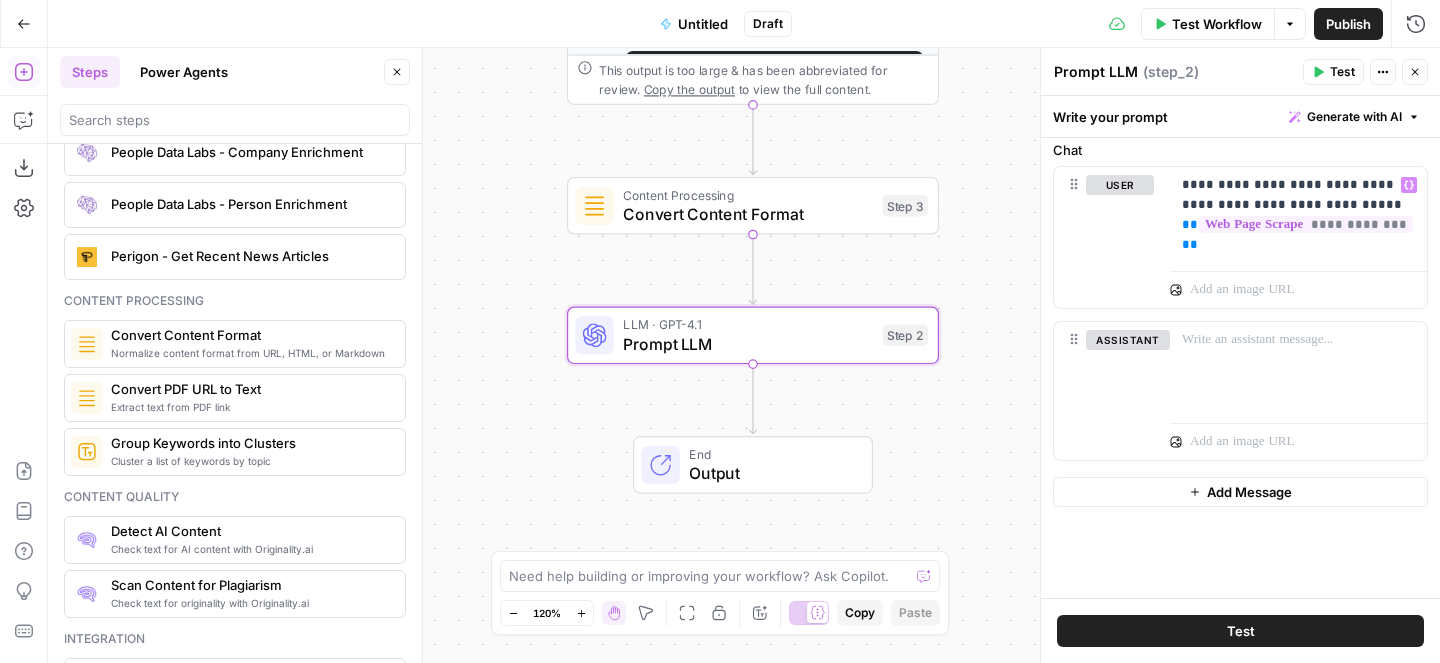 click on "Test Workflow" at bounding box center (1217, 24) 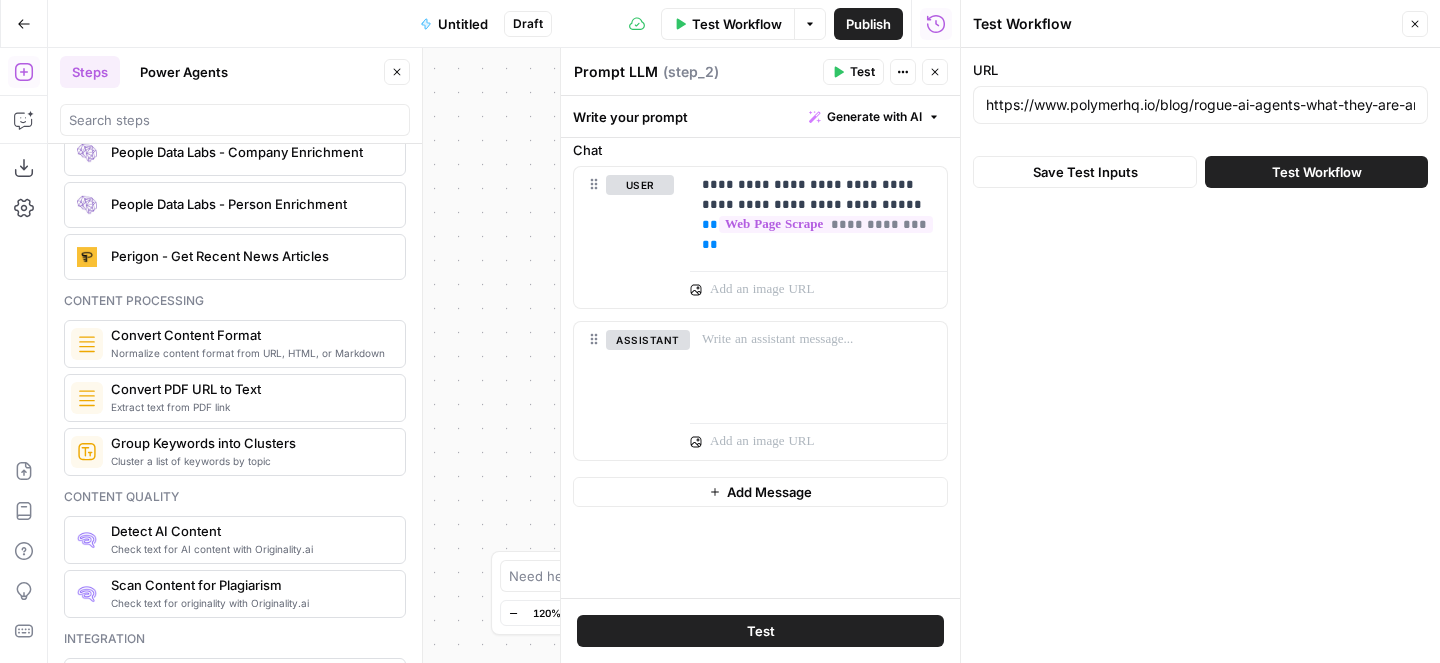 click on "Test Workflow" at bounding box center [1316, 172] 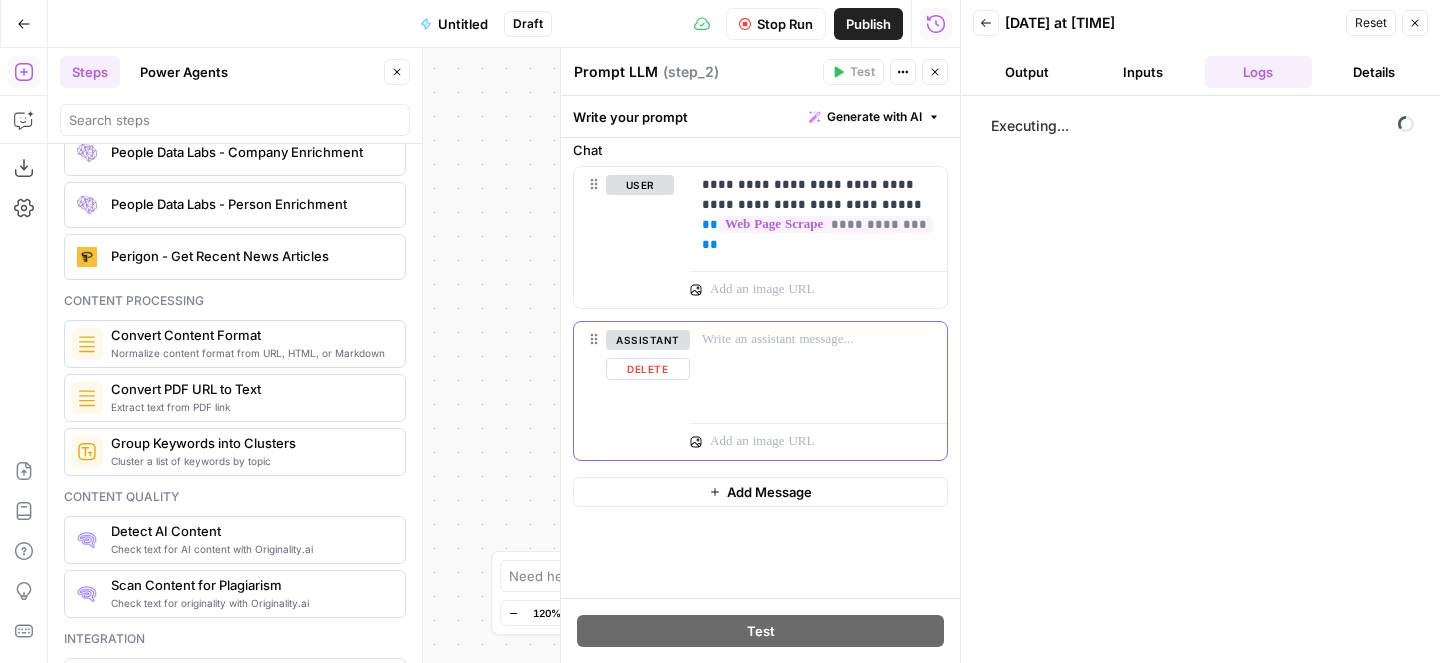click on "Delete" at bounding box center [648, 369] 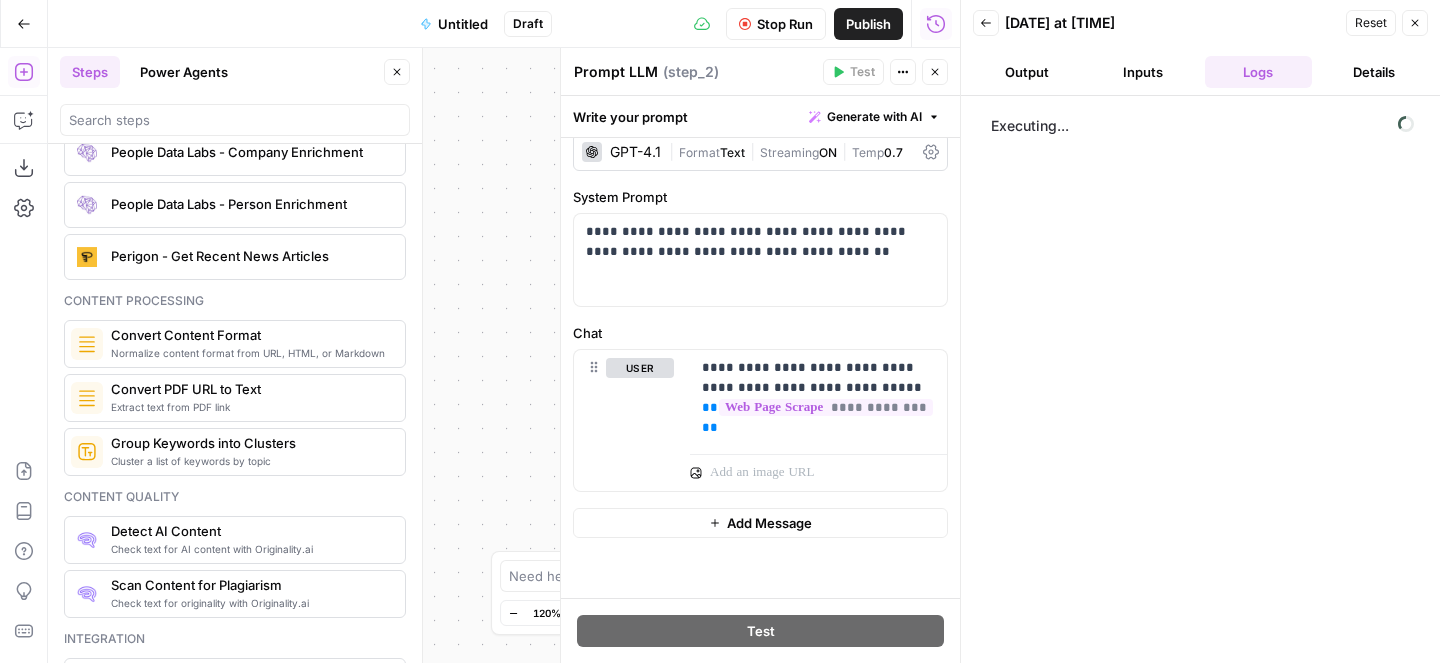 scroll, scrollTop: 17, scrollLeft: 0, axis: vertical 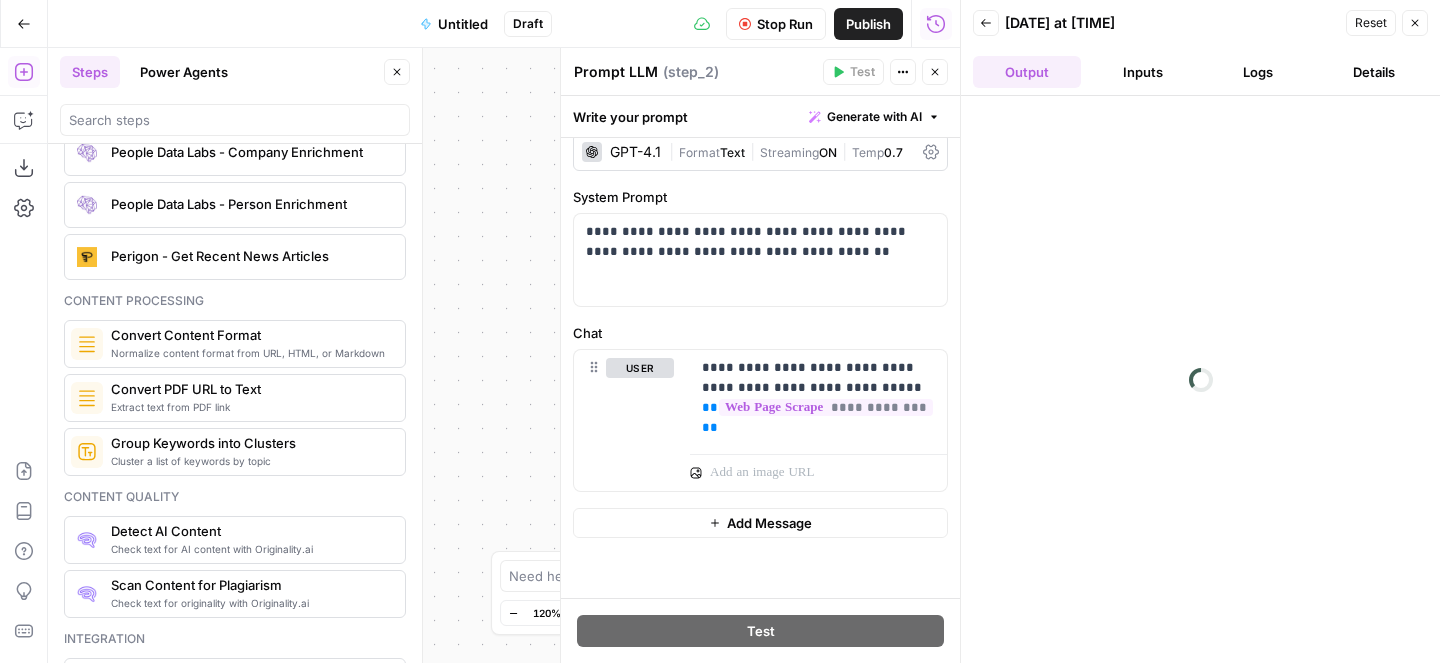 click on "Logs" at bounding box center [1259, 72] 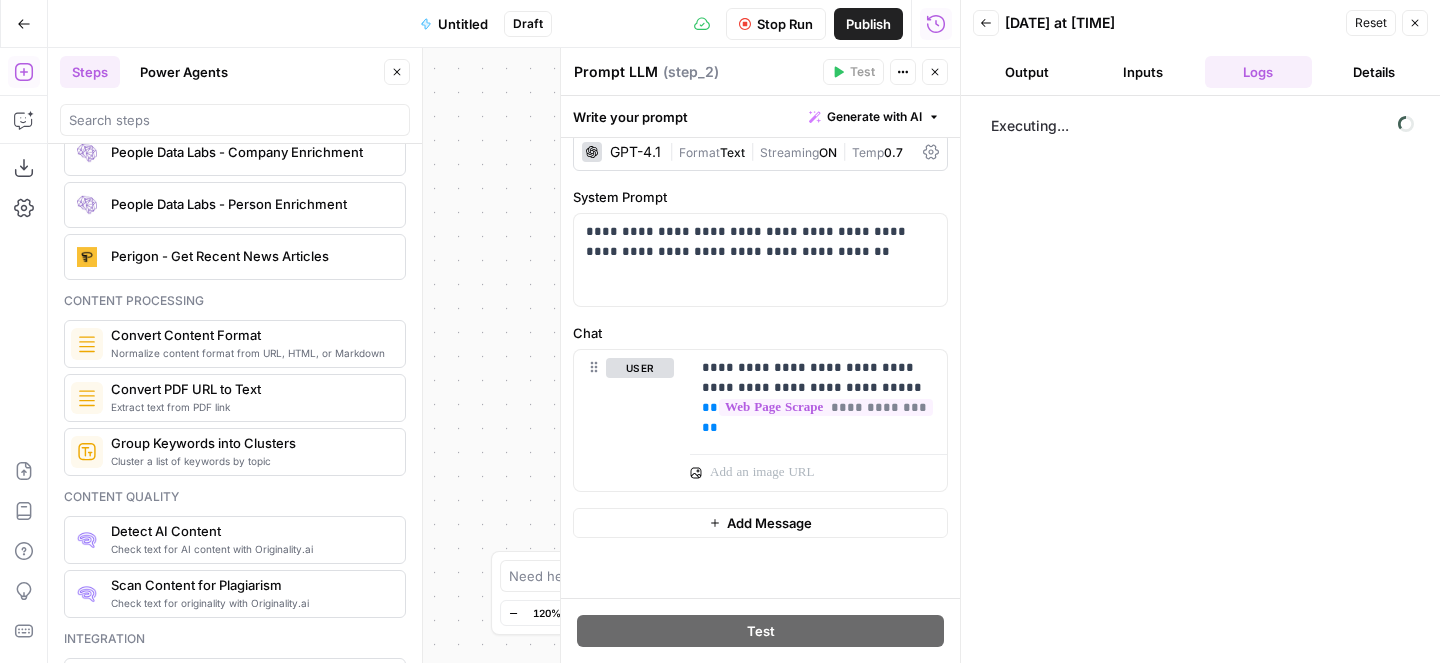 click on "Output" at bounding box center (1027, 72) 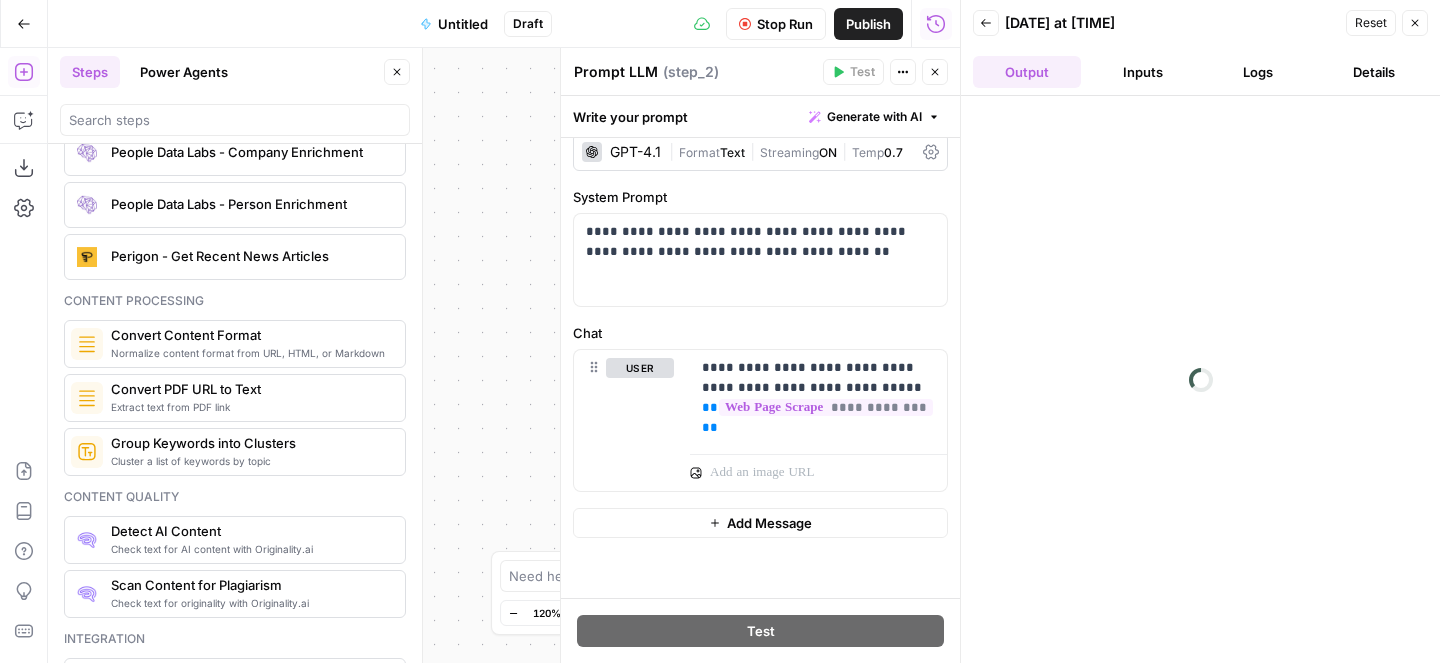 click on "Inputs" at bounding box center [1143, 72] 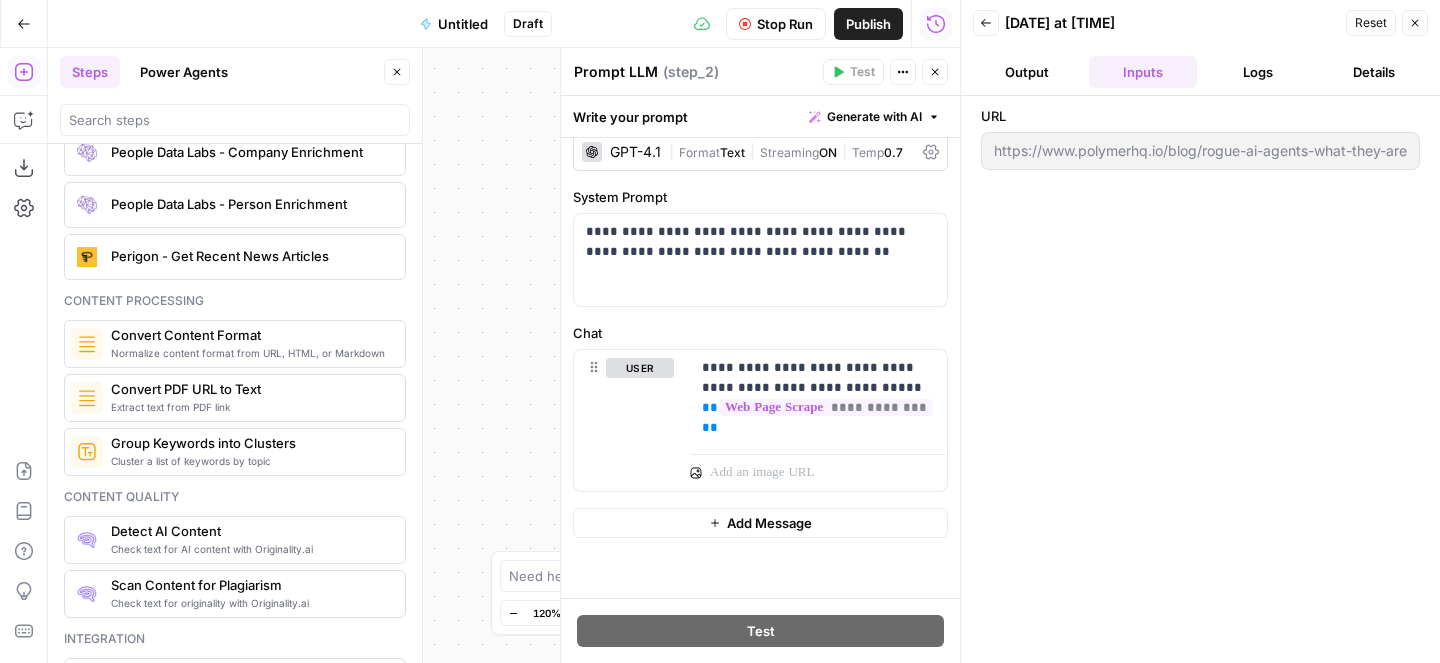 click on "Logs" at bounding box center (1259, 72) 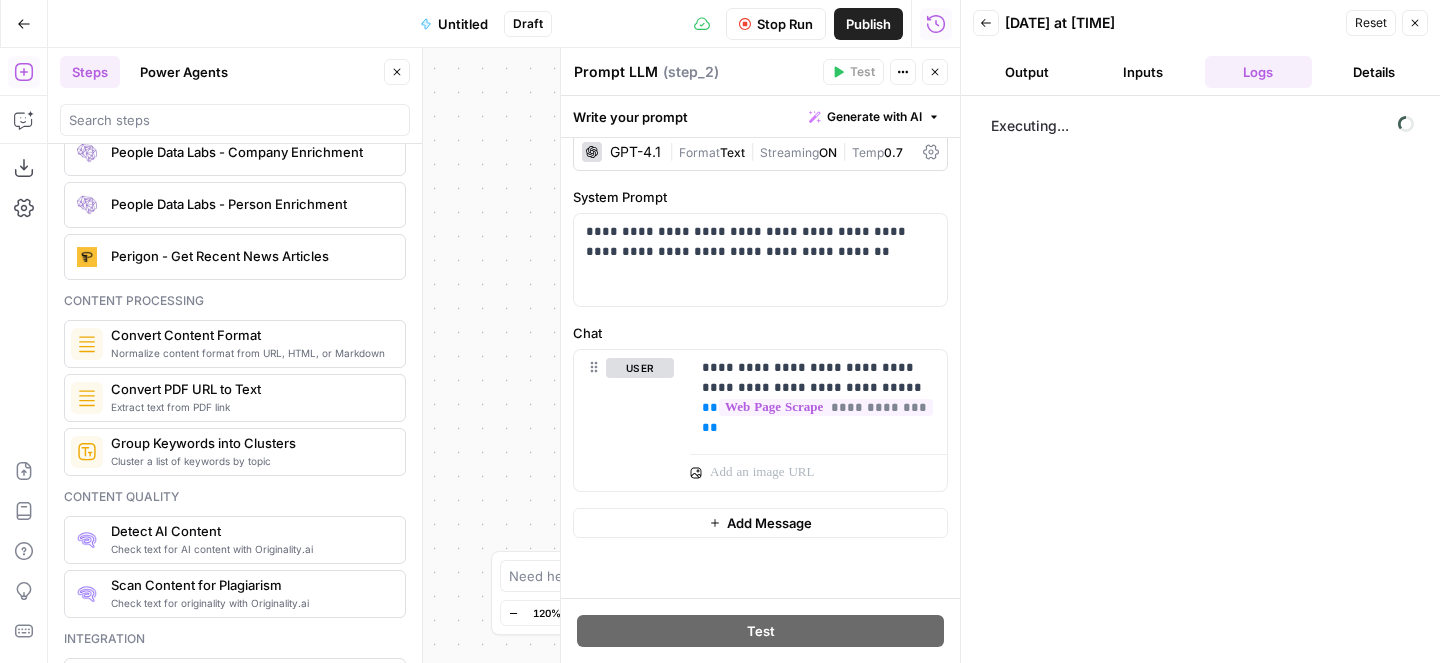 click on "Details" at bounding box center (1374, 72) 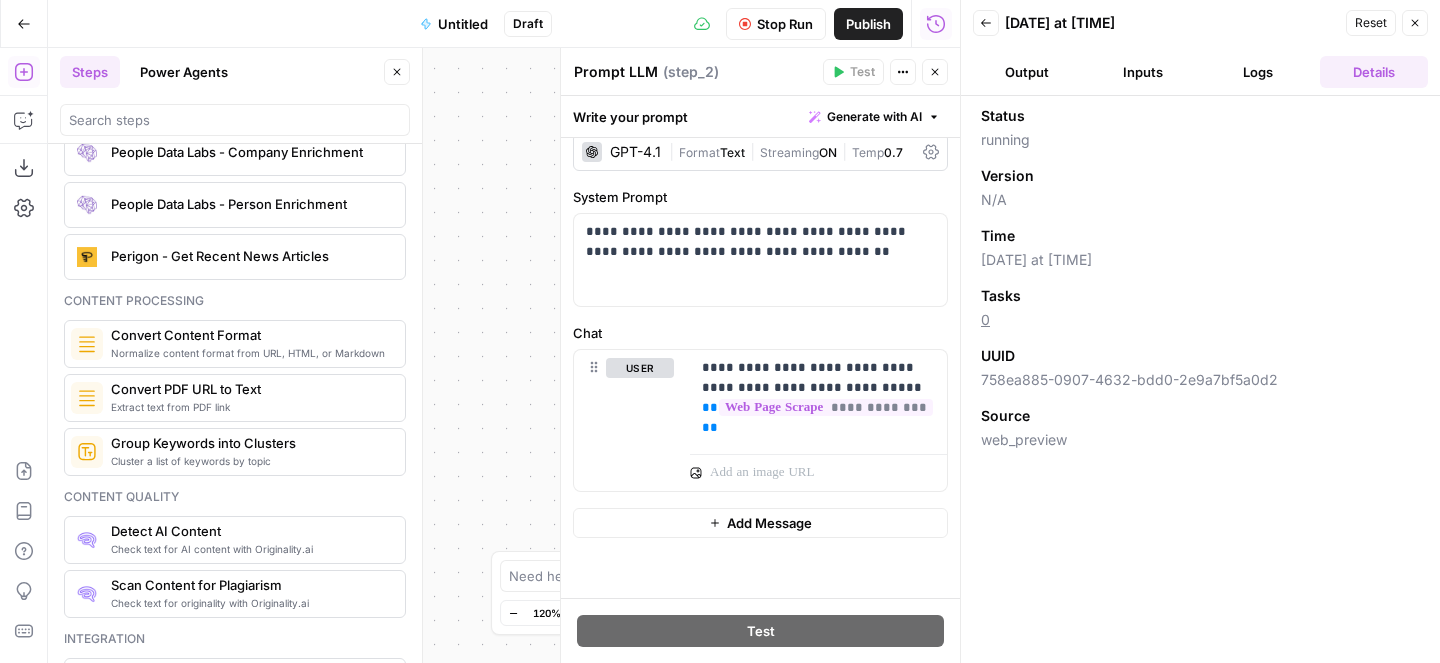 click on "Logs" at bounding box center (1259, 72) 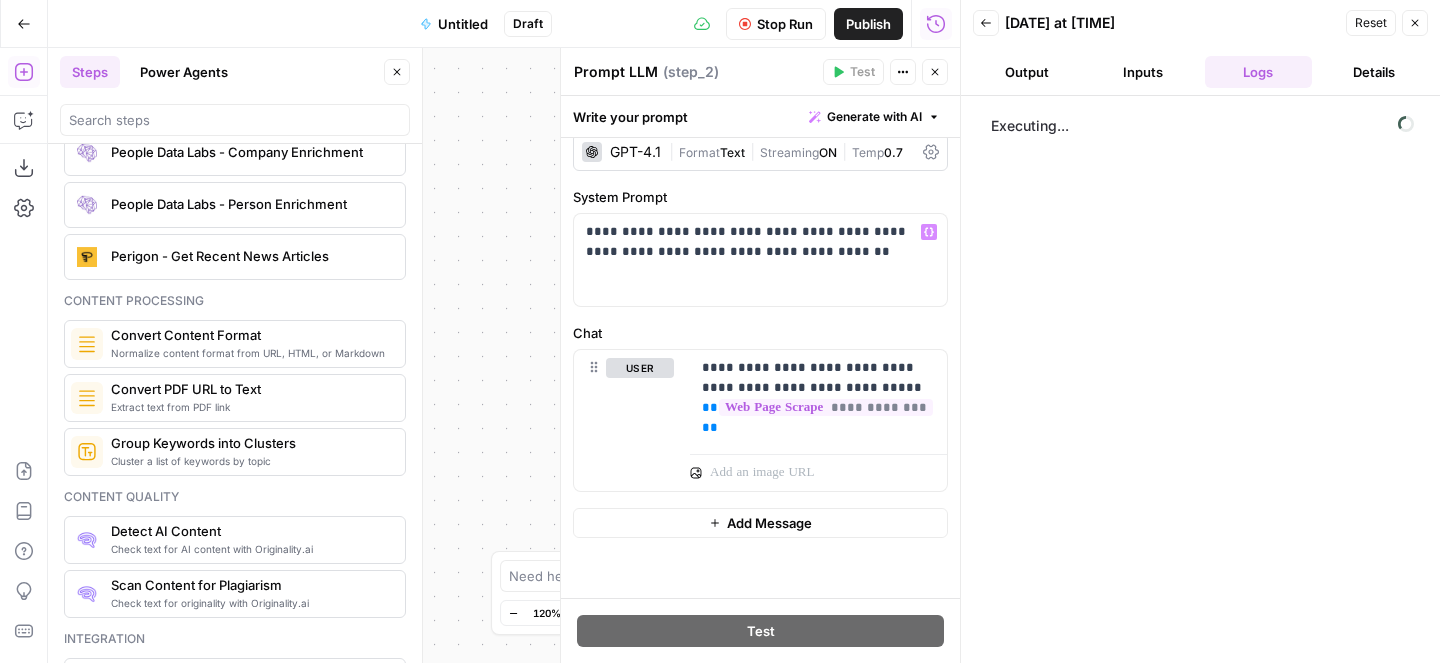scroll, scrollTop: 0, scrollLeft: 0, axis: both 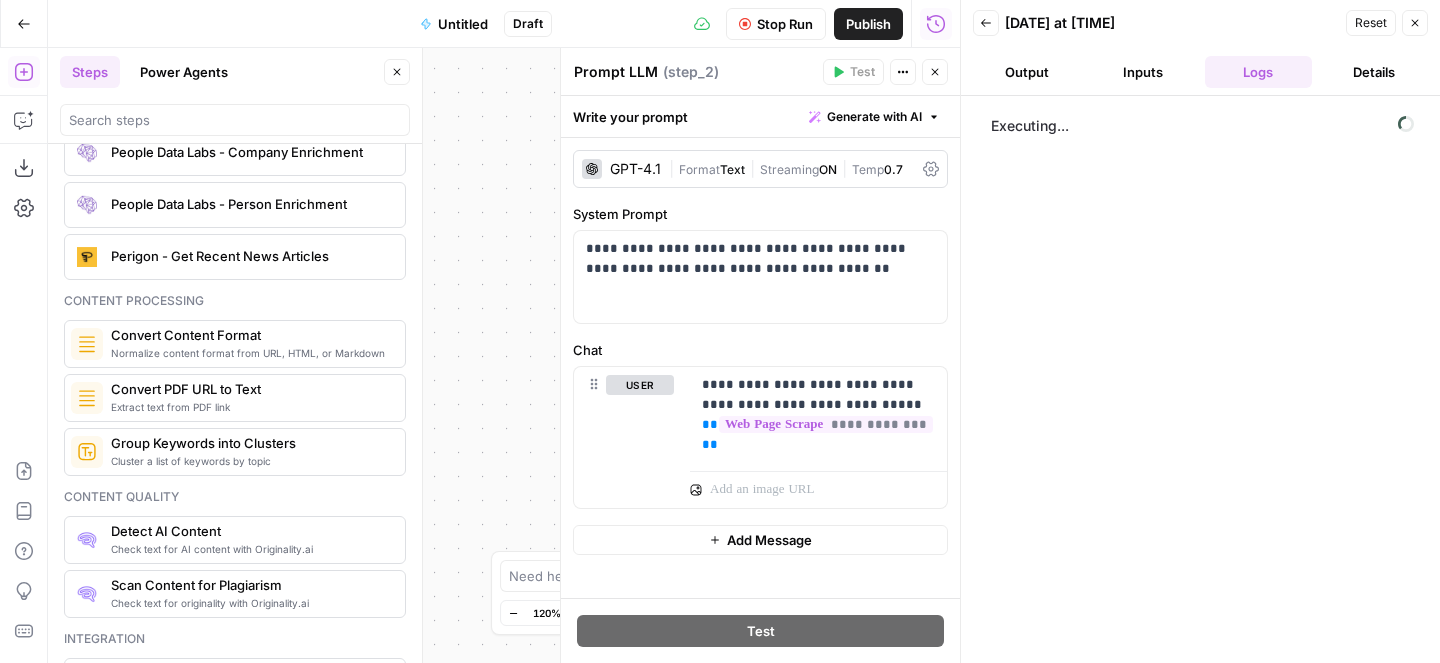click on "Stop Run" at bounding box center (776, 24) 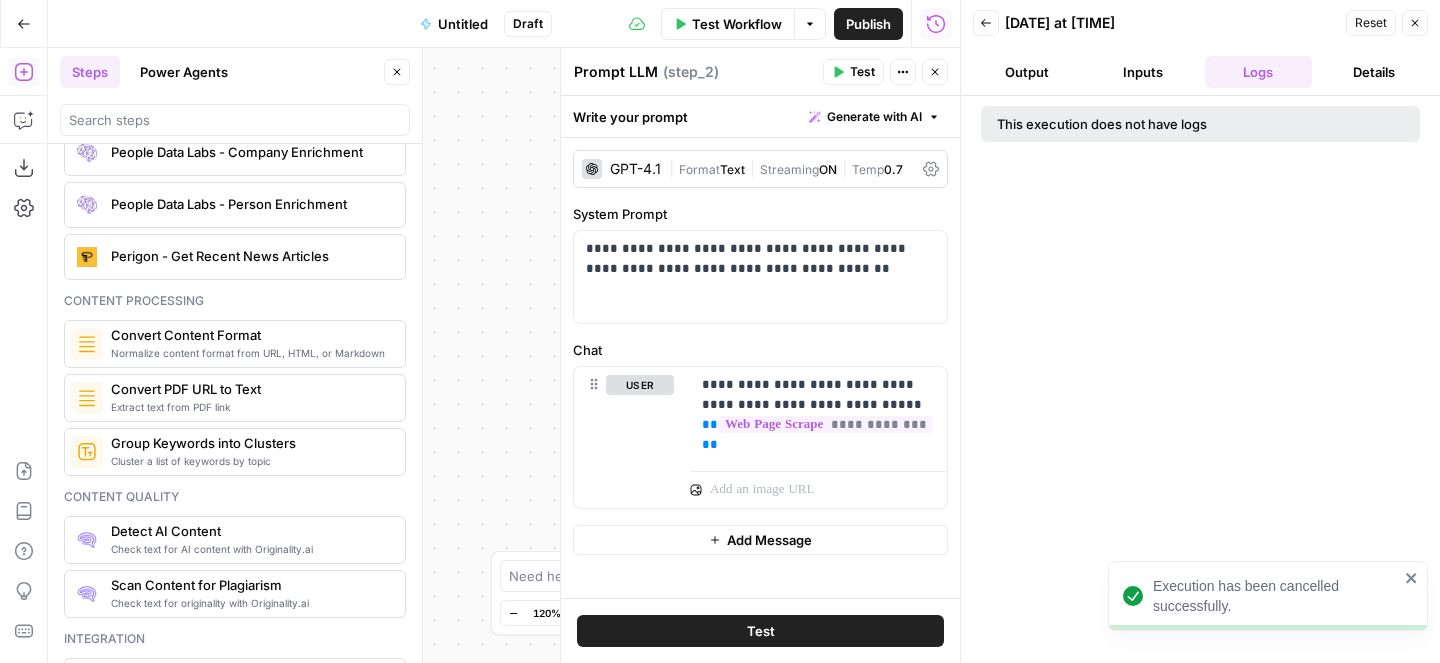 click 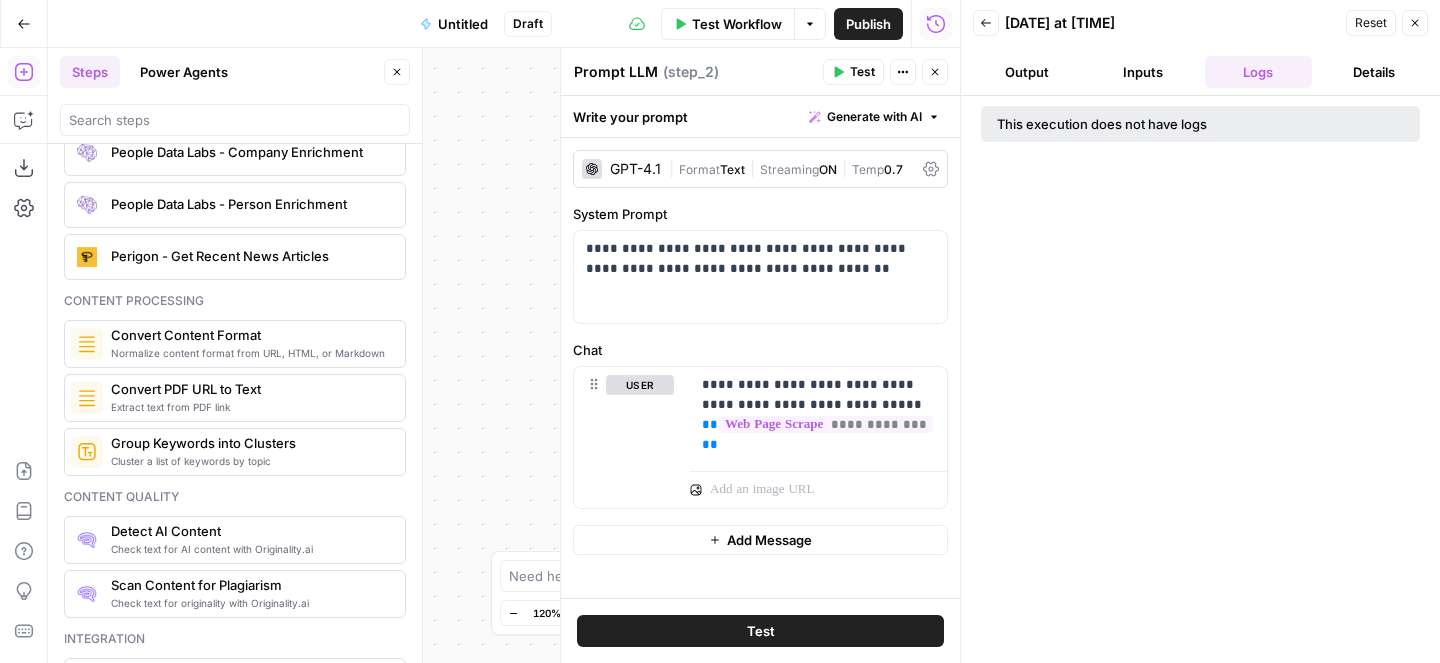 click on "Output" at bounding box center [1027, 72] 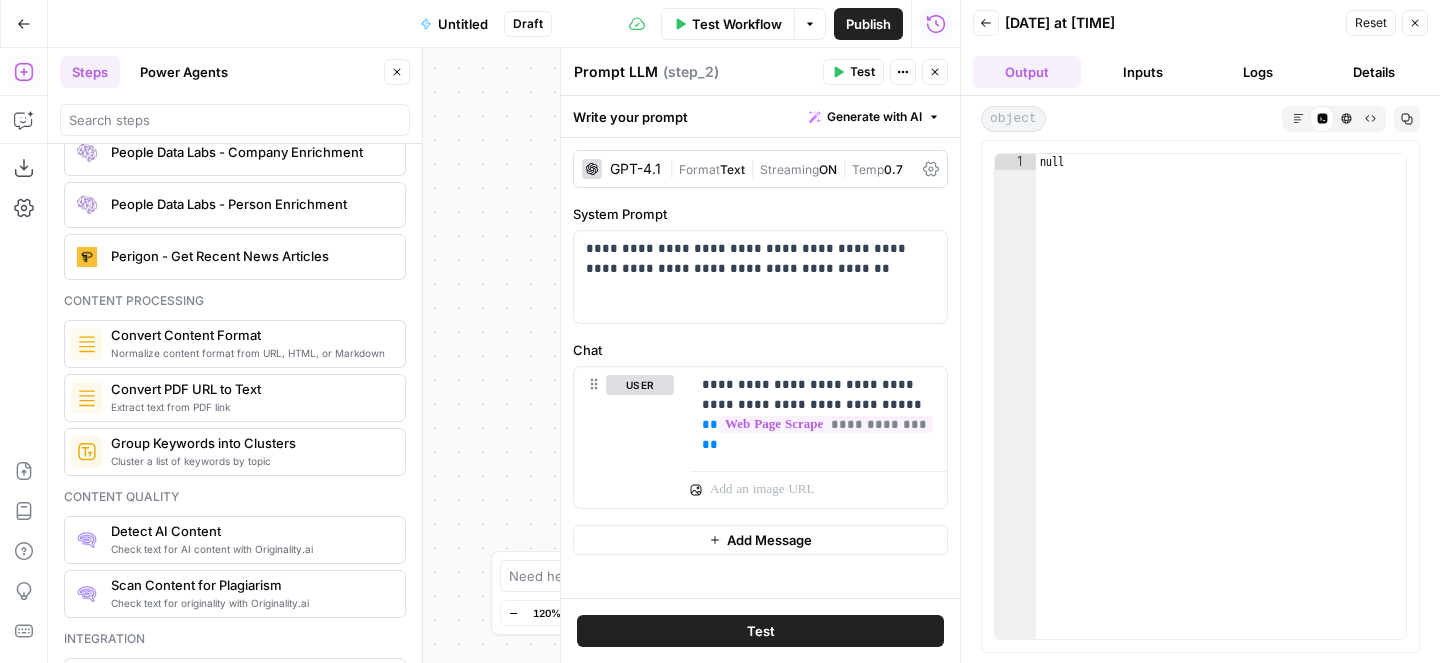 click on "Back" at bounding box center [986, 23] 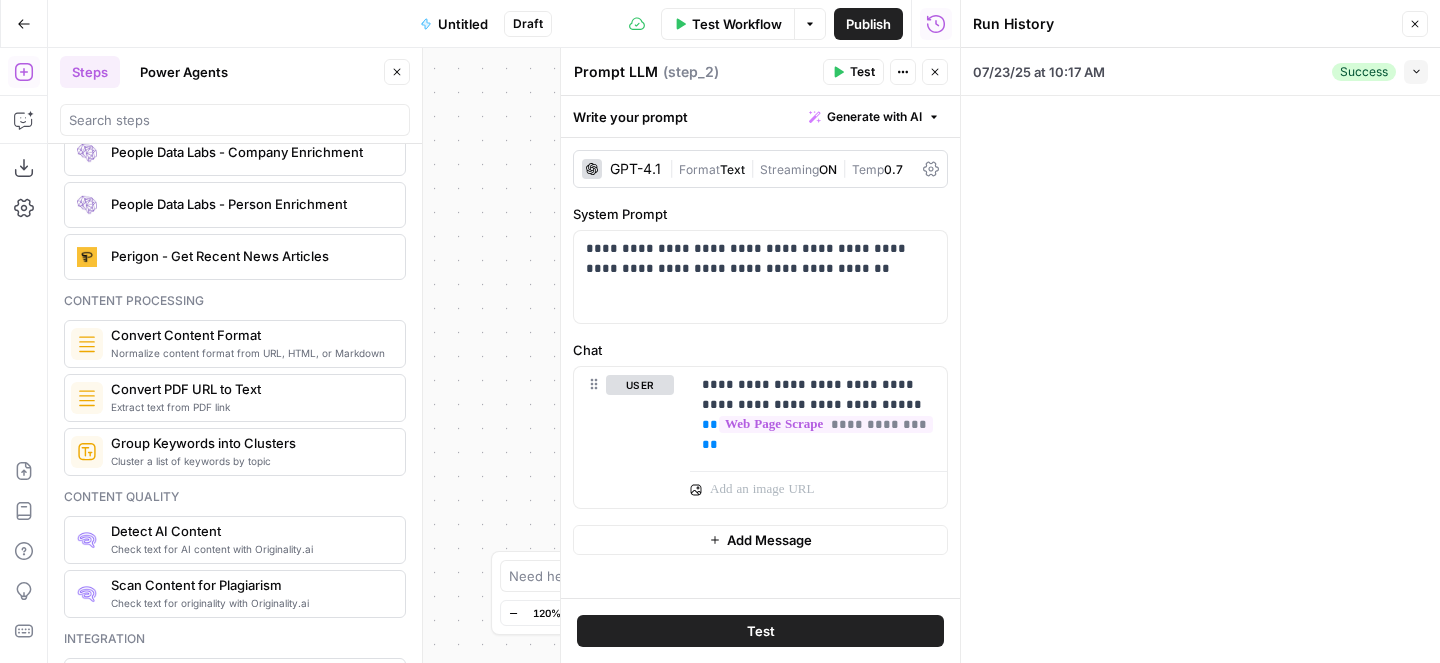 click 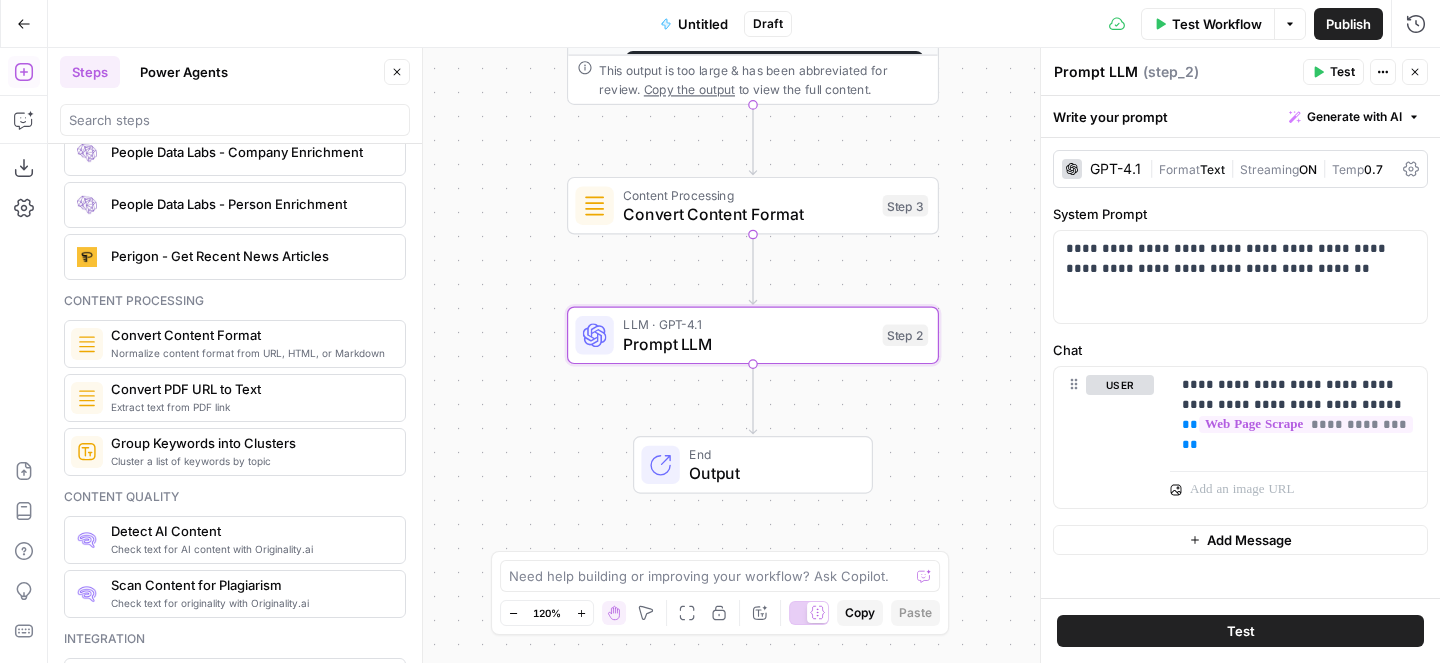 click on "Content Processing Convert Content Format Step 3 Copy step Delete step Add Note Test" at bounding box center [753, 206] 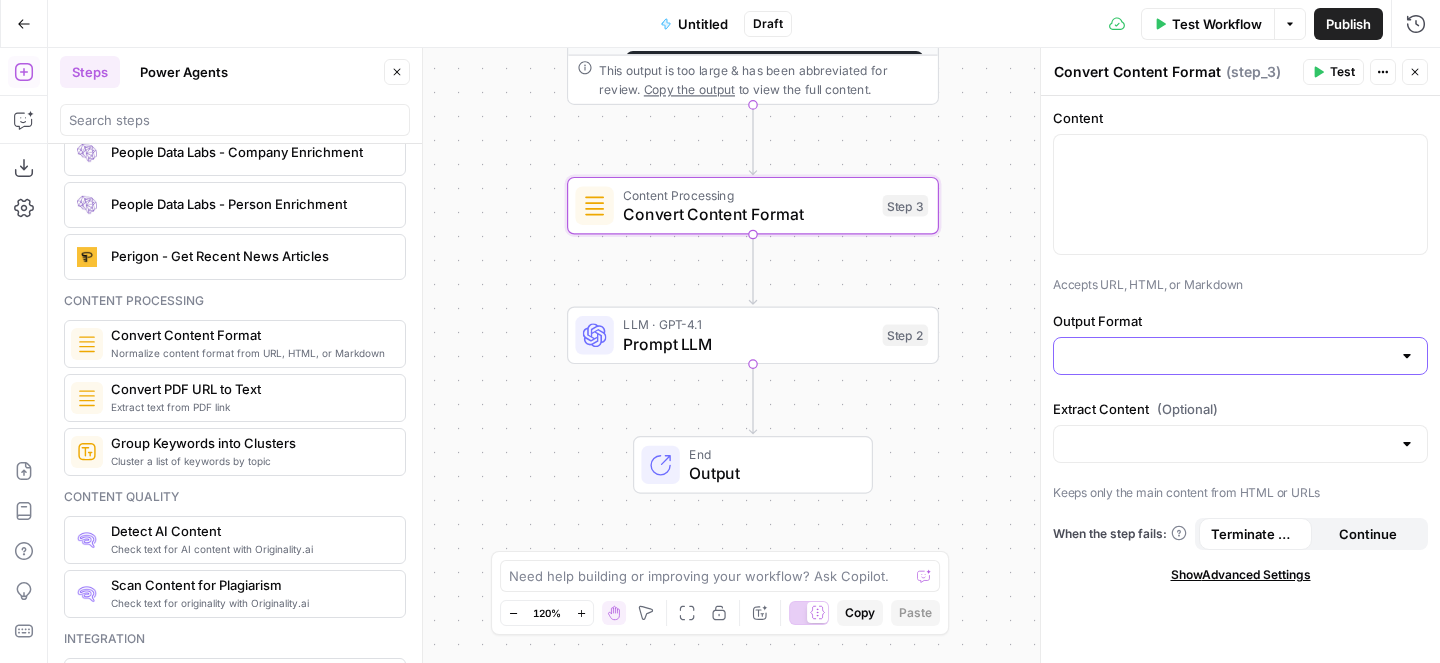 click on "Output Format" at bounding box center [1228, 356] 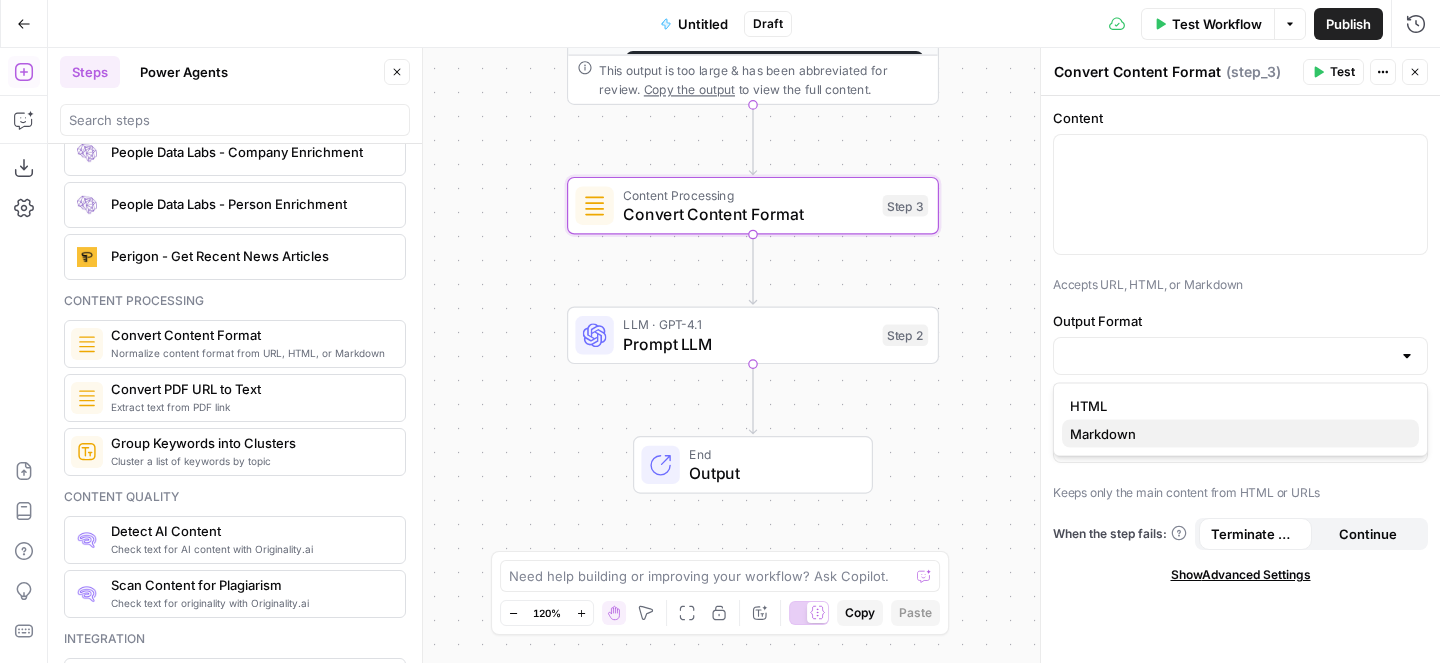 click on "Markdown" at bounding box center (1236, 434) 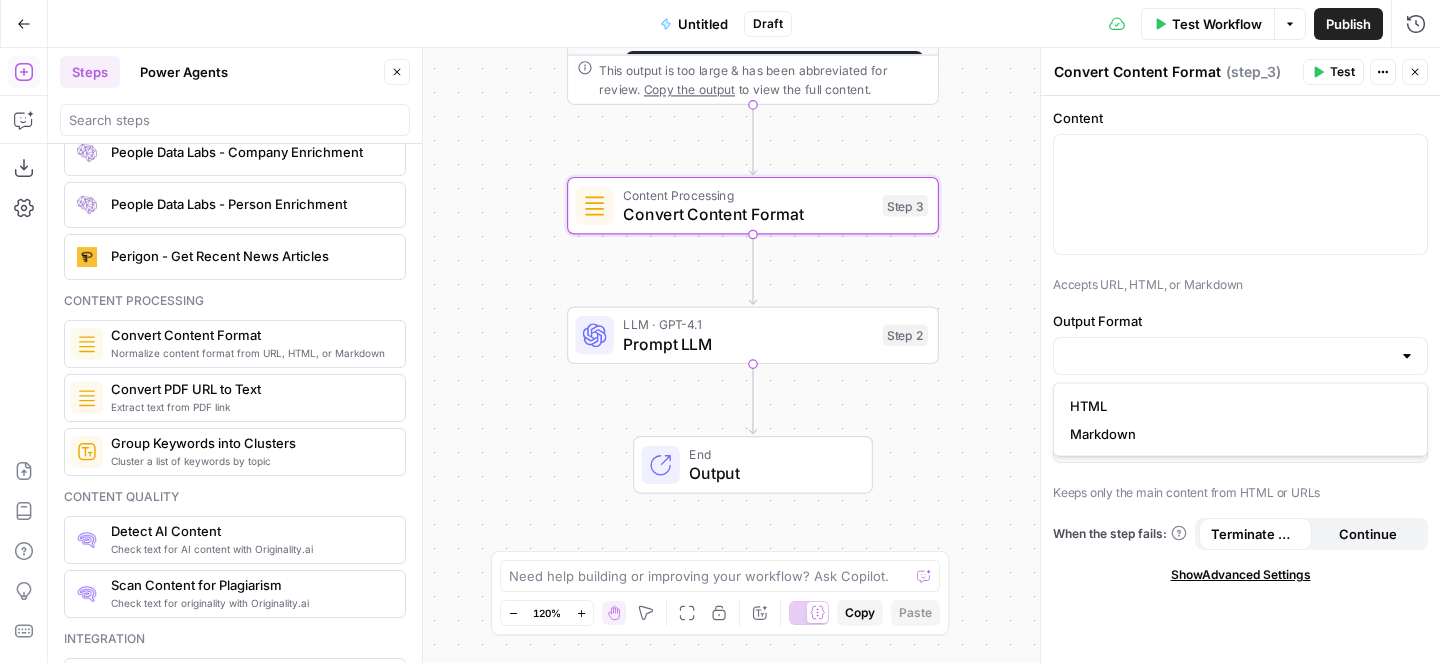 type on "Markdown" 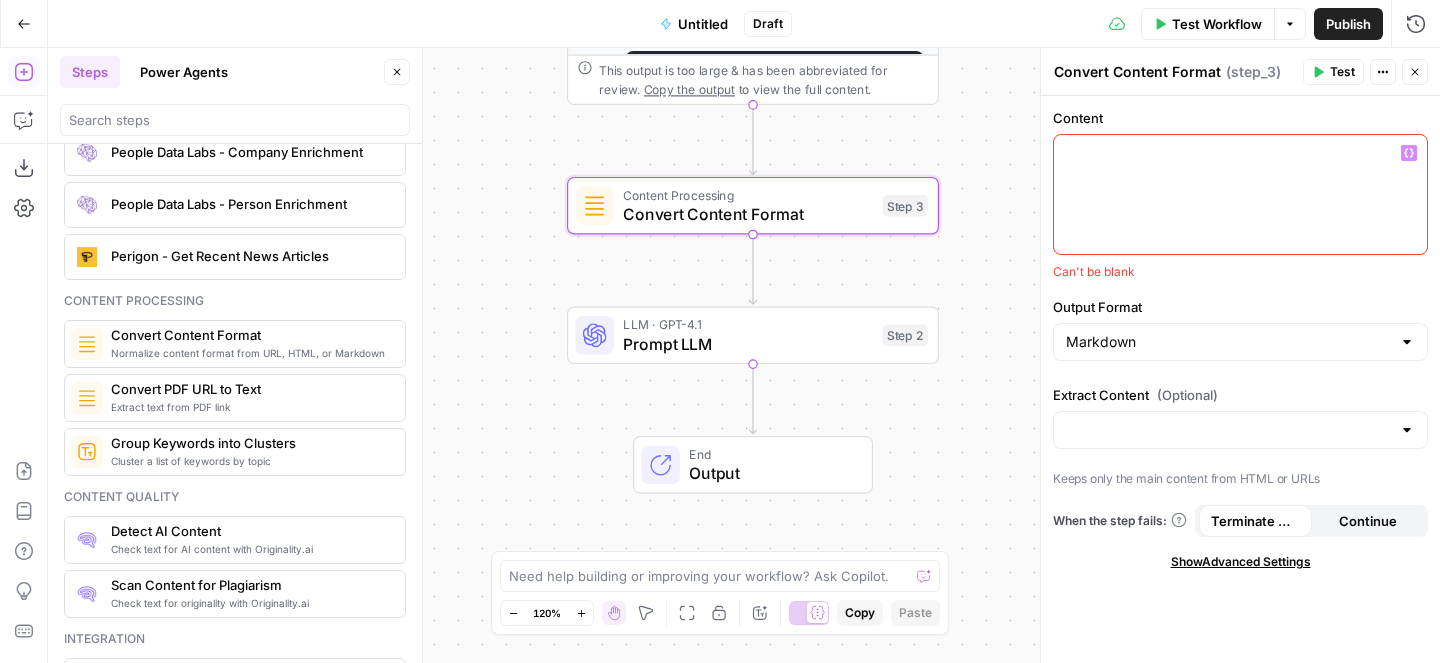 click at bounding box center [1240, 194] 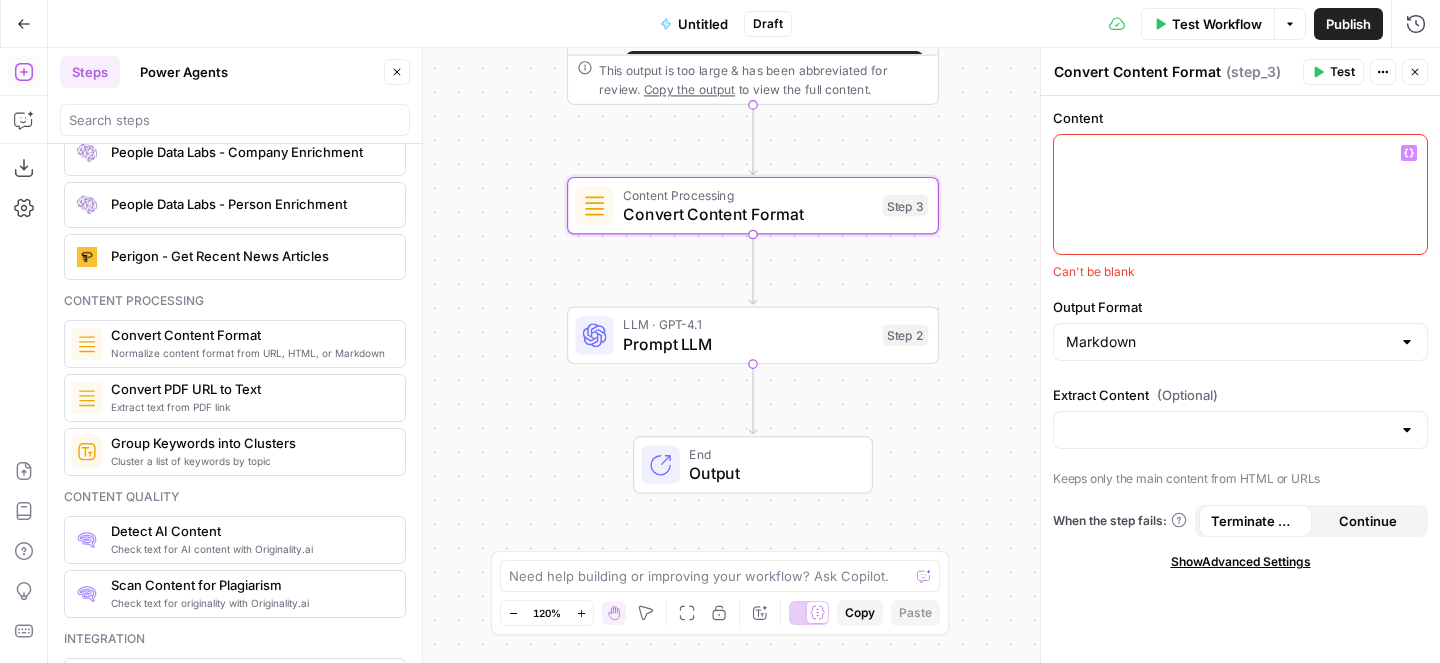 click 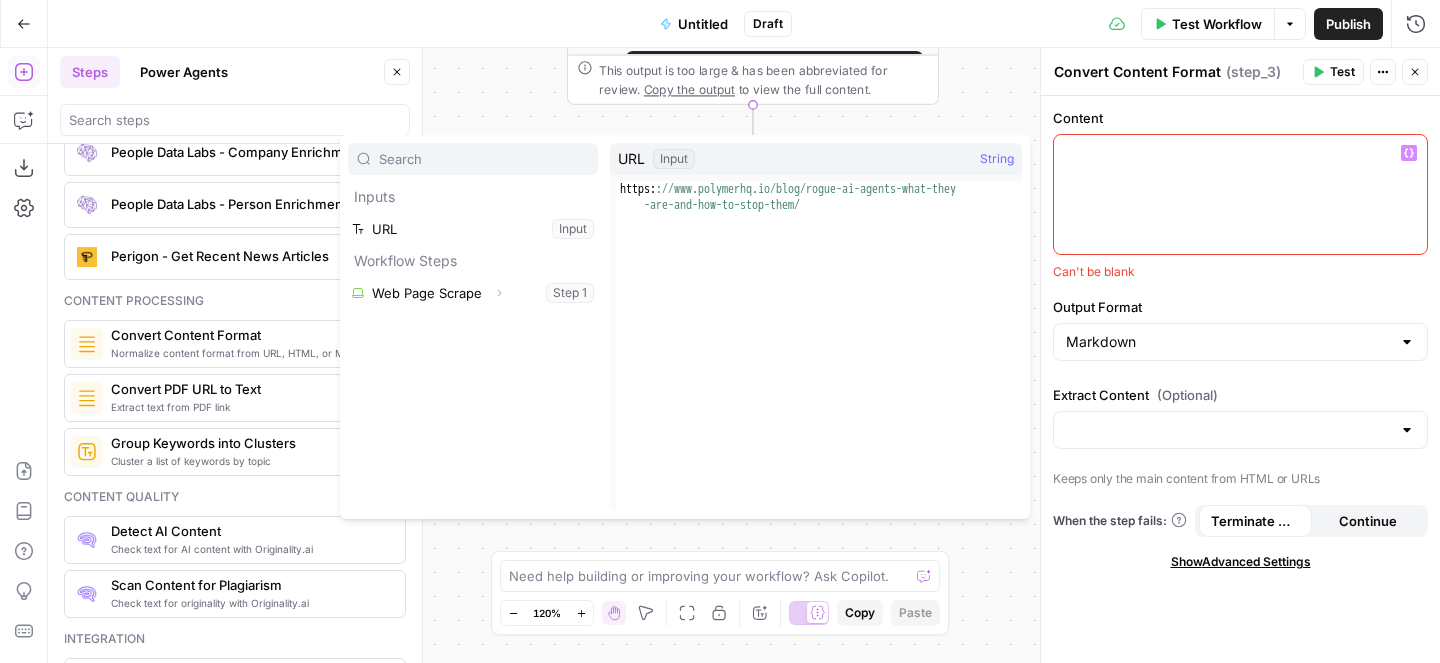 click at bounding box center [1240, 194] 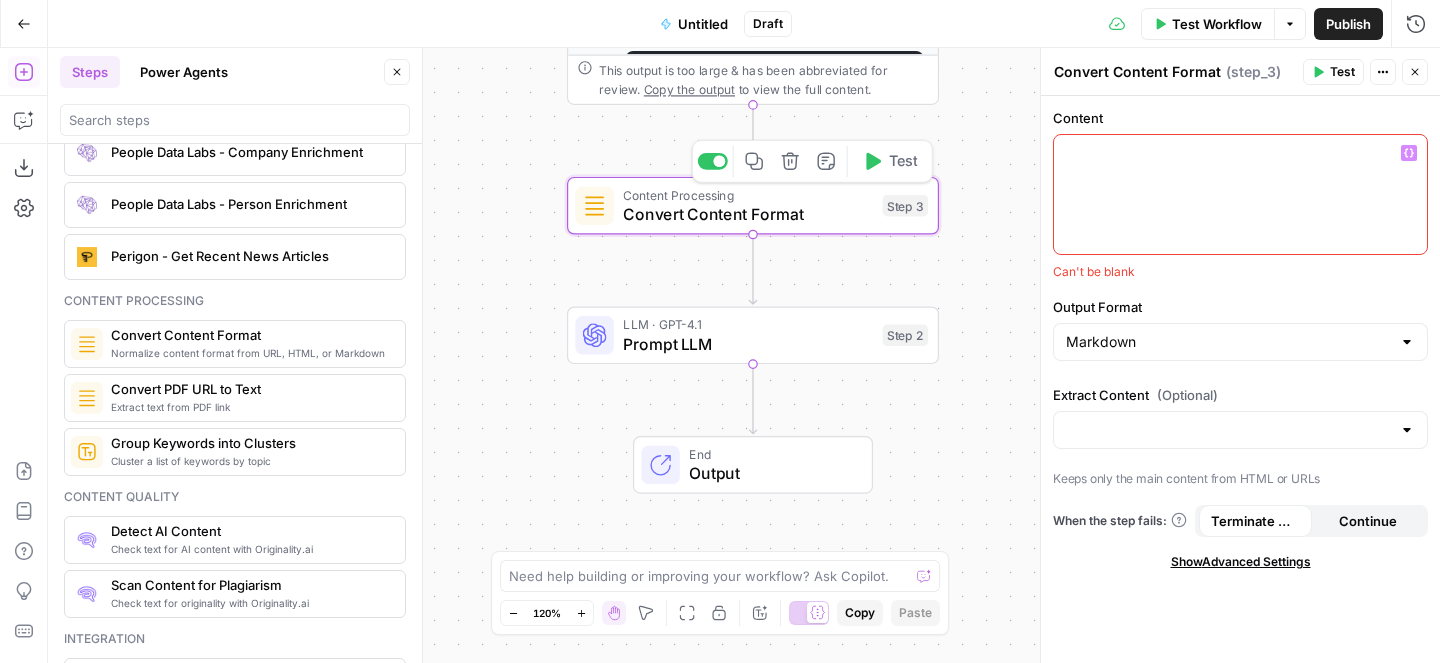 click 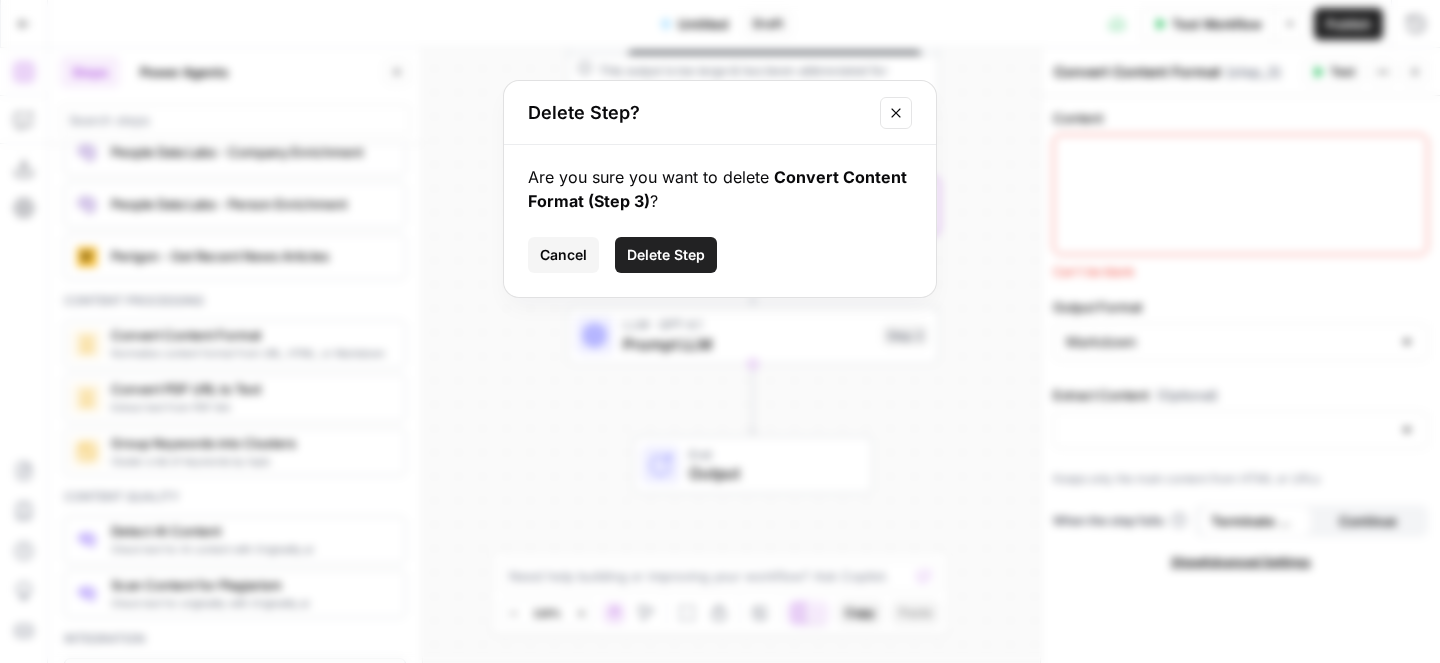 click on "Delete Step" at bounding box center [666, 255] 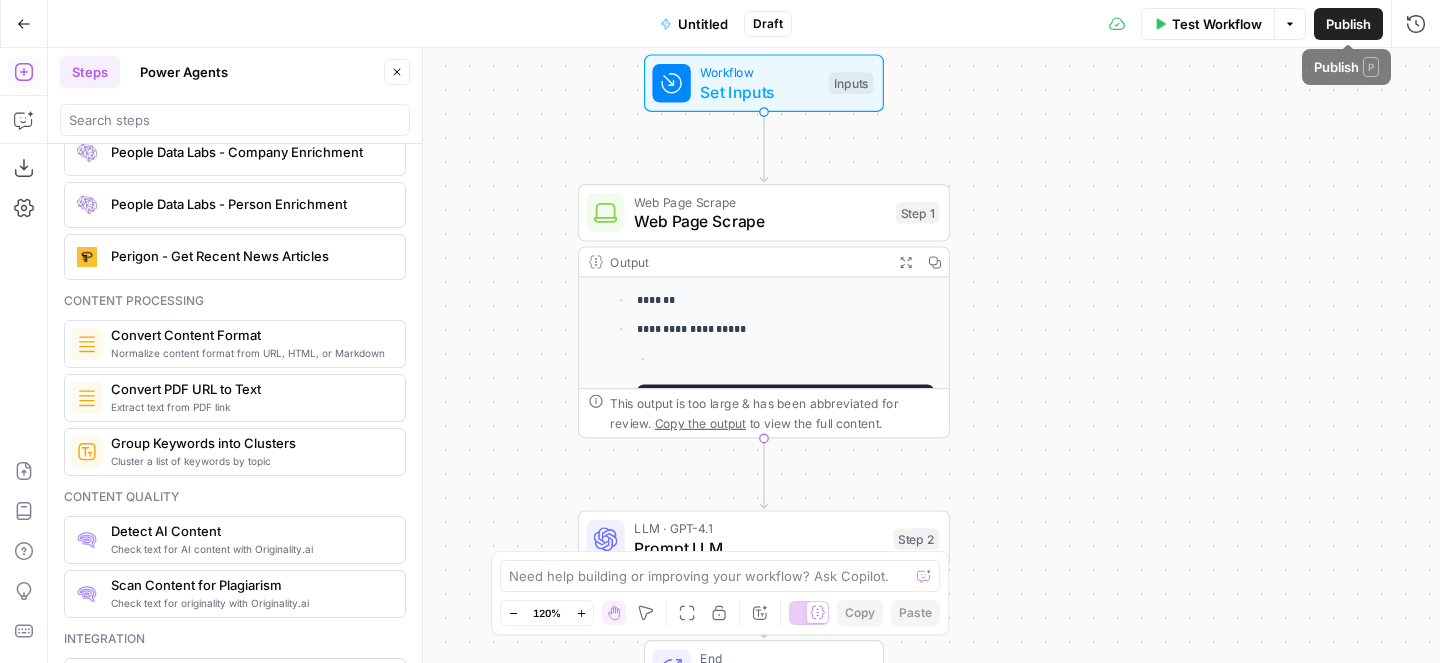 click on "Test Workflow" at bounding box center [1217, 24] 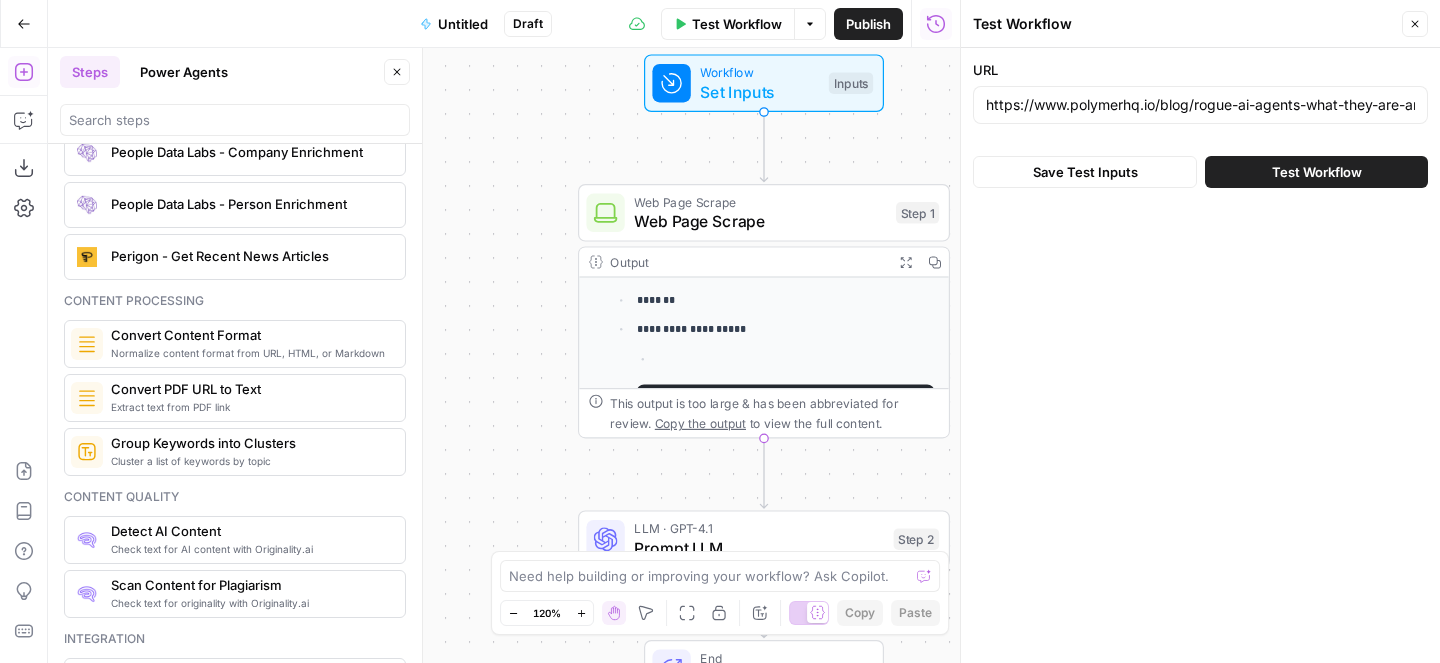 click on "Test Workflow" at bounding box center [1316, 172] 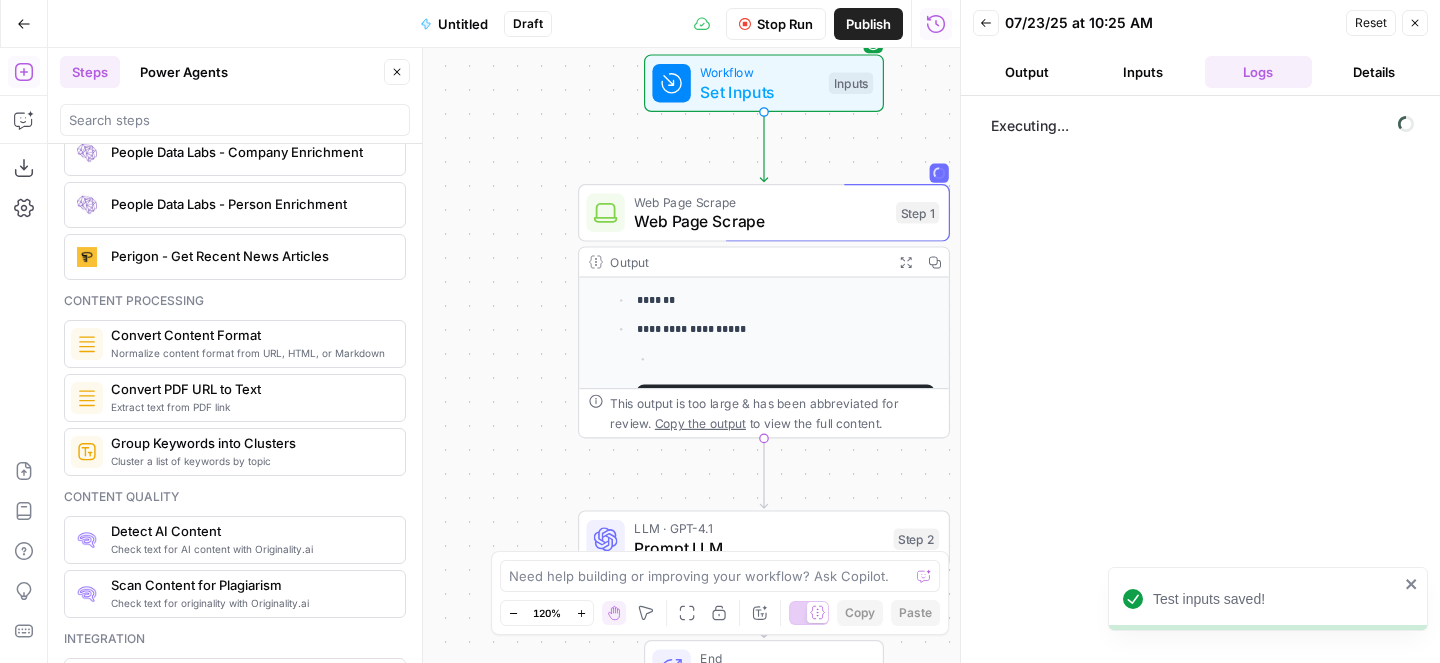 click on "Output" at bounding box center (1027, 72) 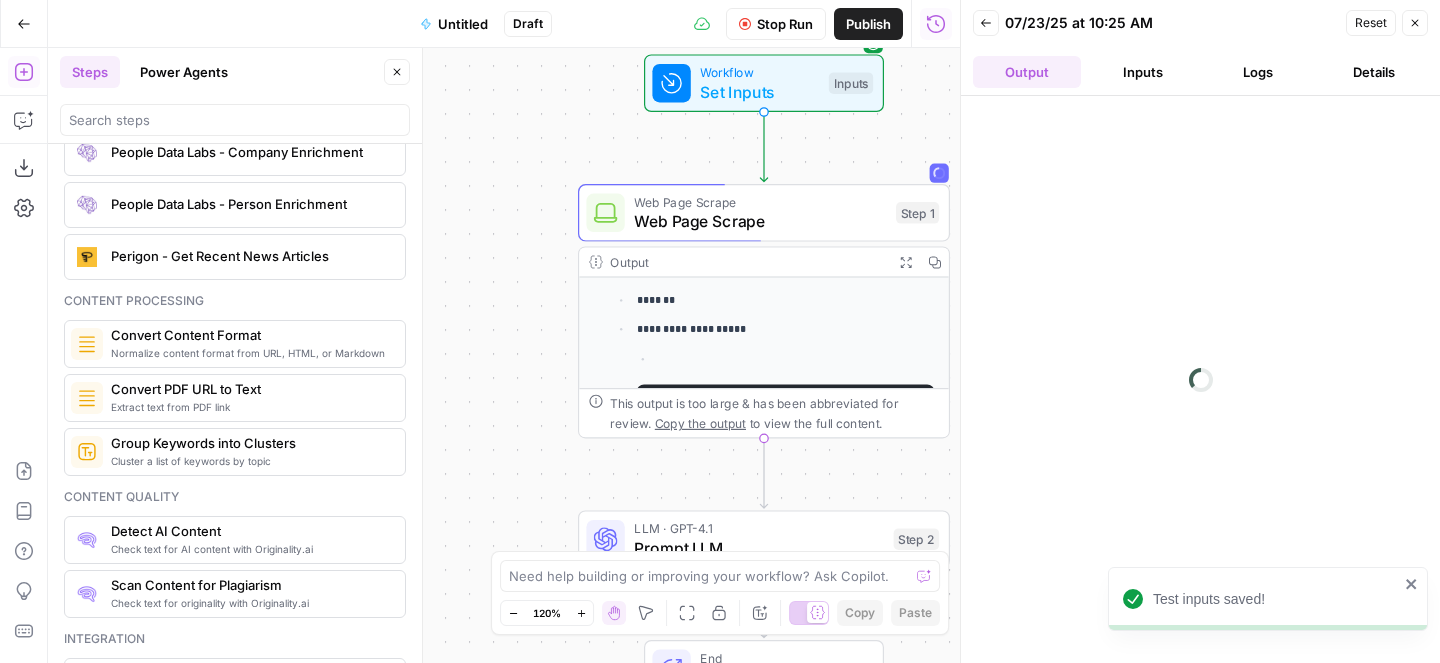 click on "Logs" at bounding box center (1259, 72) 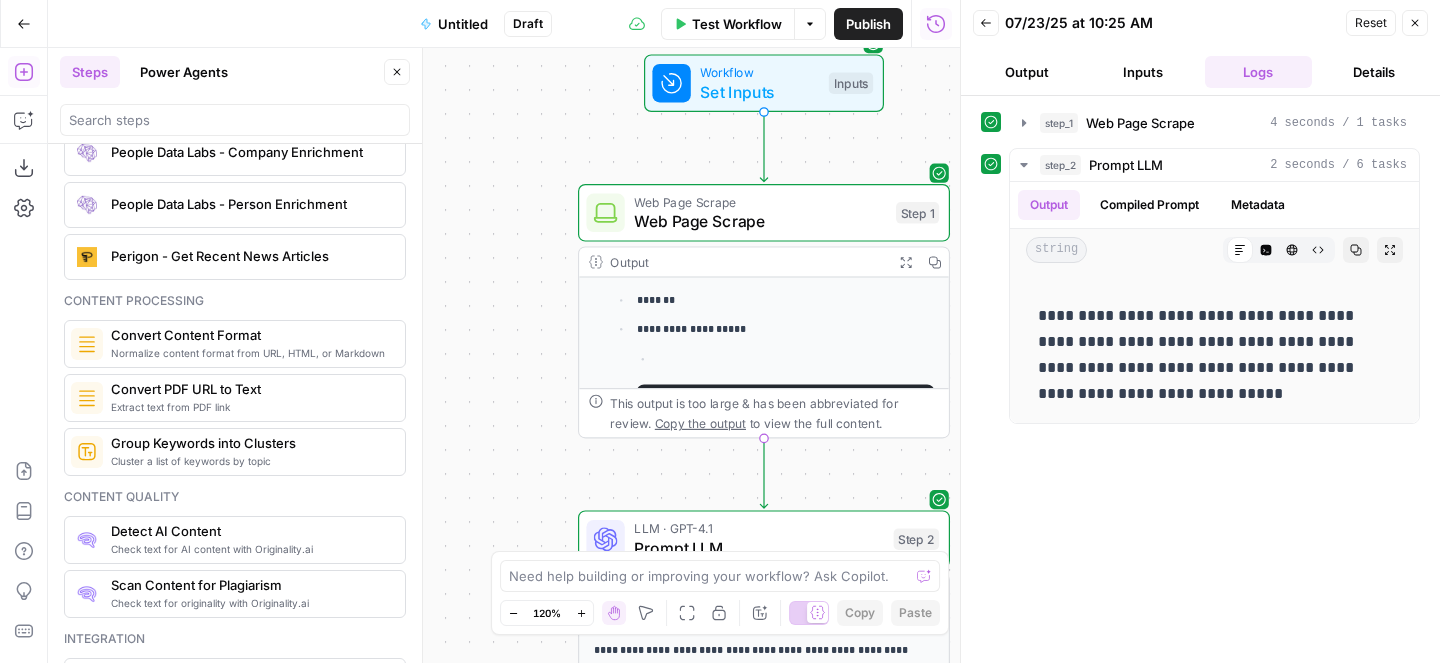 click on "Untitled" at bounding box center [463, 24] 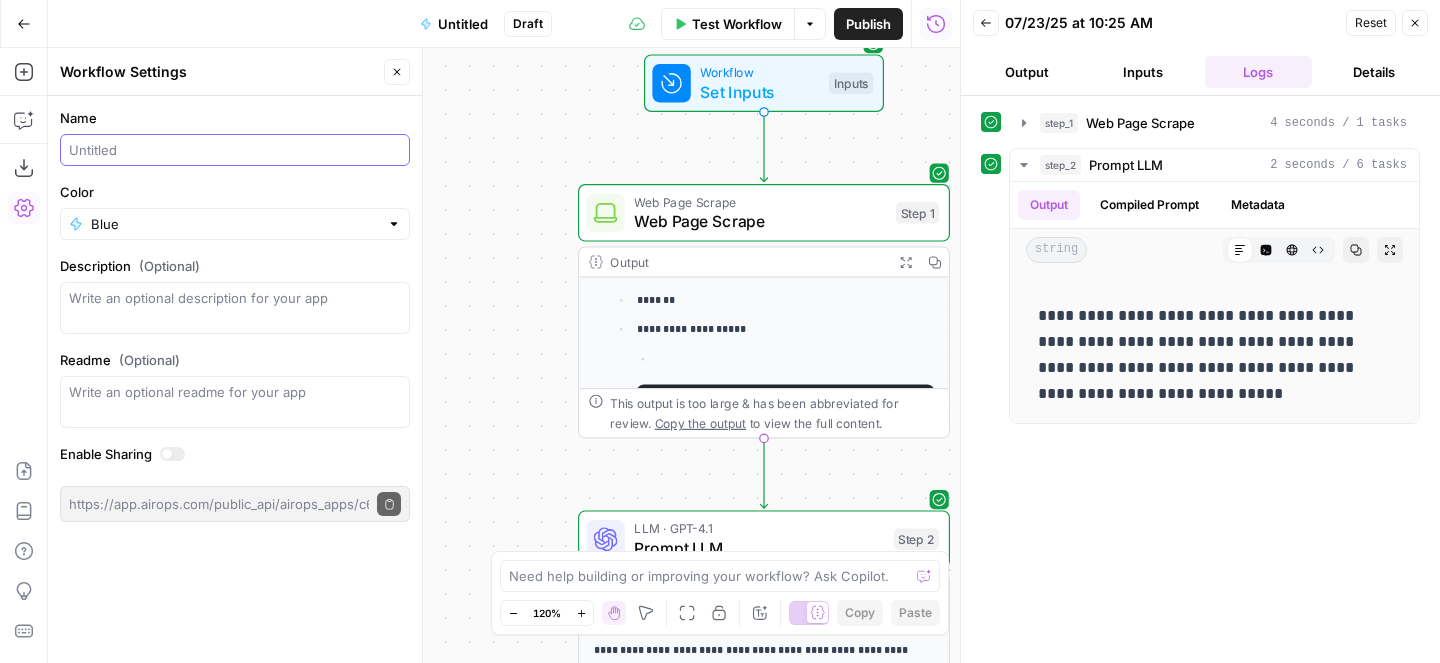 click on "Name" at bounding box center [235, 150] 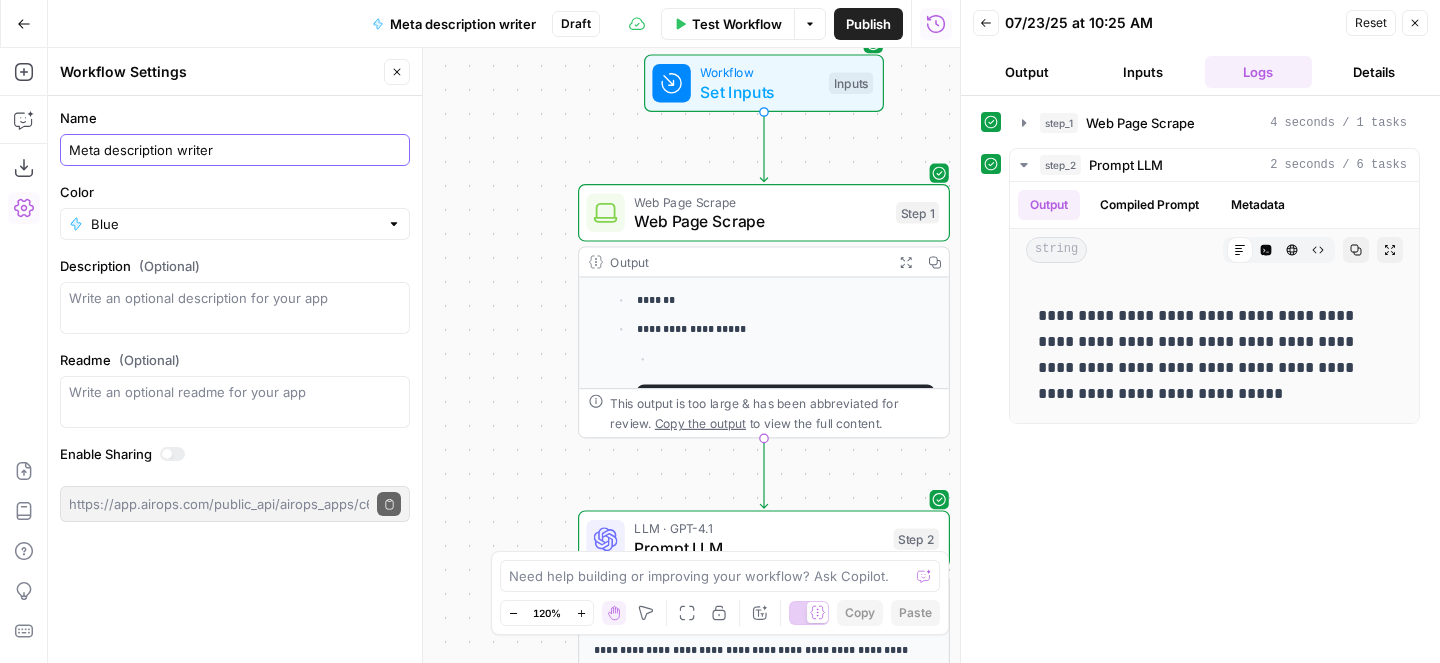 type on "Meta description writer" 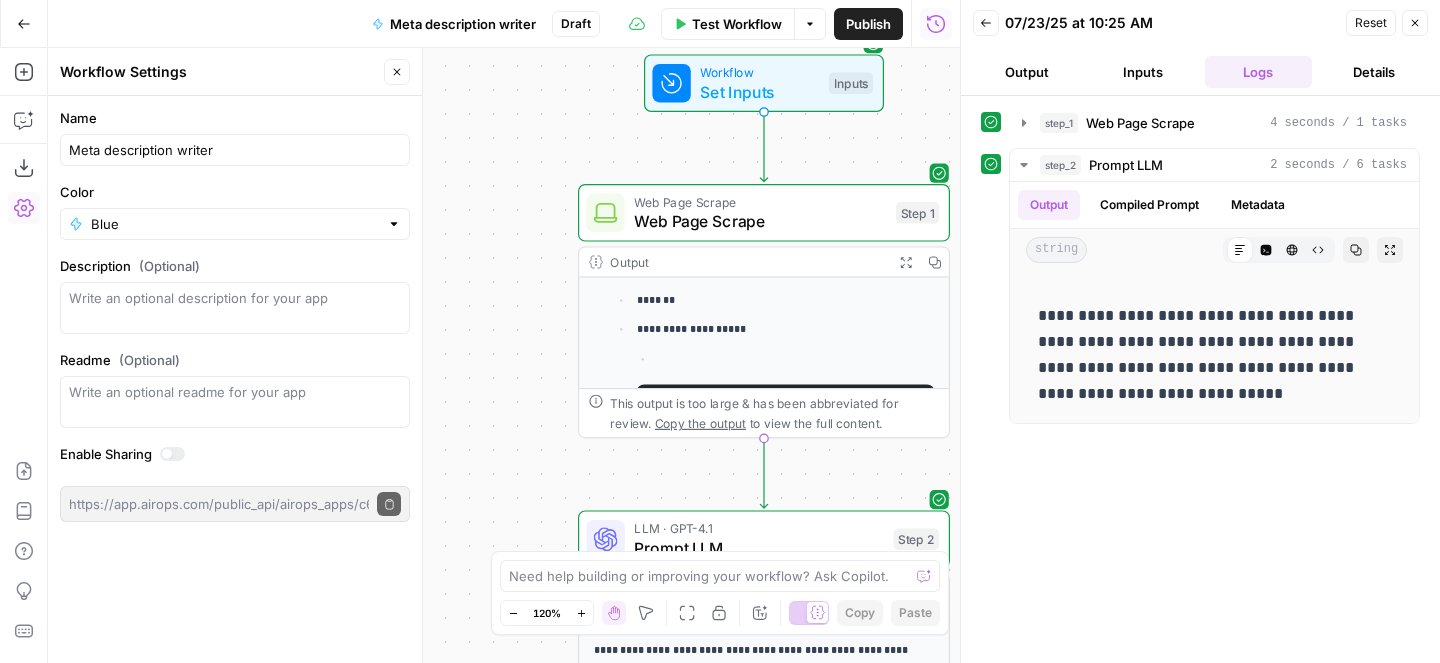 click on "Name" at bounding box center [235, 118] 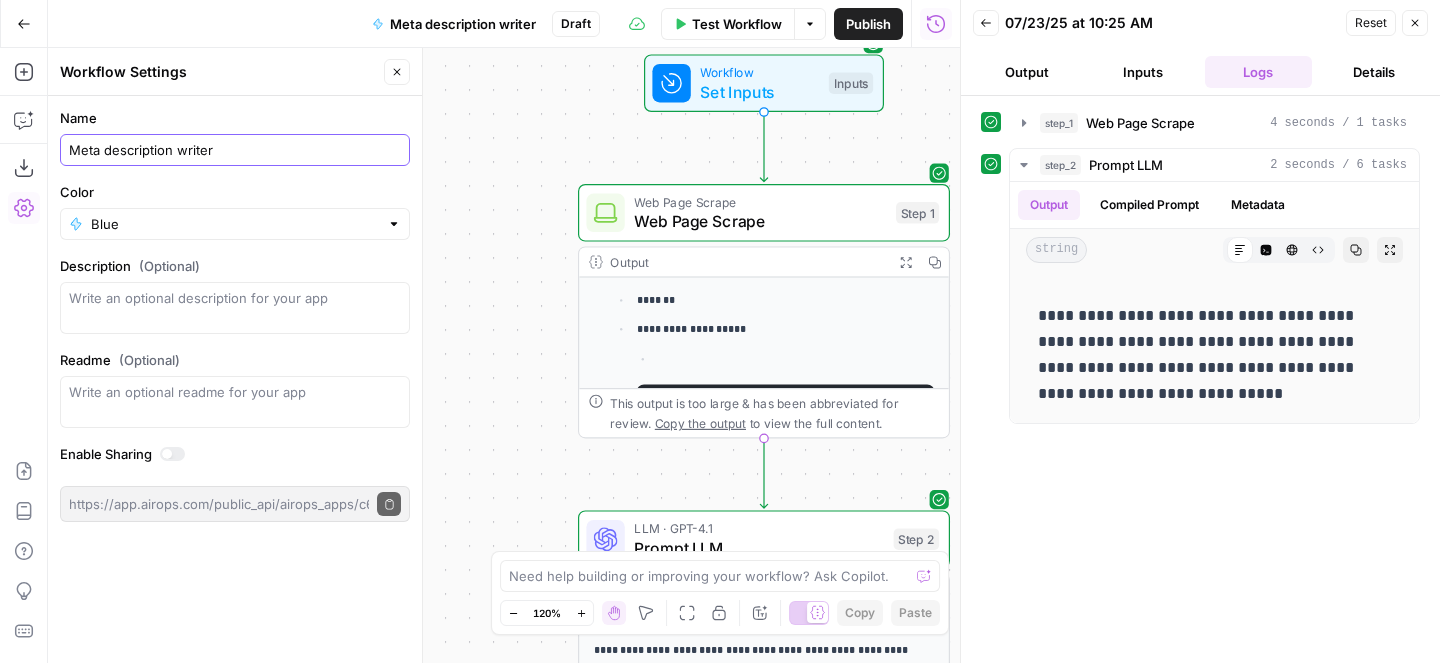 click on "Meta description writer" at bounding box center (235, 150) 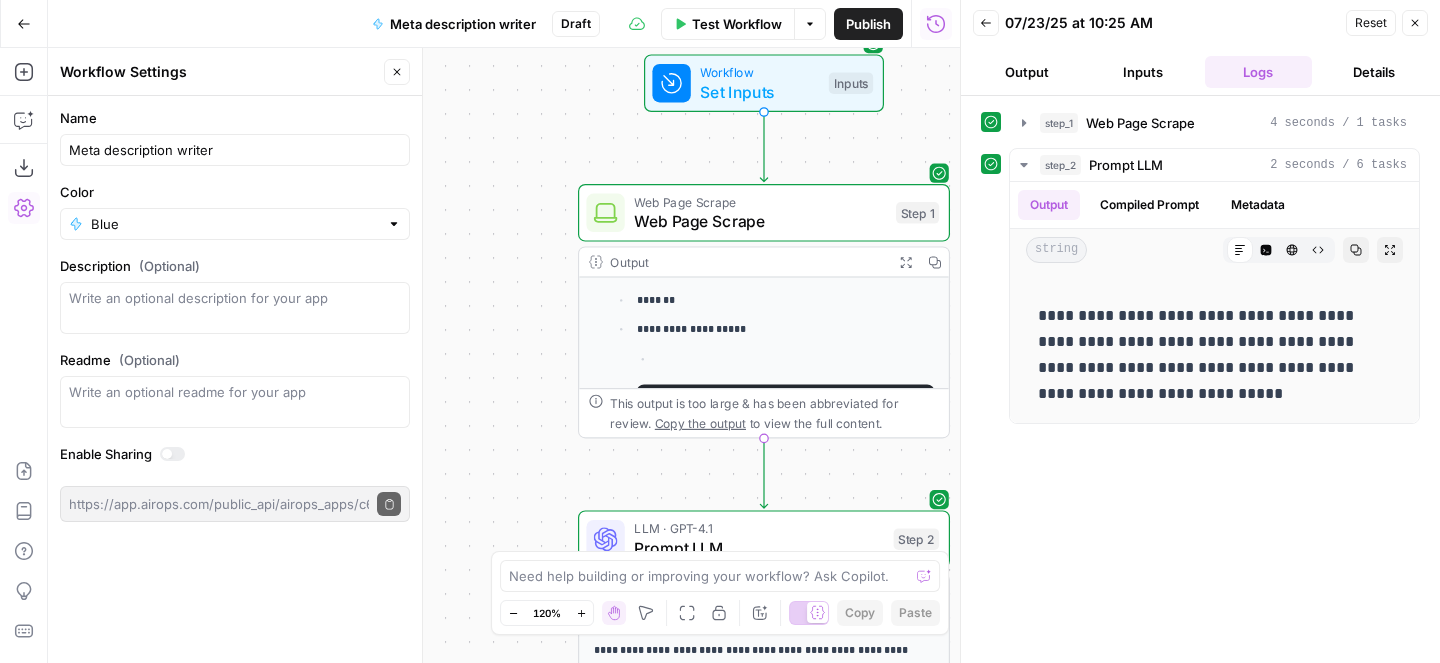 click on "**********" at bounding box center [504, 355] 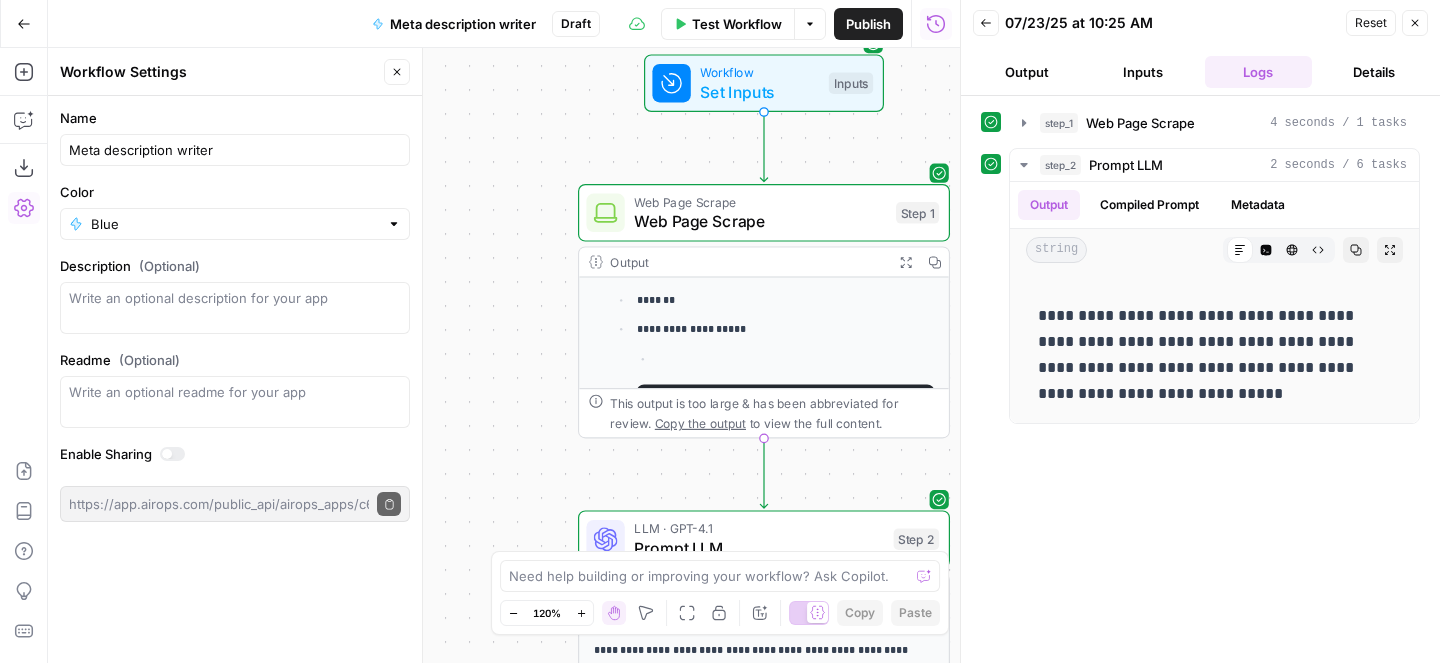 click on "Publish" at bounding box center (868, 24) 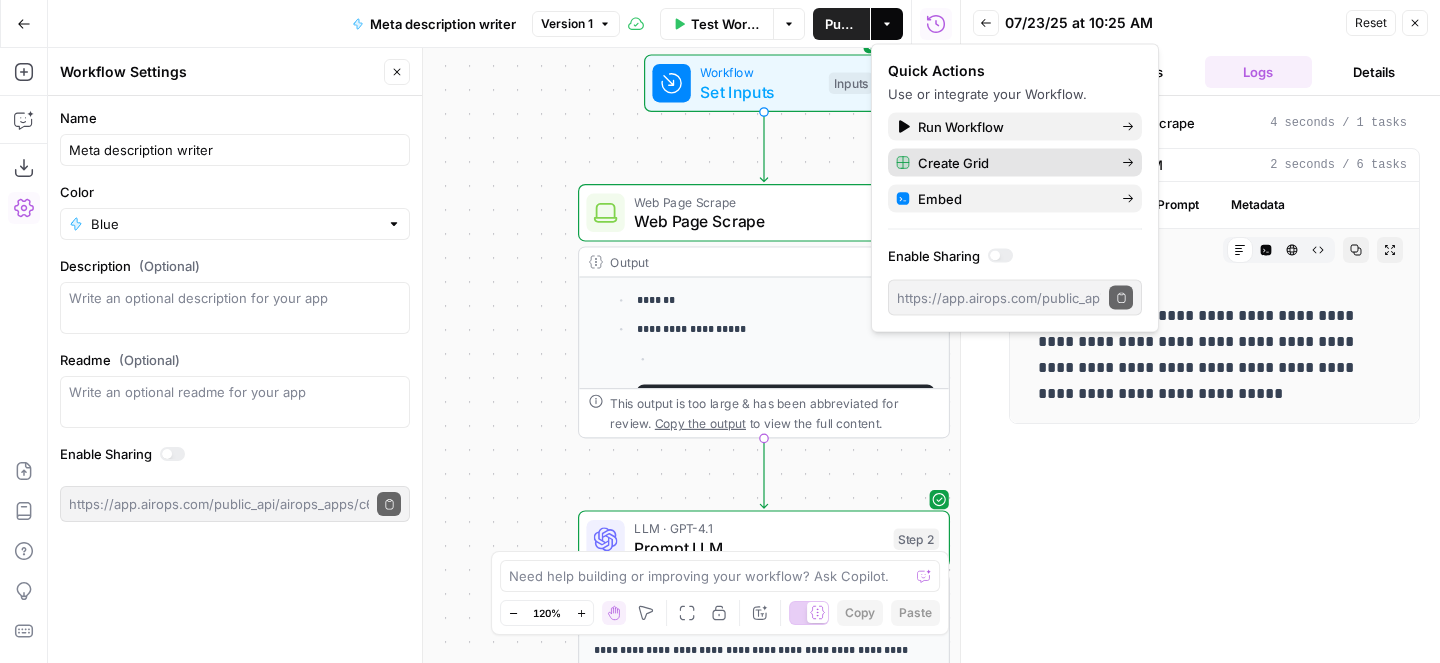 click on "Create Grid" at bounding box center [1012, 163] 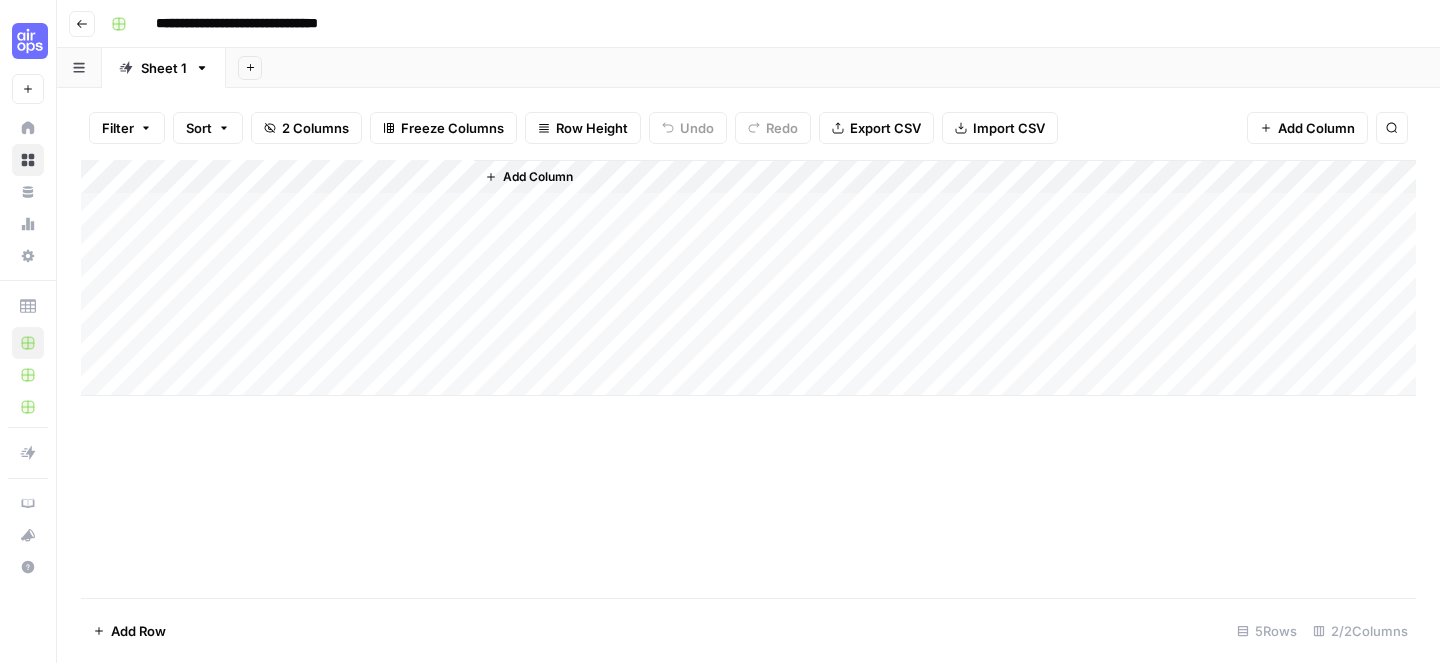 click on "Add Column" at bounding box center (748, 278) 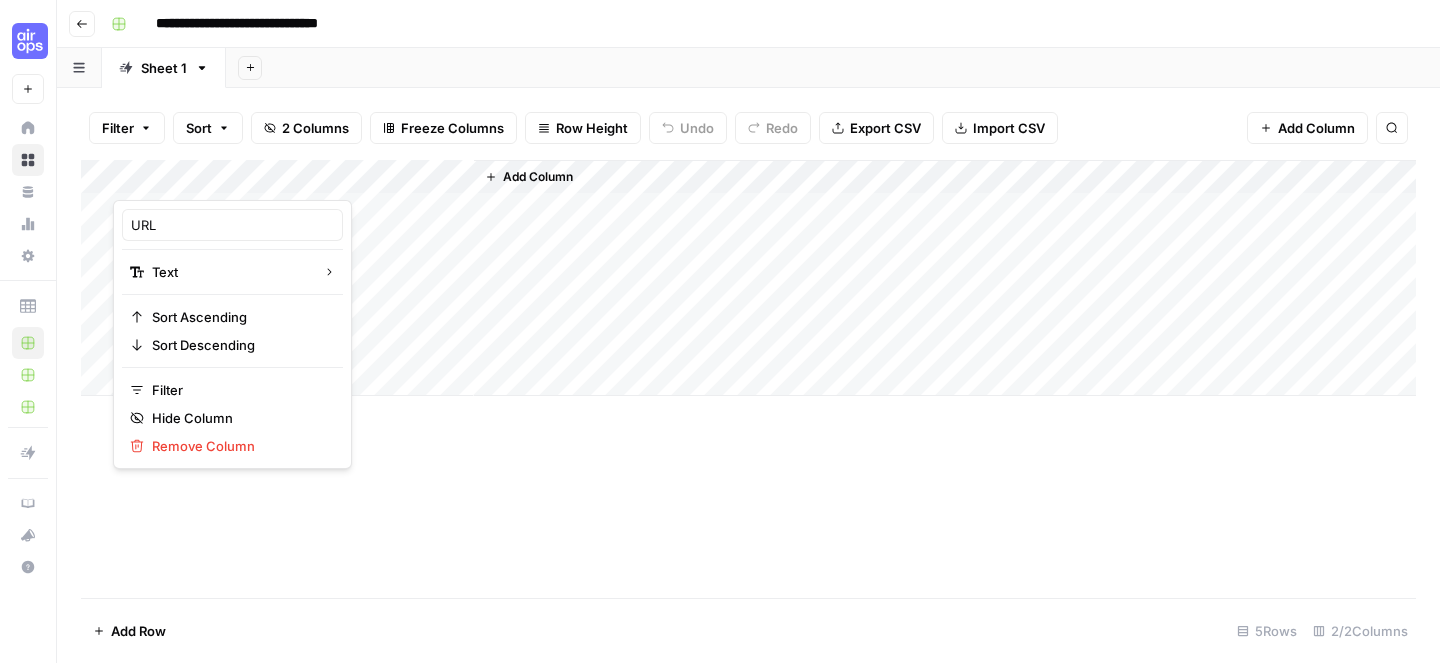 click at bounding box center (203, 180) 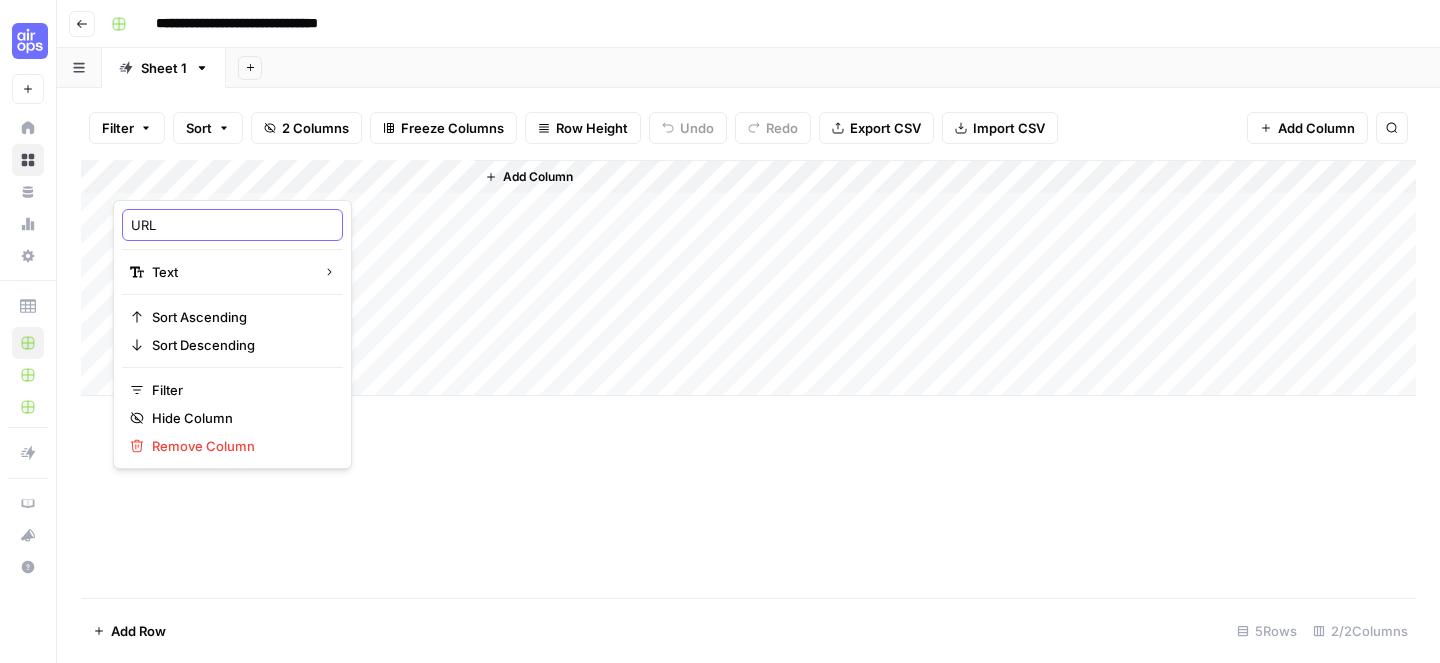 click on "URL" at bounding box center [232, 225] 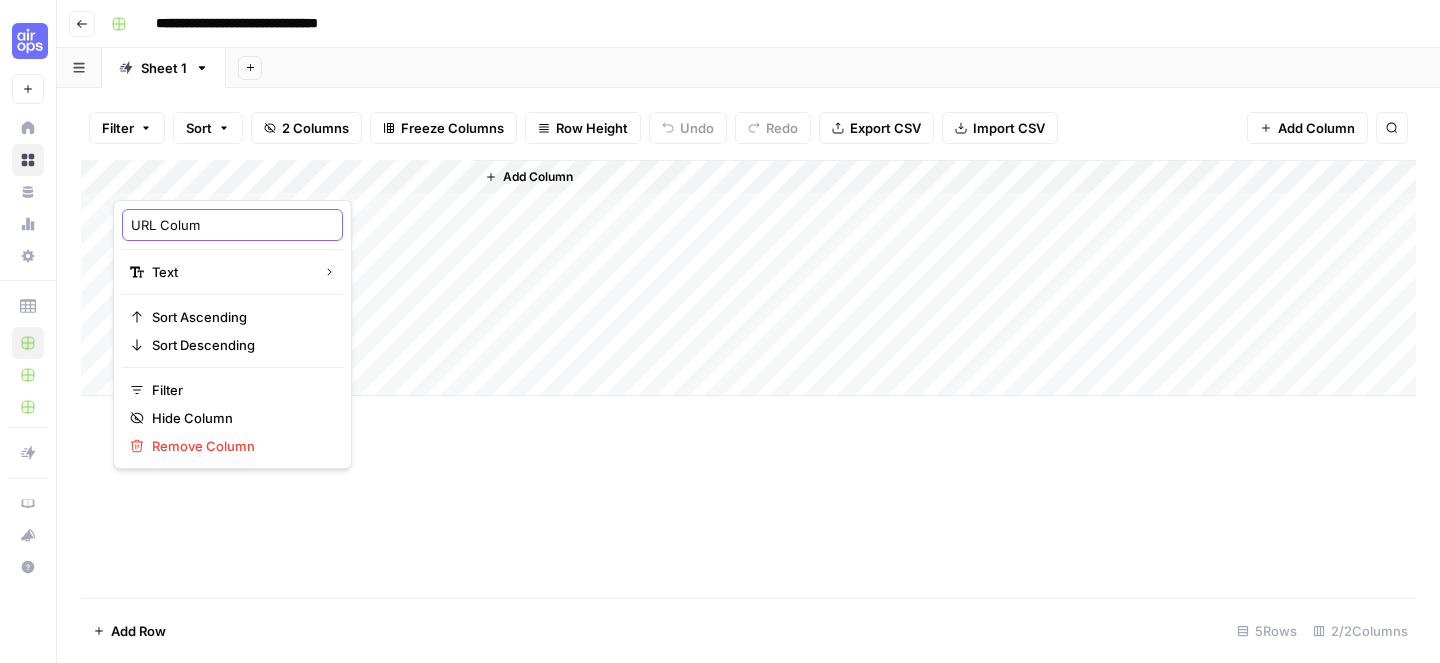 type on "URL Column" 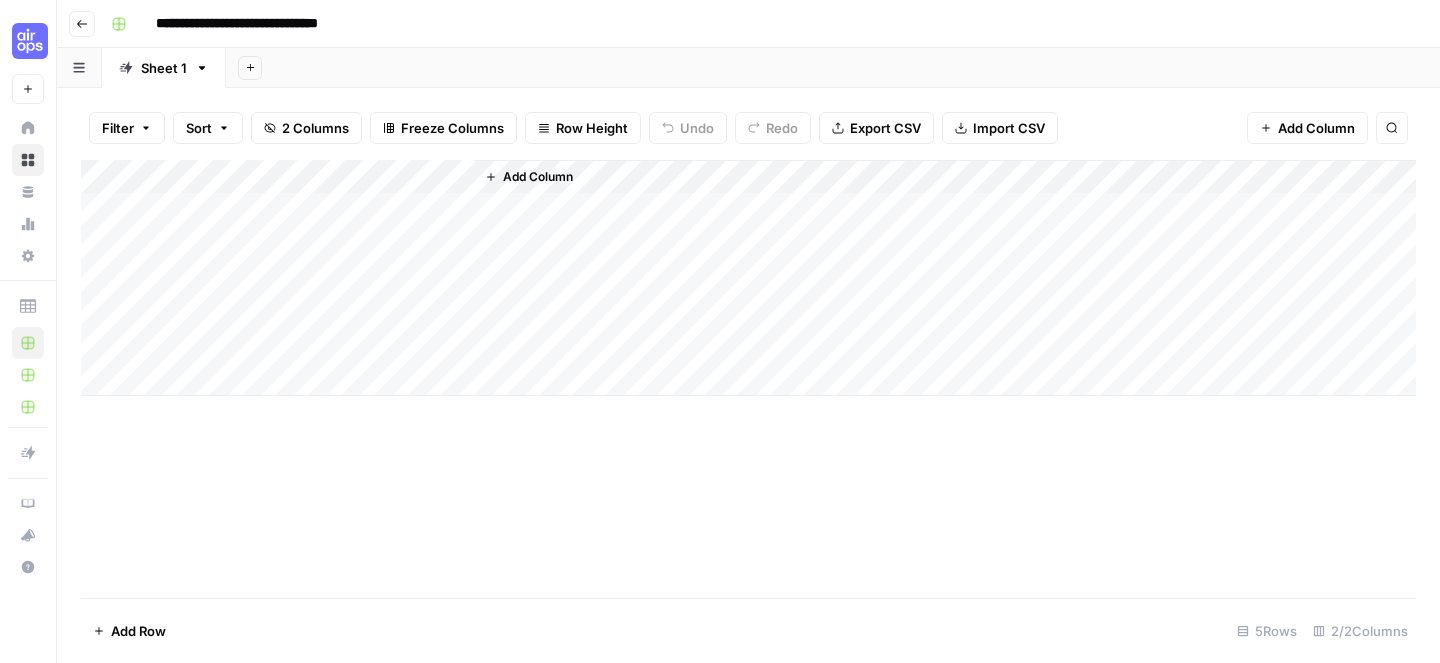 click on "Add Column" at bounding box center (748, 278) 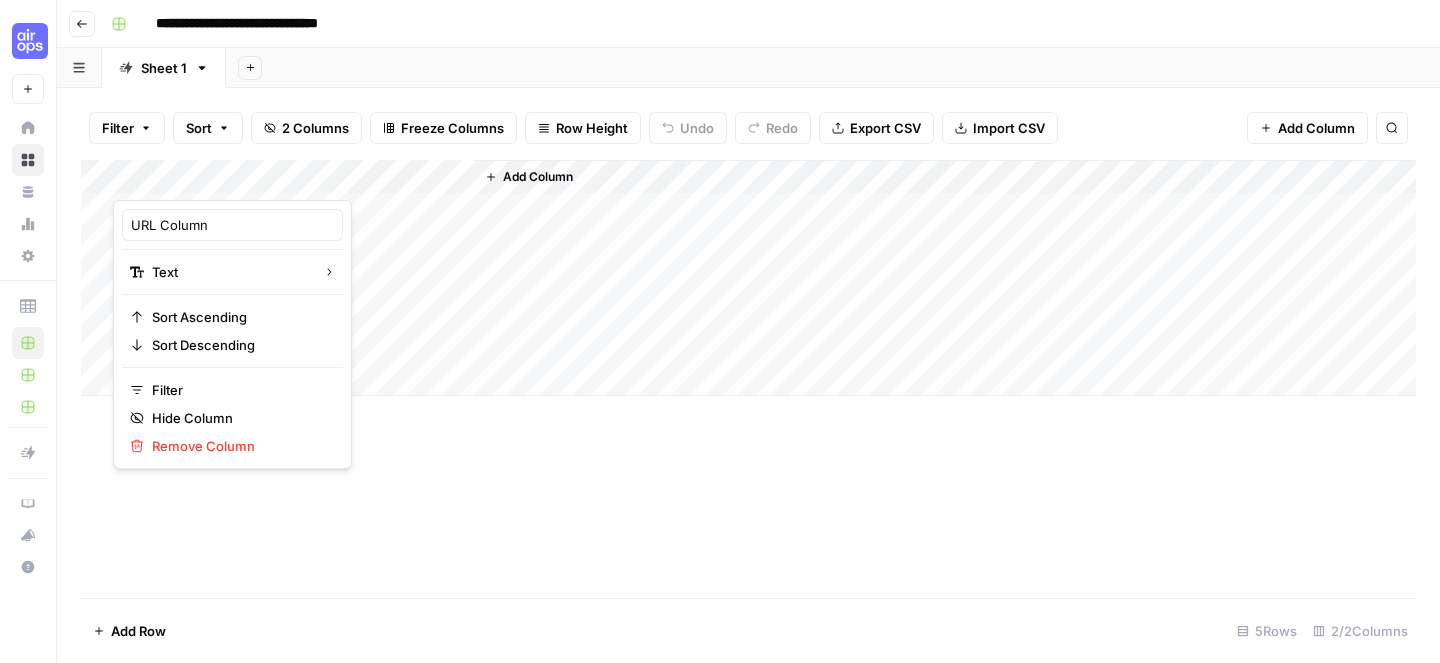 click at bounding box center [203, 180] 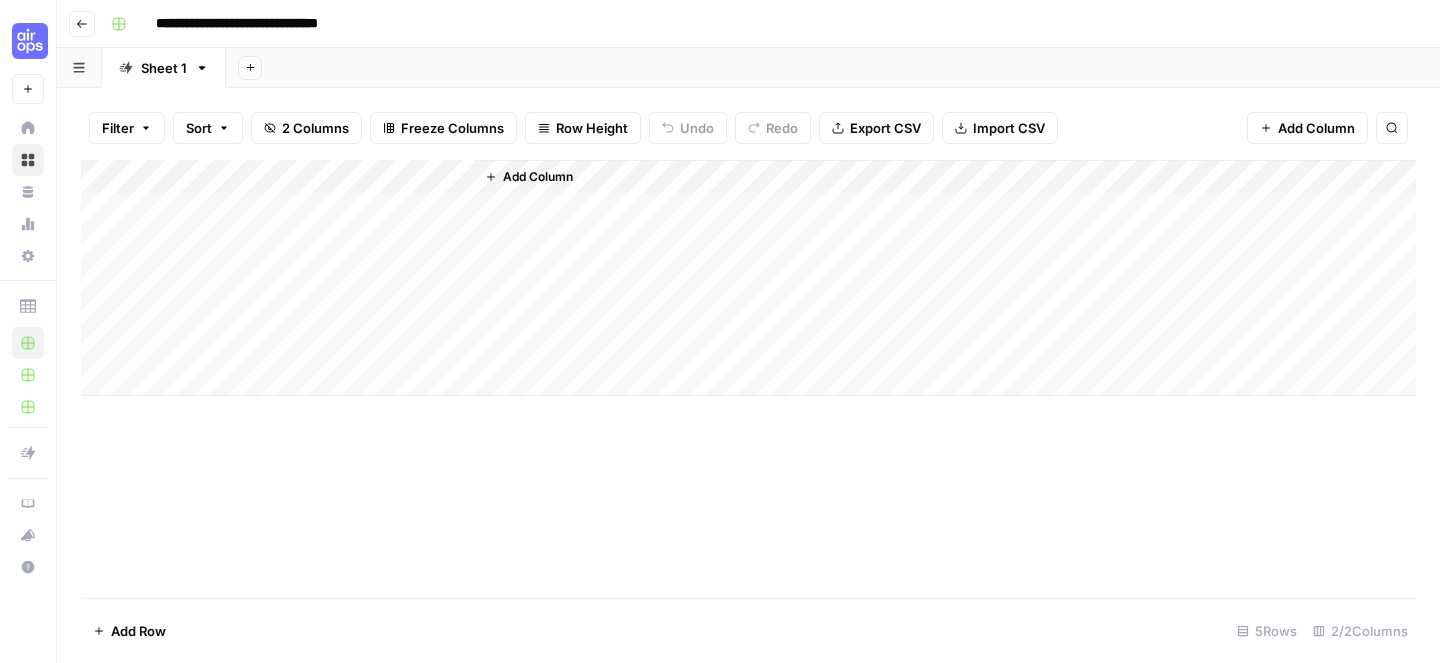 click on "Add Column" at bounding box center [748, 278] 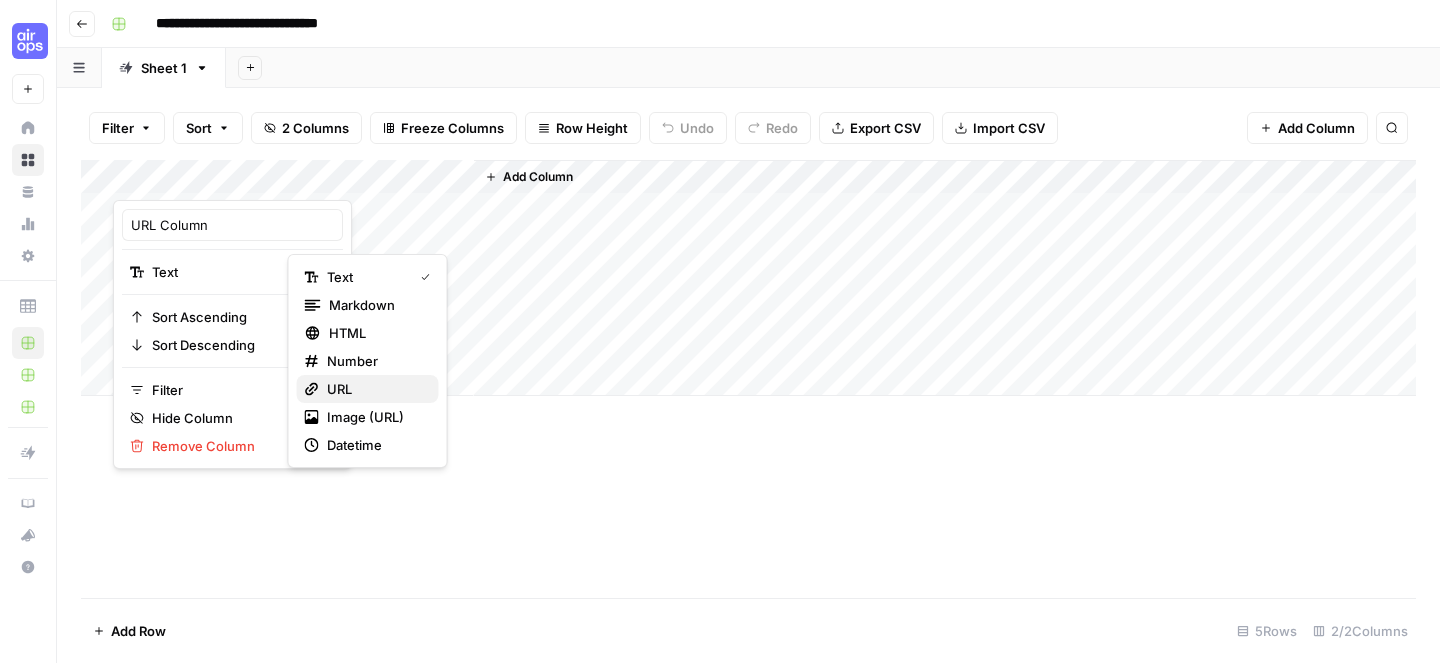 click on "URL" at bounding box center [375, 389] 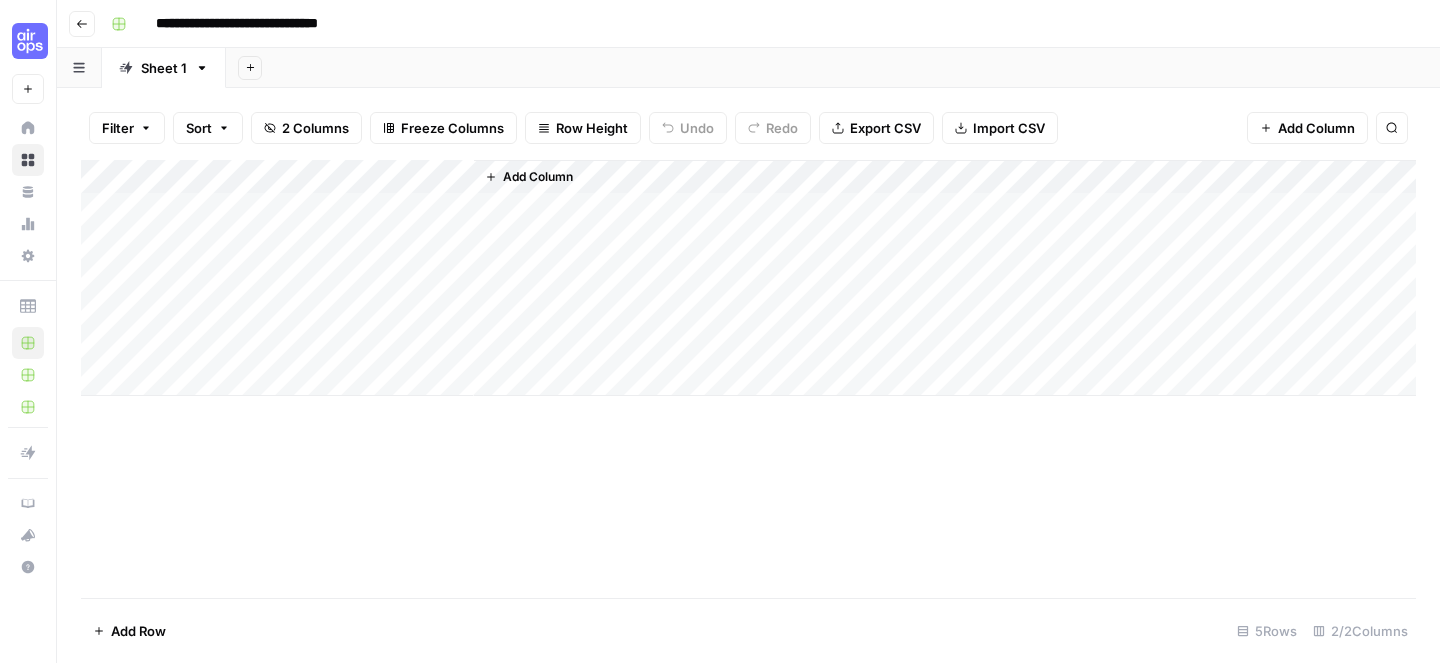 click on "Add Column" at bounding box center (748, 278) 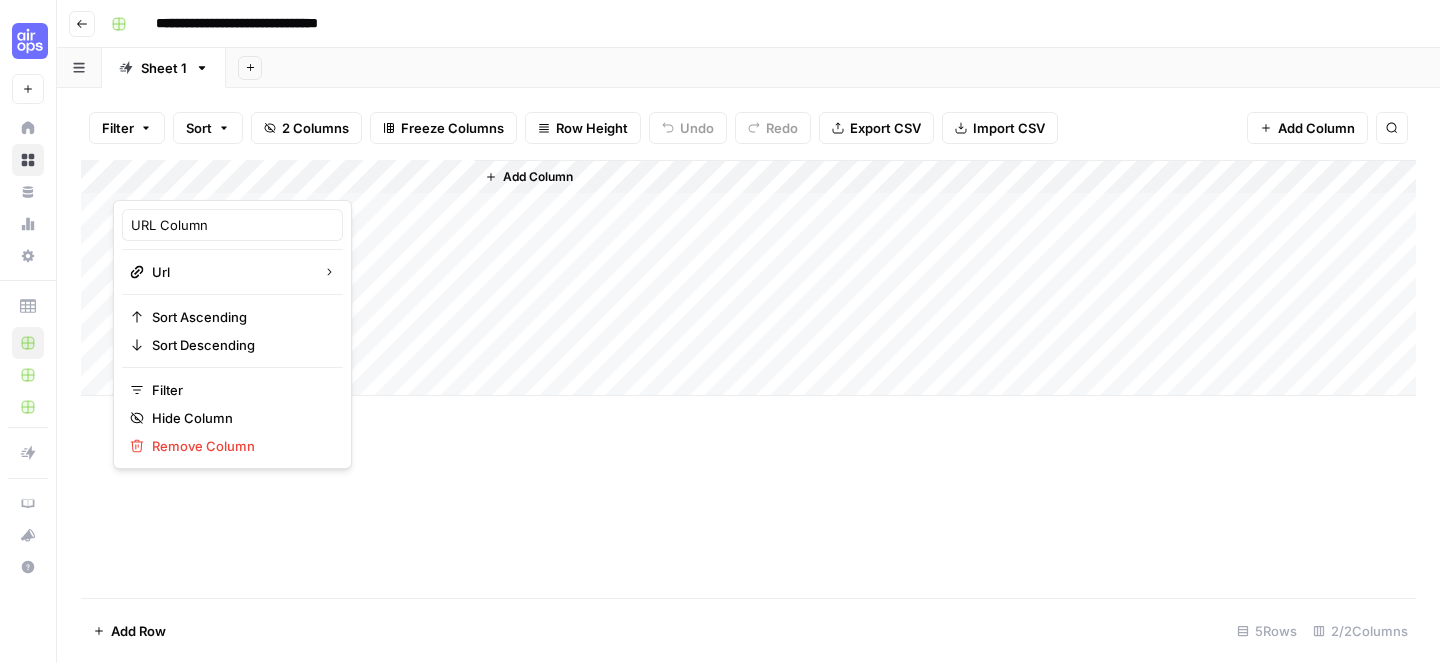 click on "Add Column" at bounding box center [748, 278] 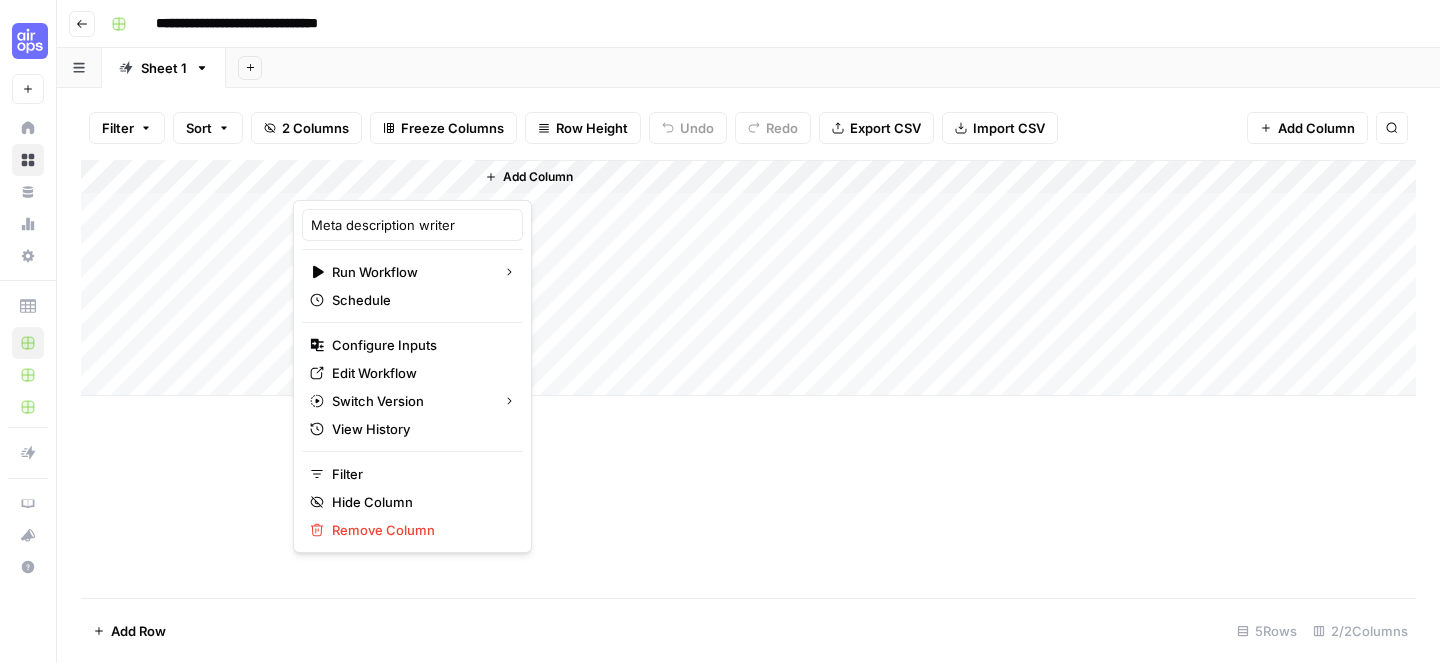 click on "Add Column" at bounding box center [945, 278] 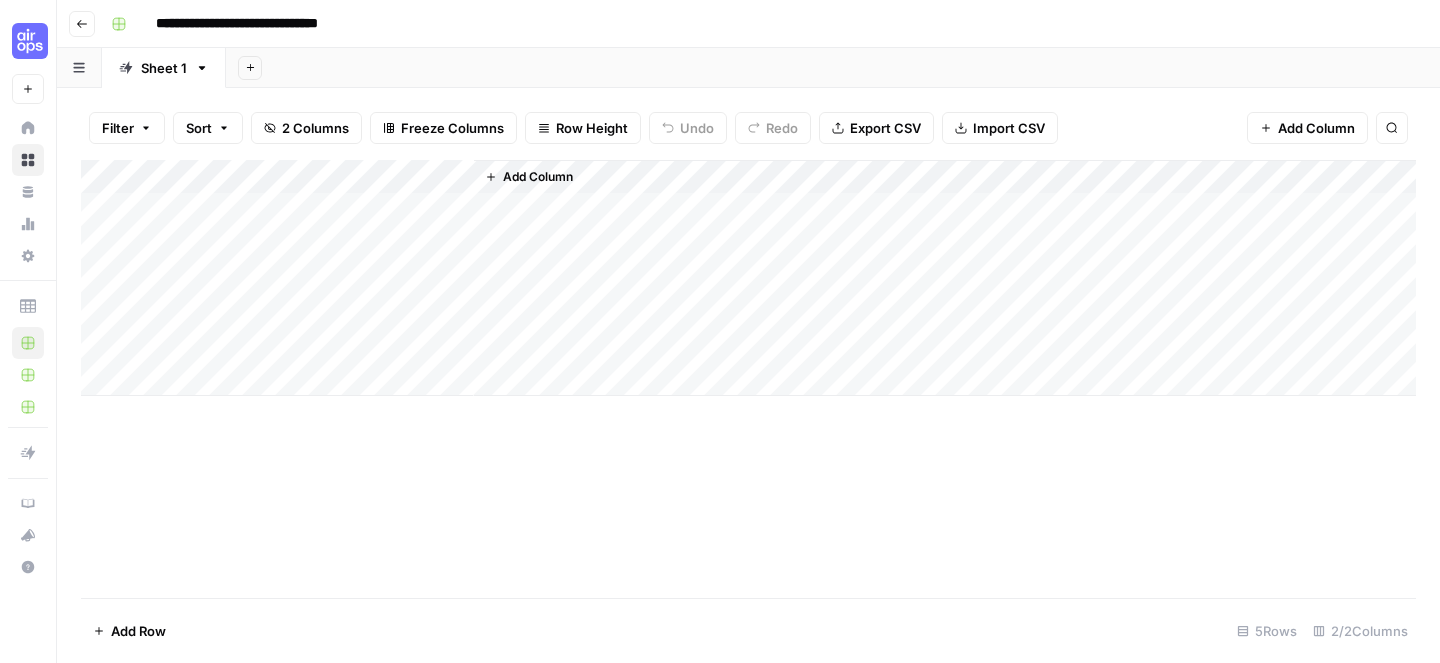 click on "Add Column" at bounding box center (748, 278) 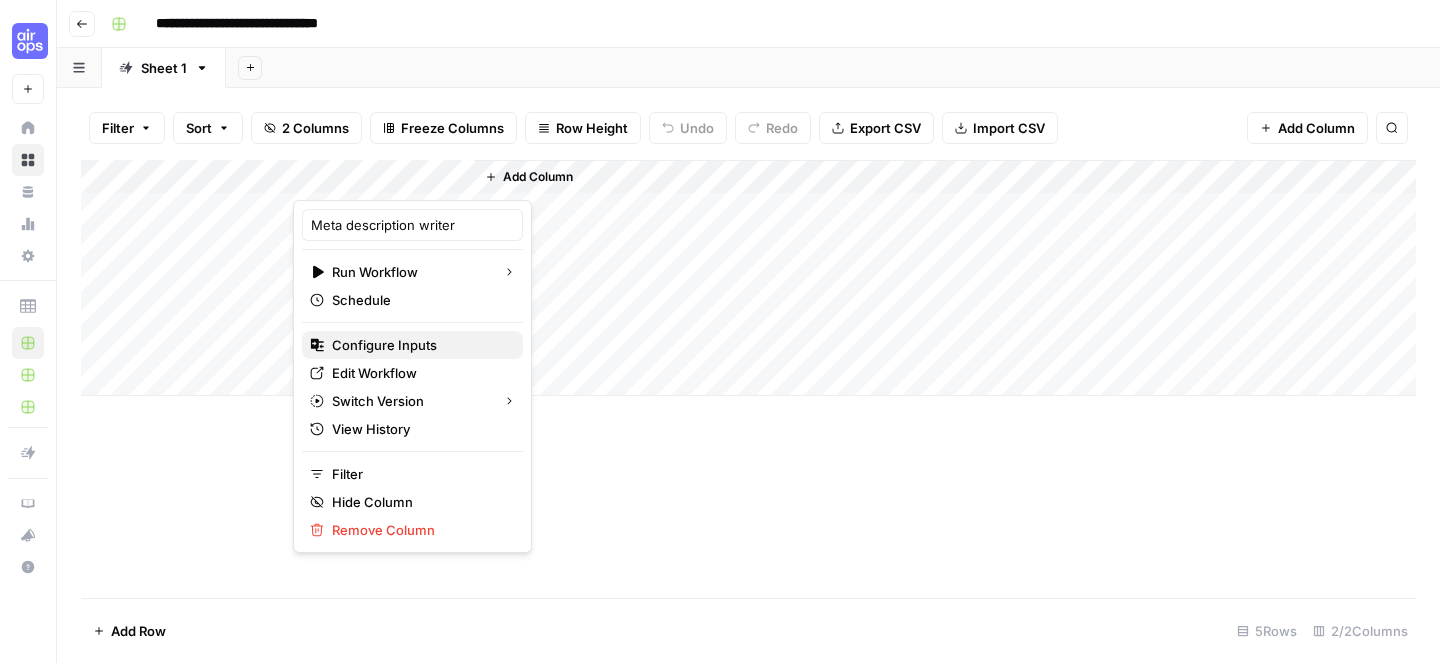 click on "Configure Inputs" at bounding box center [419, 345] 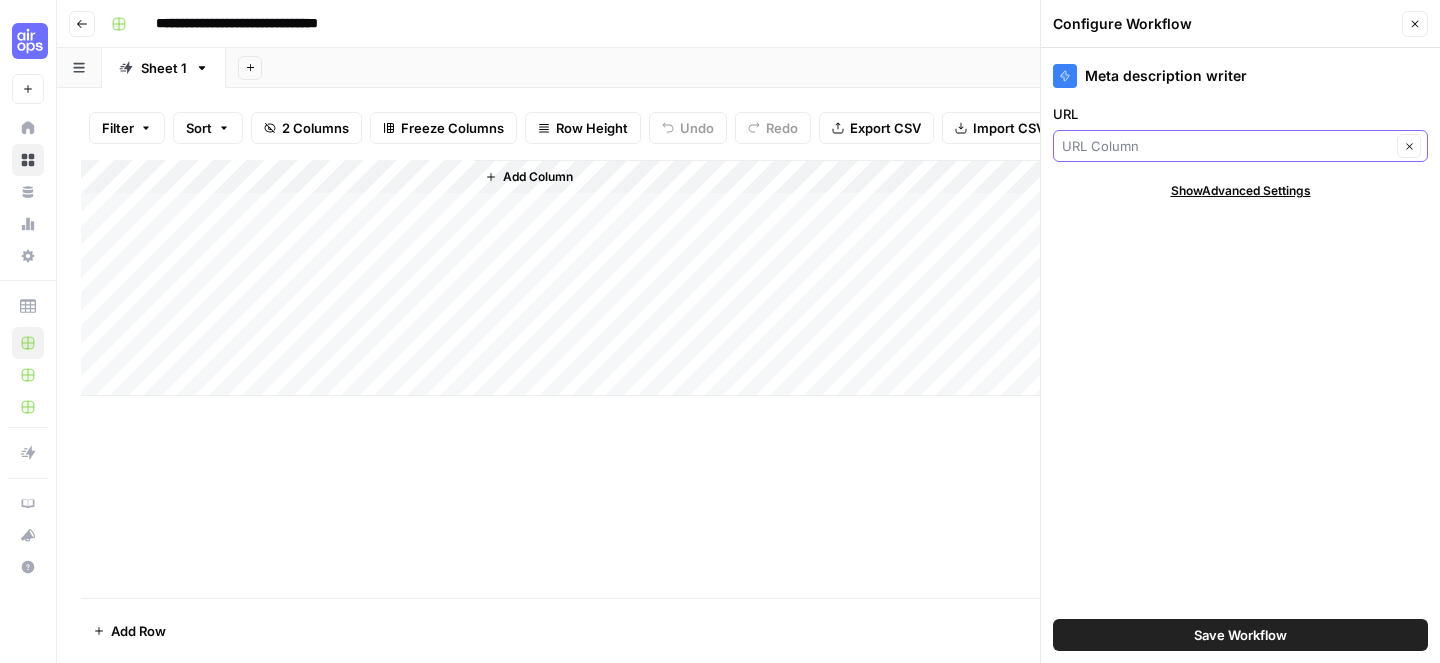 click on "URL" at bounding box center (1226, 146) 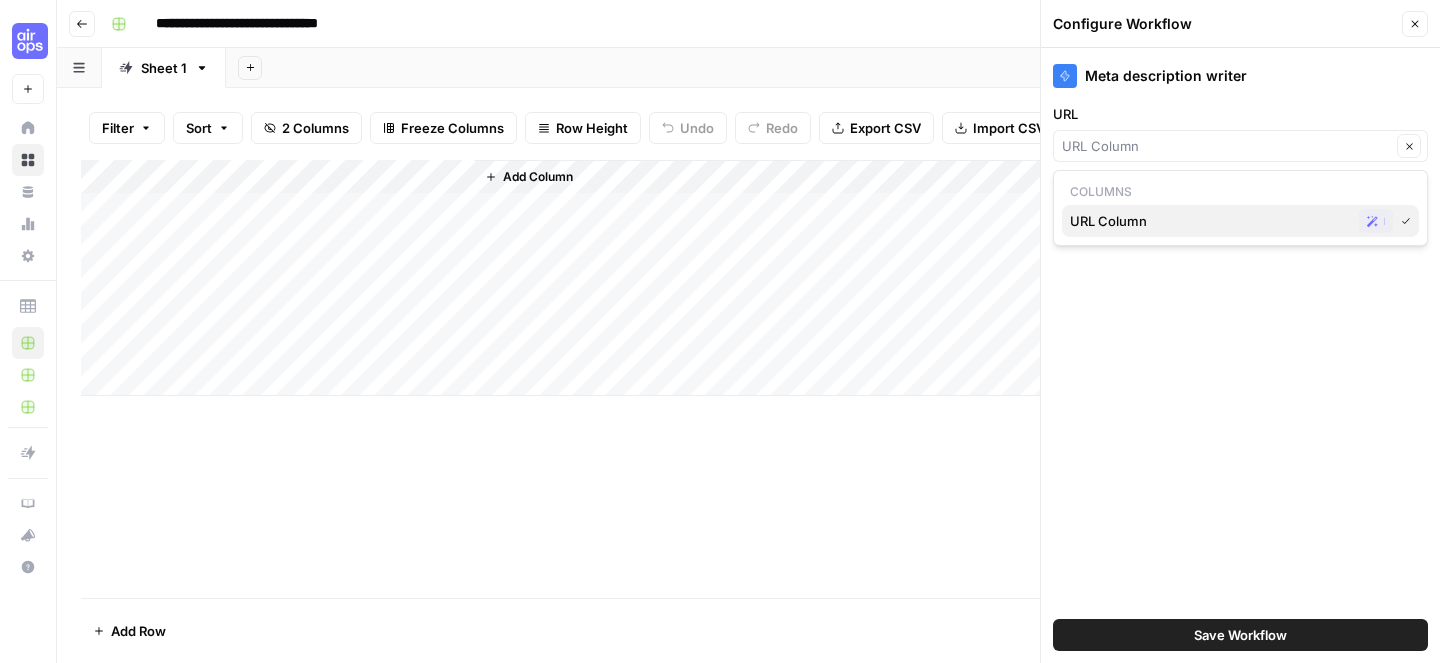 click on "URL Column" at bounding box center (1210, 221) 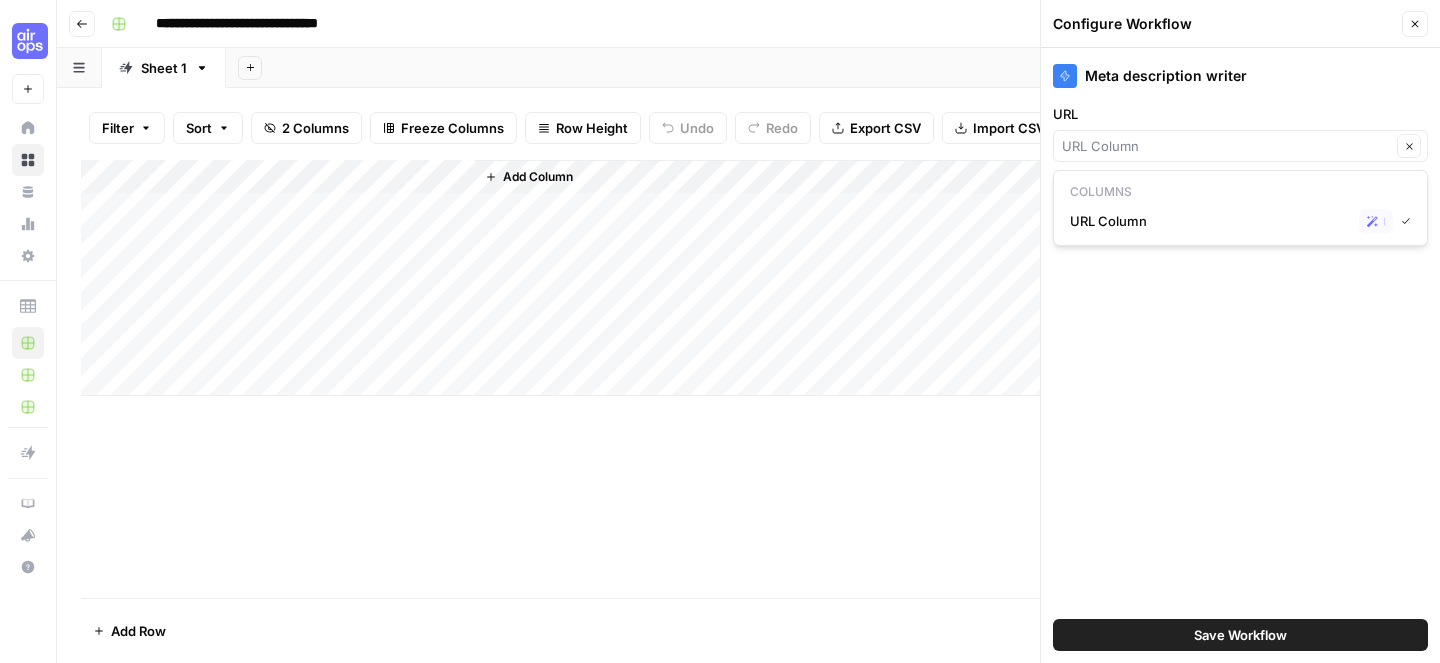 type on "URL Column" 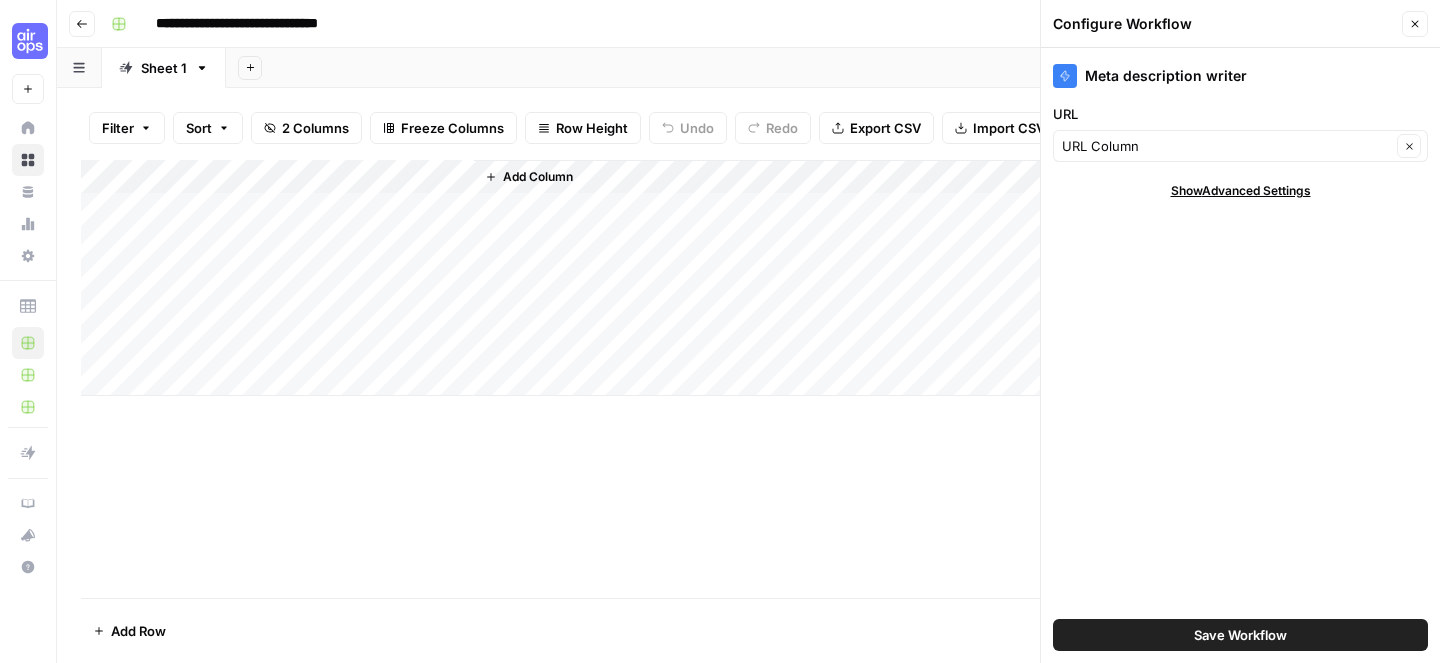 click on "Add Column" at bounding box center [945, 278] 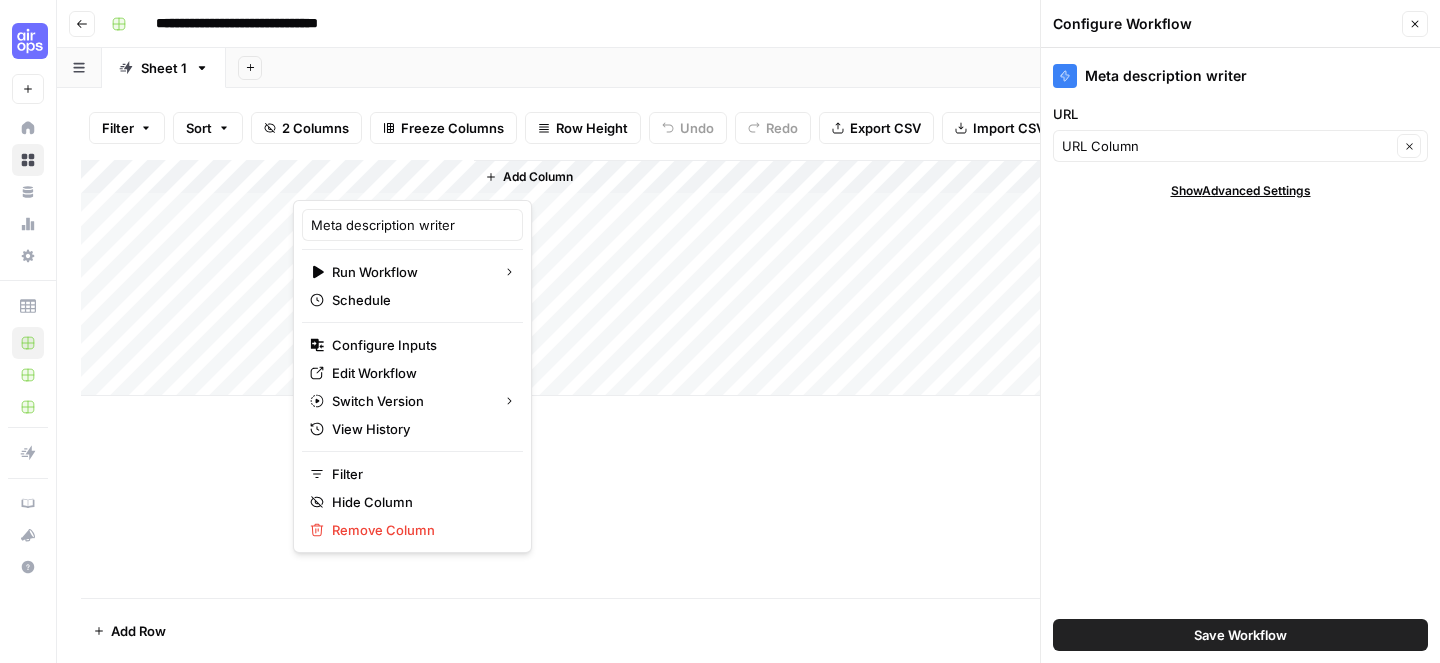 click at bounding box center (383, 180) 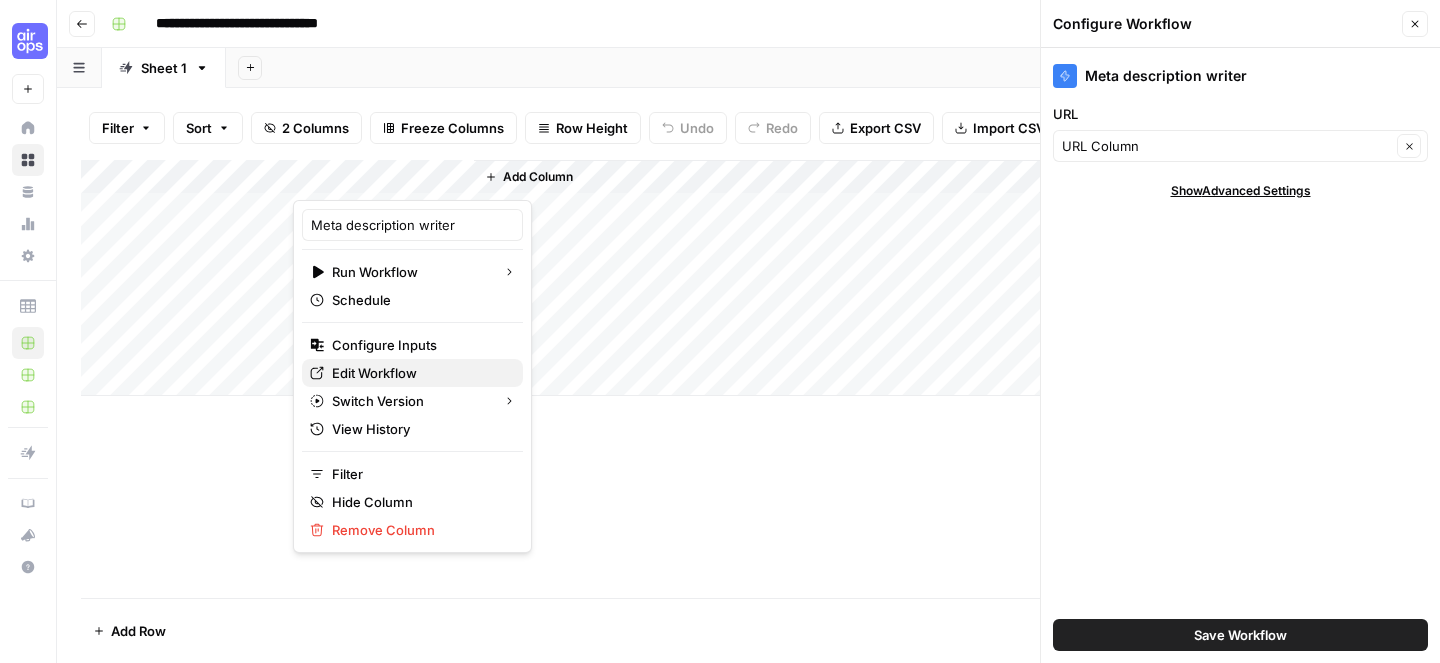 click on "Edit Workflow" at bounding box center [412, 373] 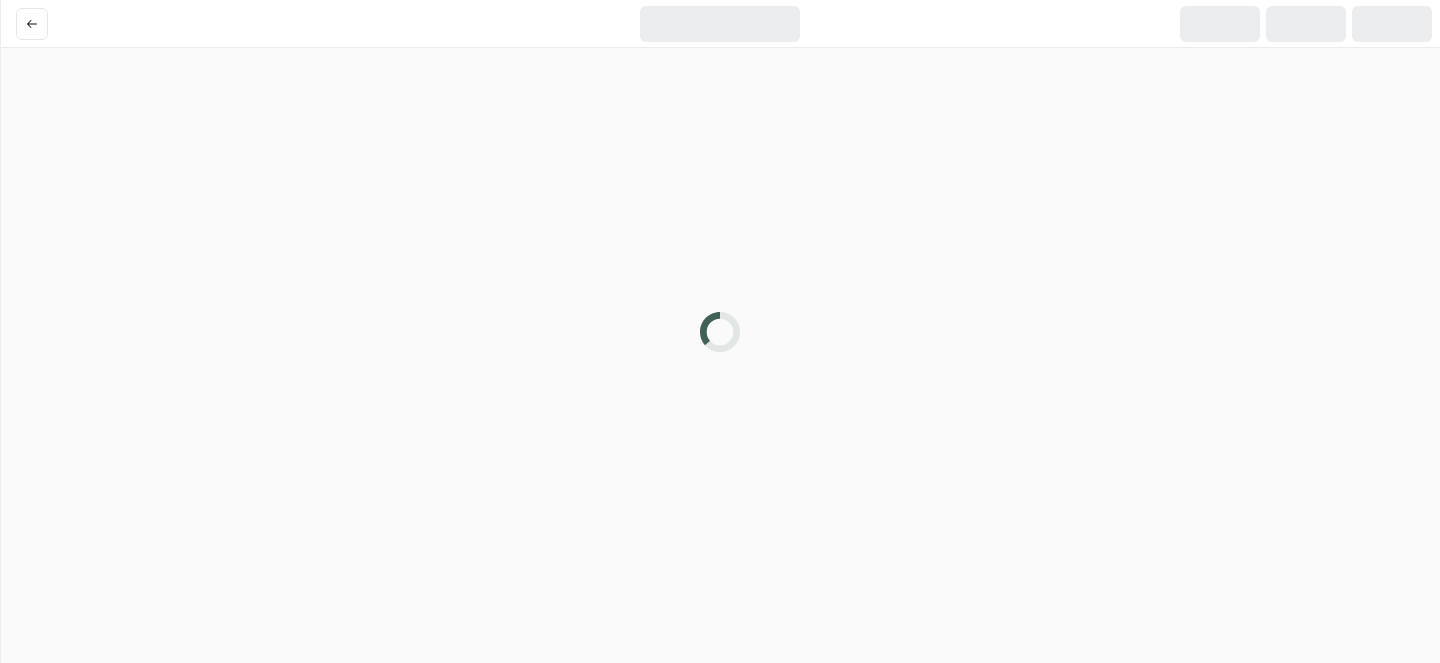 scroll, scrollTop: 0, scrollLeft: 0, axis: both 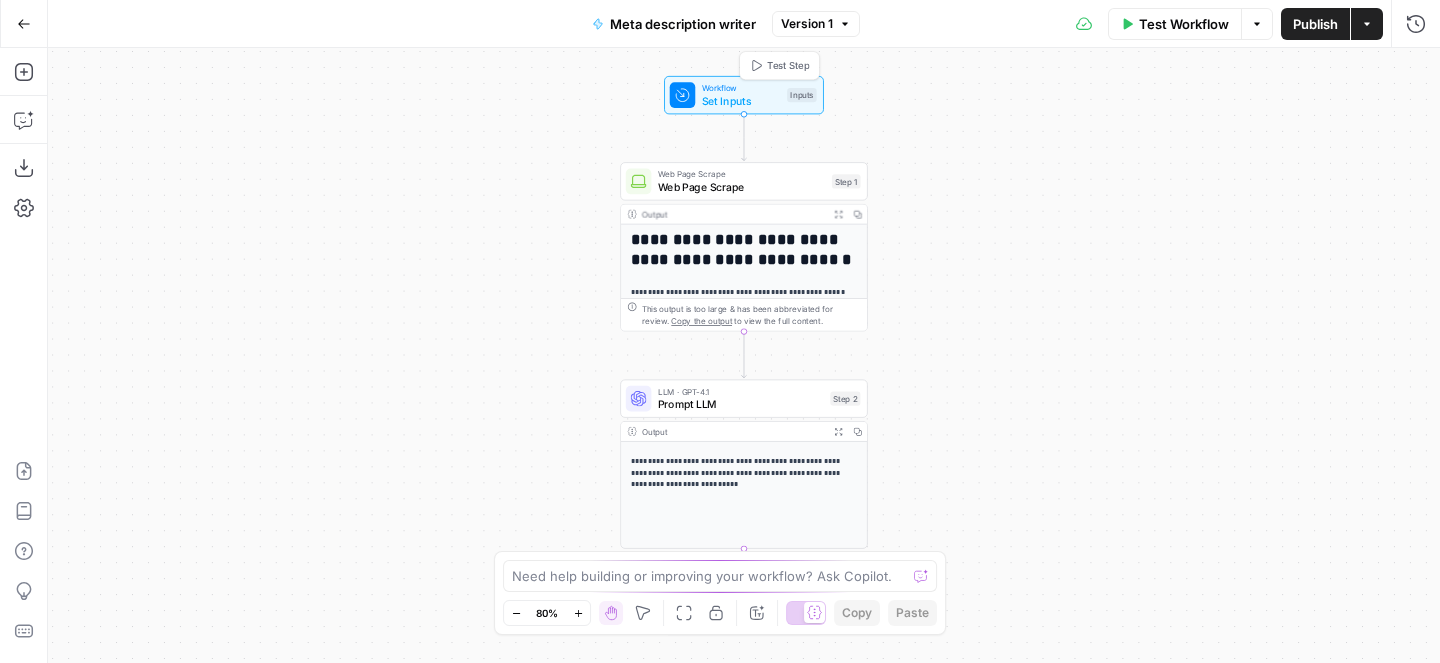 click on "Workflow" at bounding box center [741, 88] 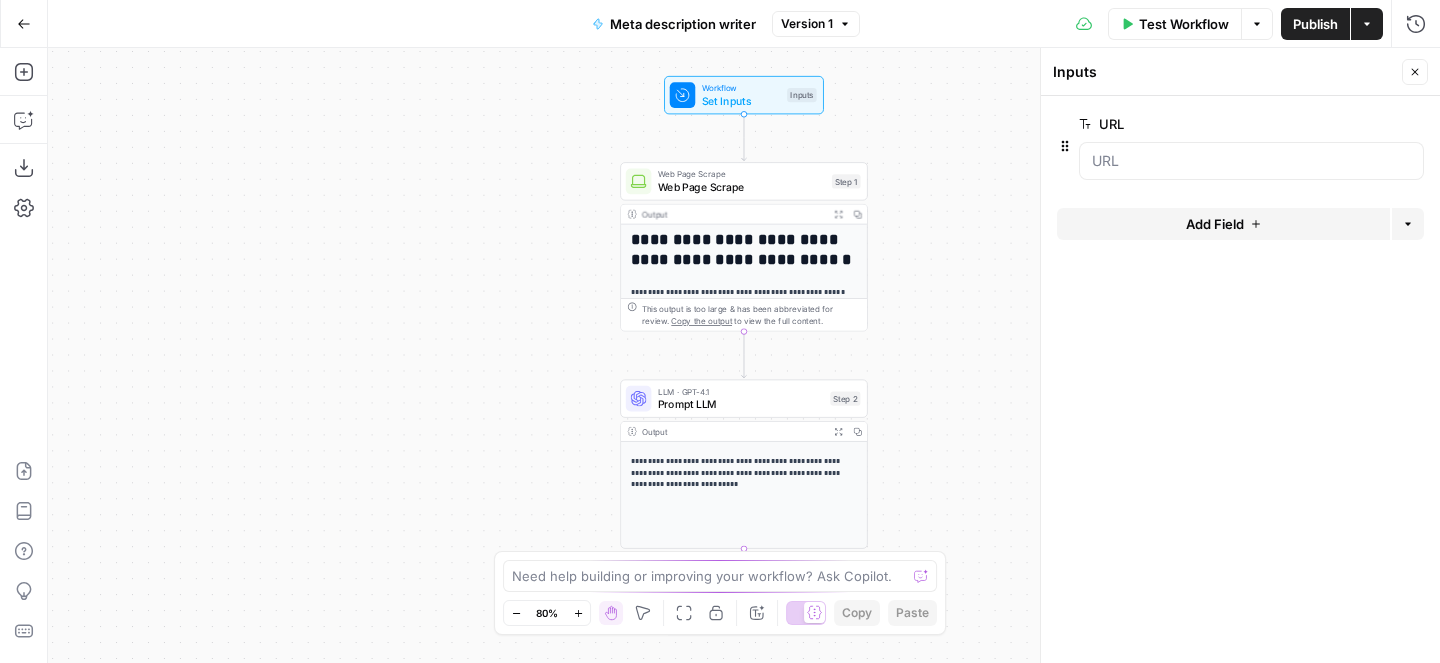 click on "Add Field" at bounding box center [1215, 224] 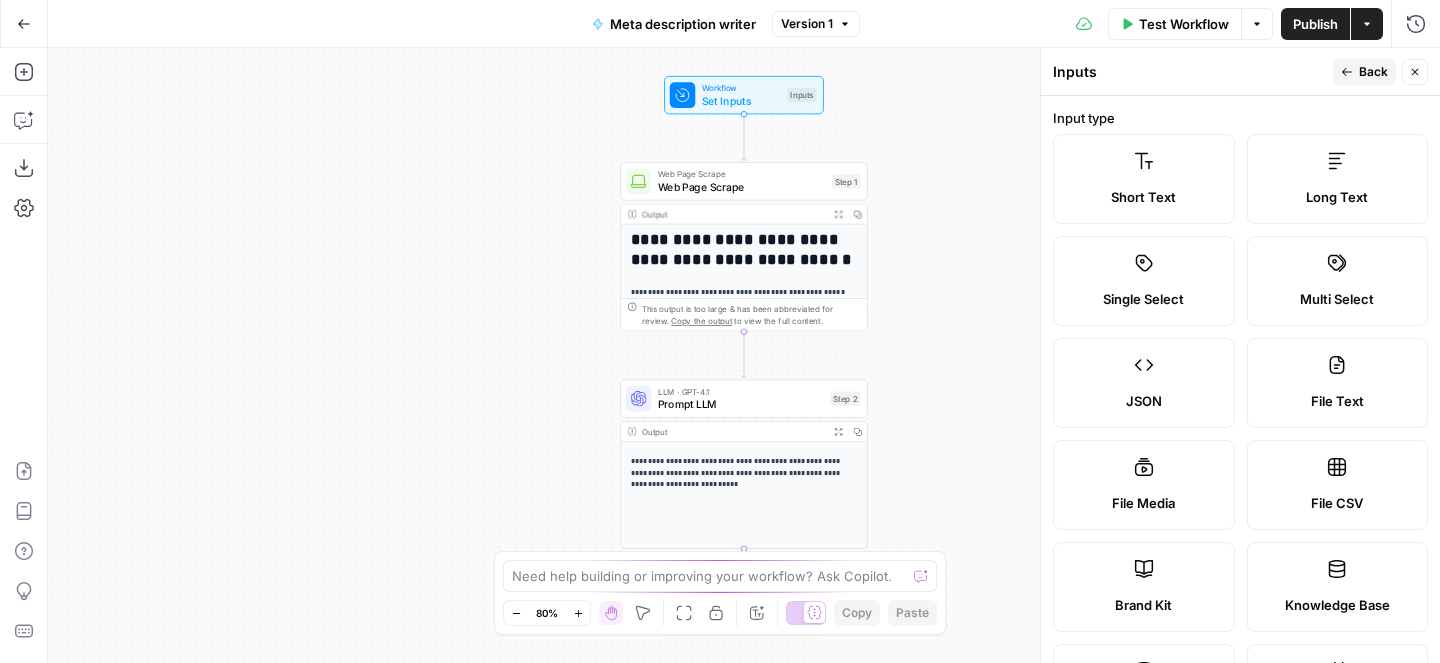 click on "Short Text" at bounding box center [1143, 197] 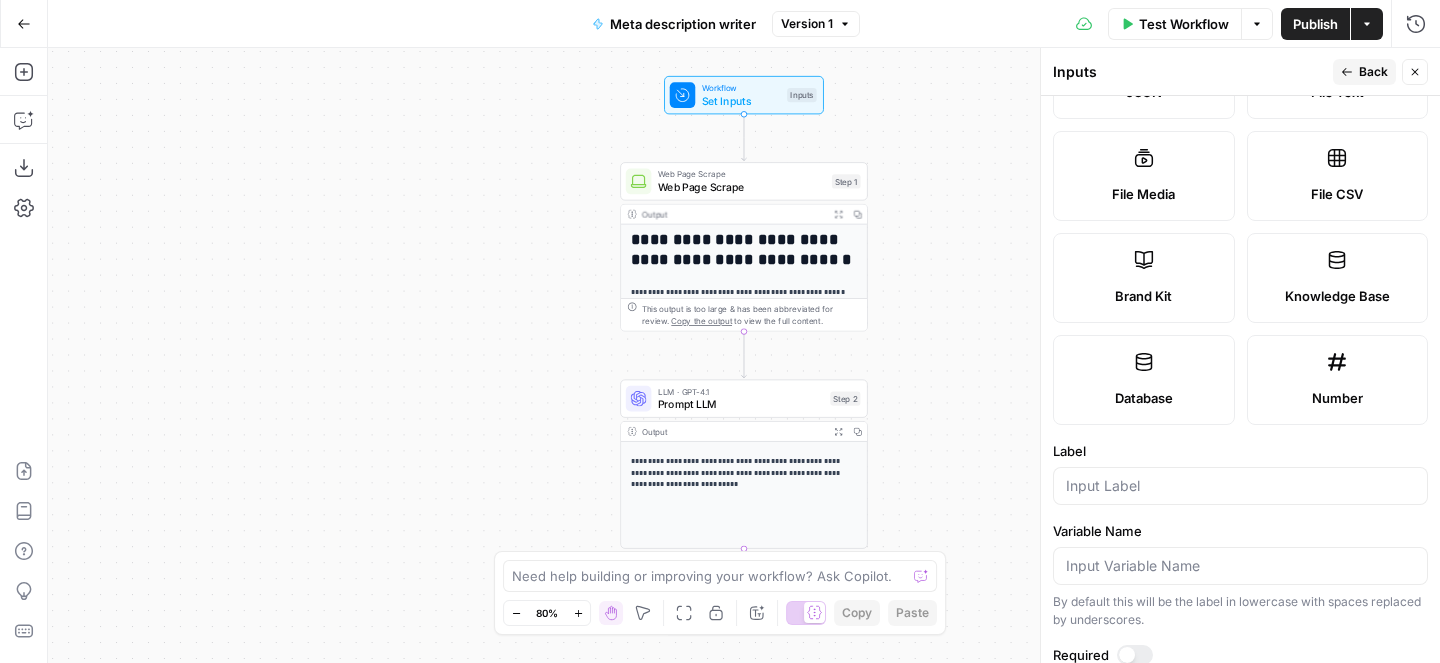 scroll, scrollTop: 360, scrollLeft: 0, axis: vertical 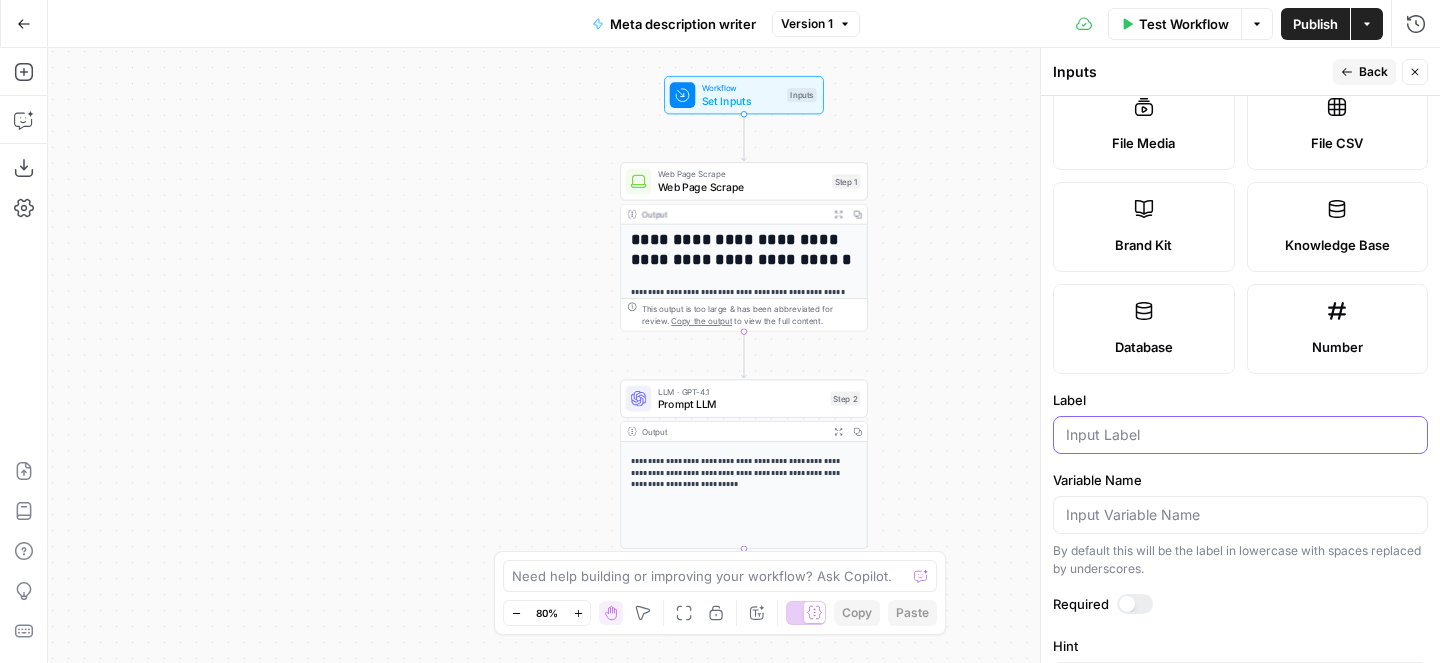 click on "Label" at bounding box center [1240, 435] 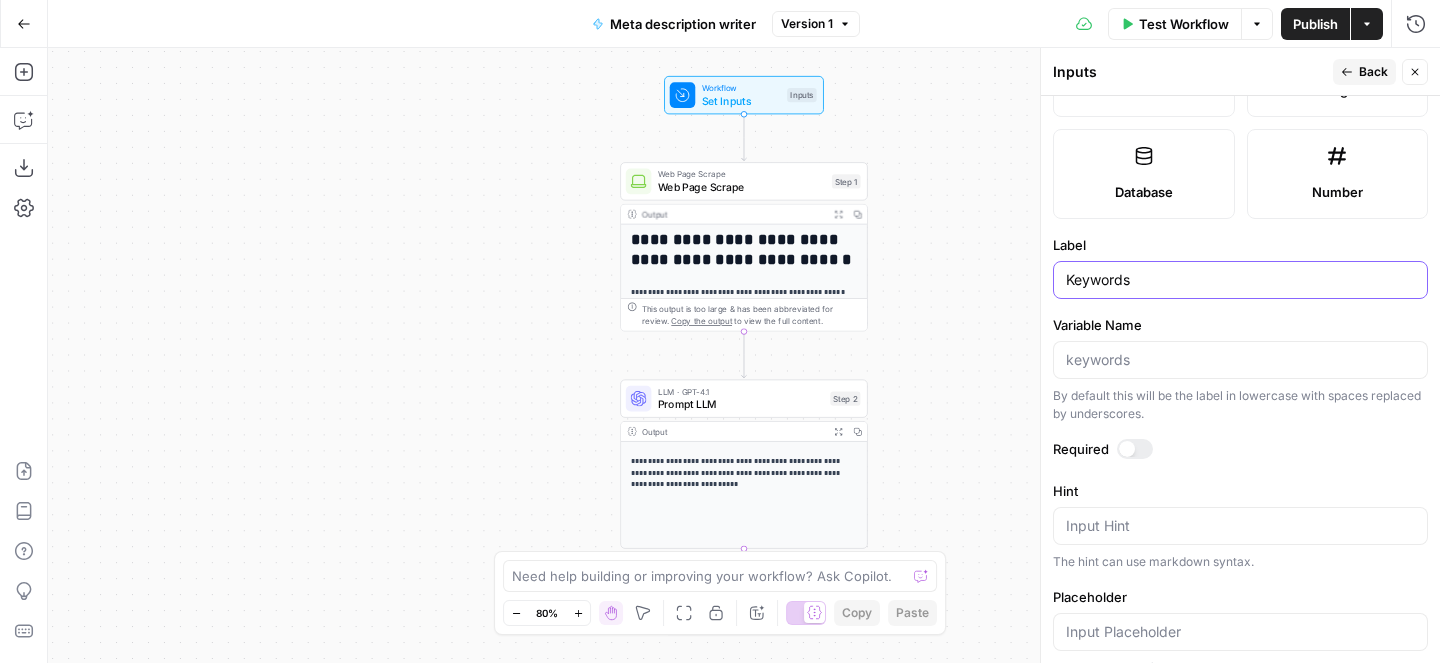 scroll, scrollTop: 518, scrollLeft: 0, axis: vertical 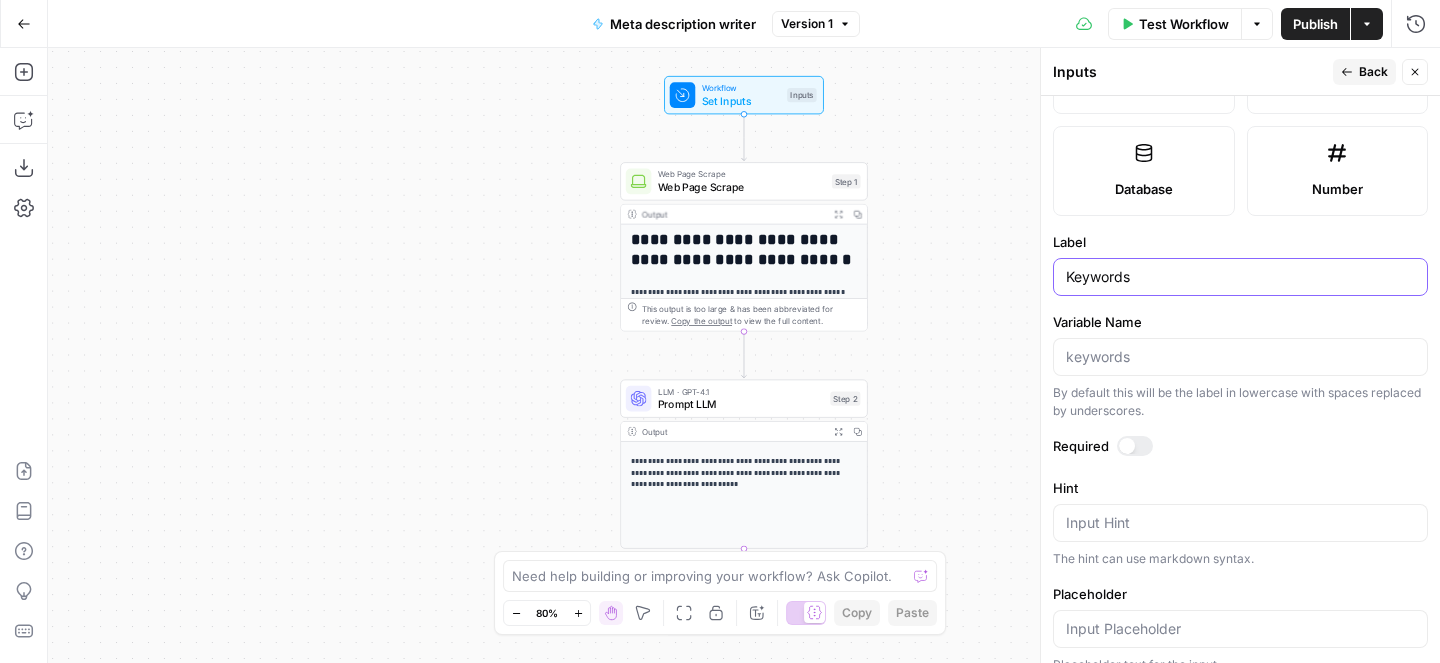 type on "Keywords" 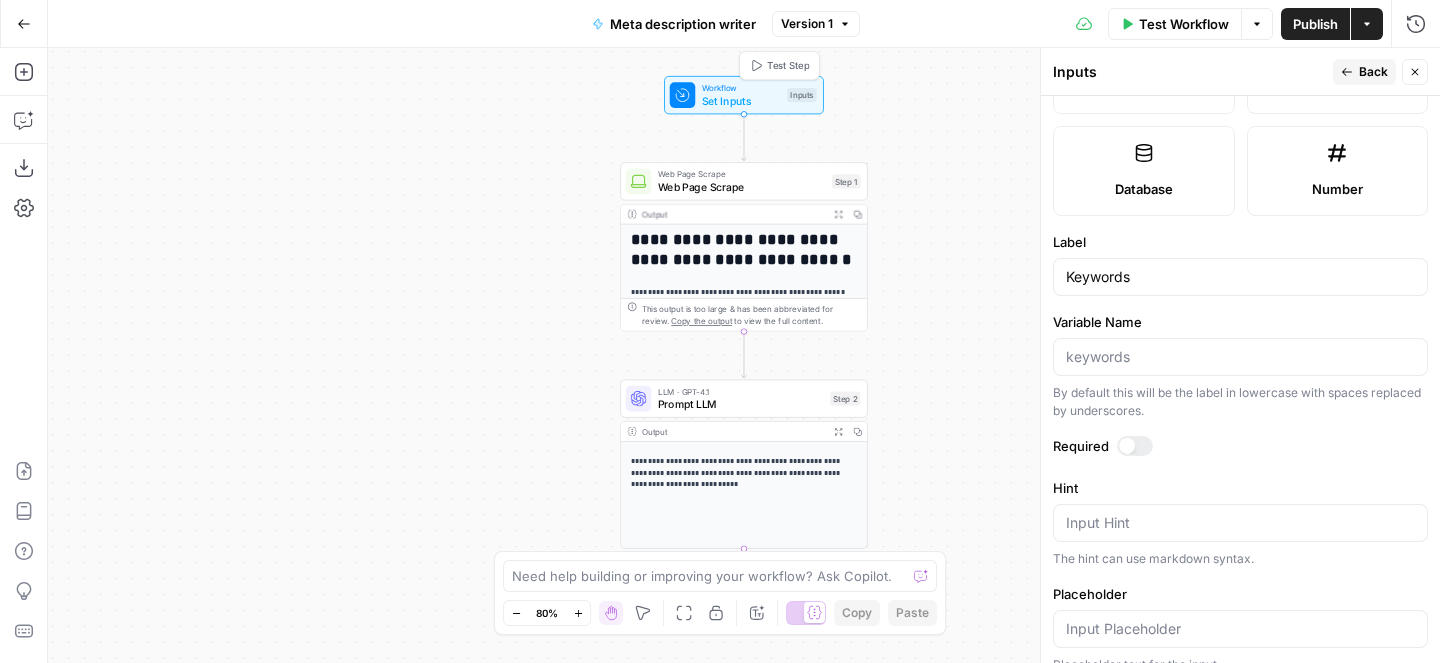 click on "Set Inputs" at bounding box center [741, 101] 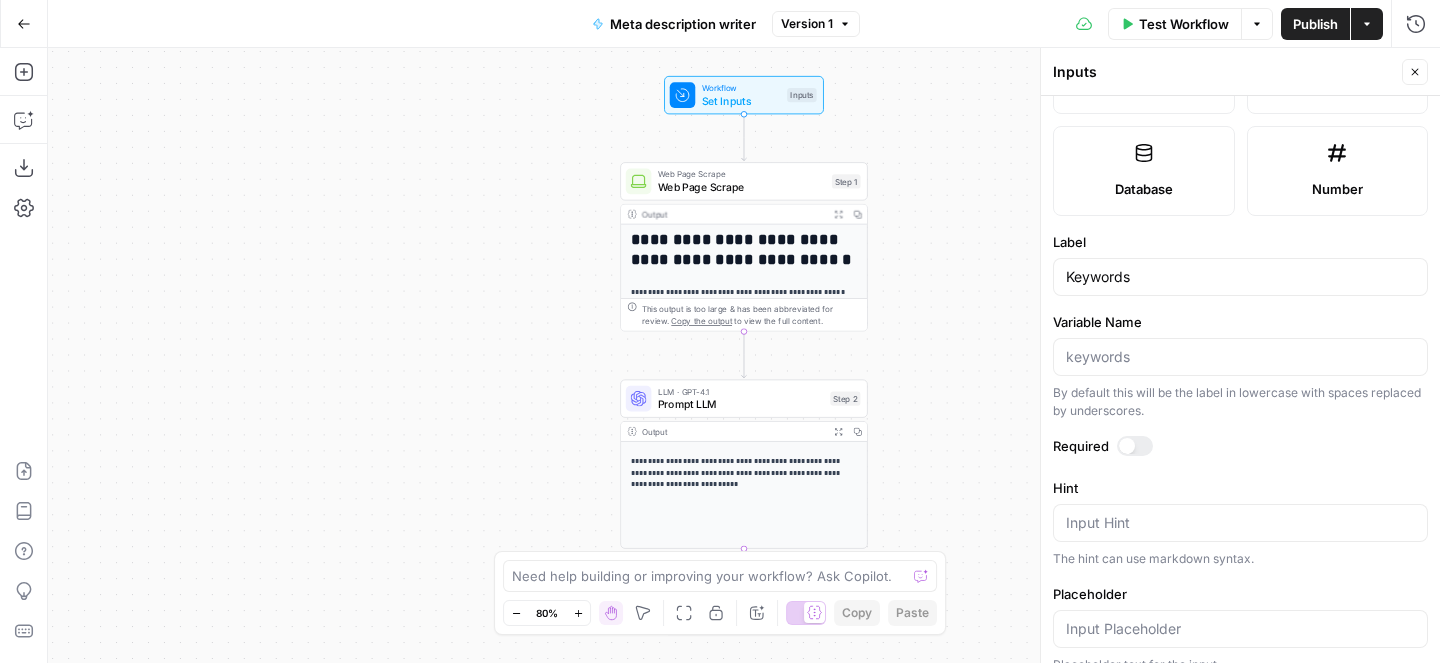 click 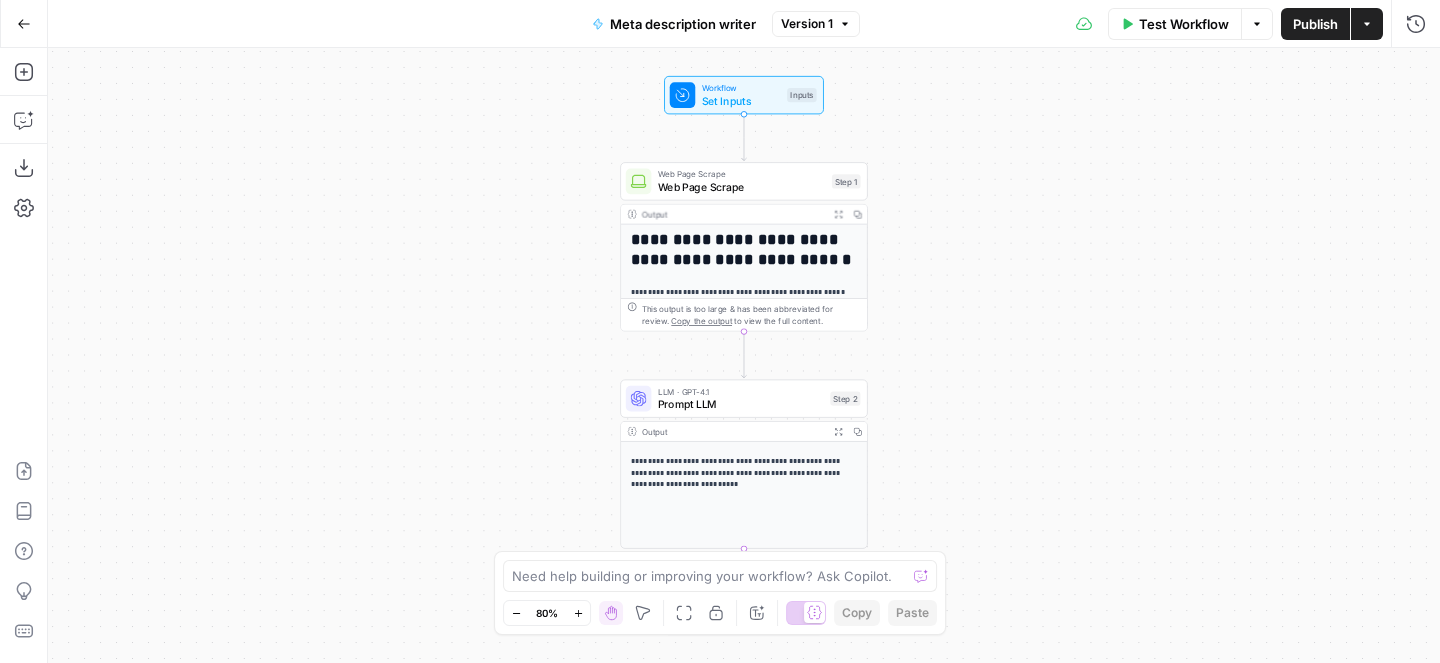 click on "Set Inputs" at bounding box center (741, 101) 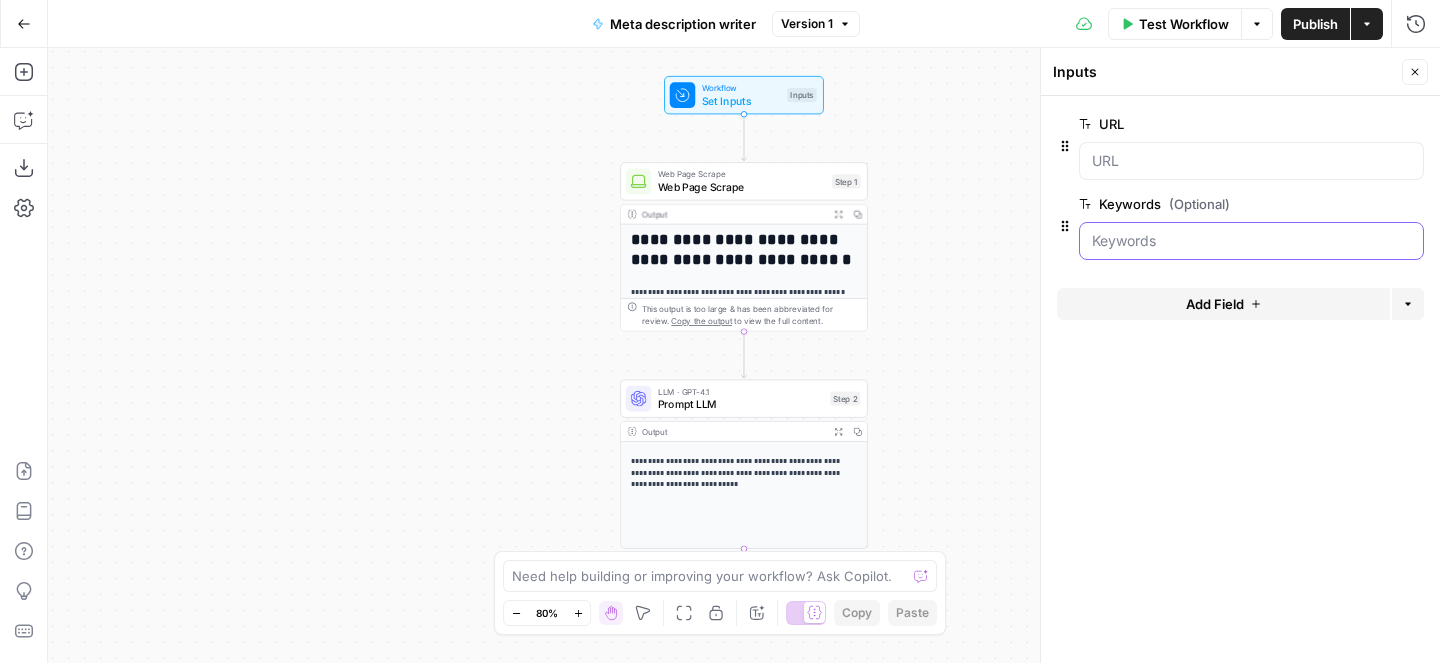 click on "Keywords   (Optional)" at bounding box center [1251, 241] 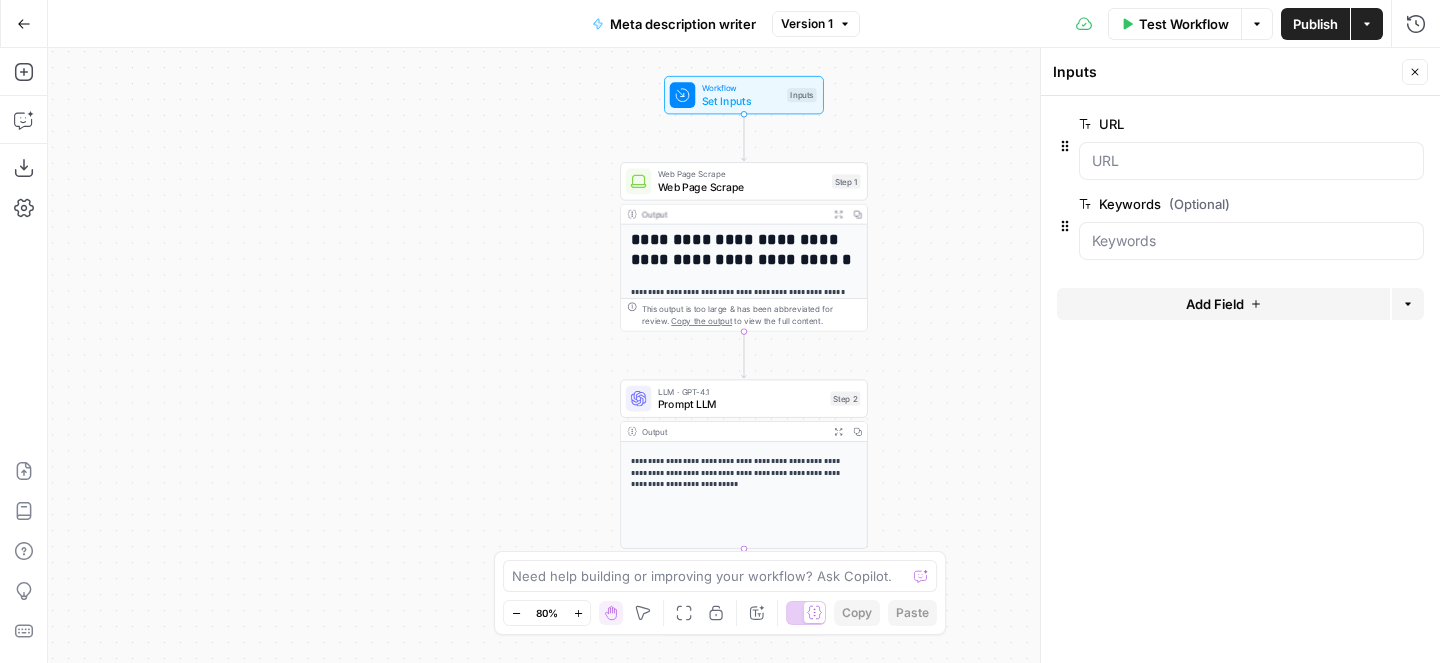 click on "**********" at bounding box center [744, 355] 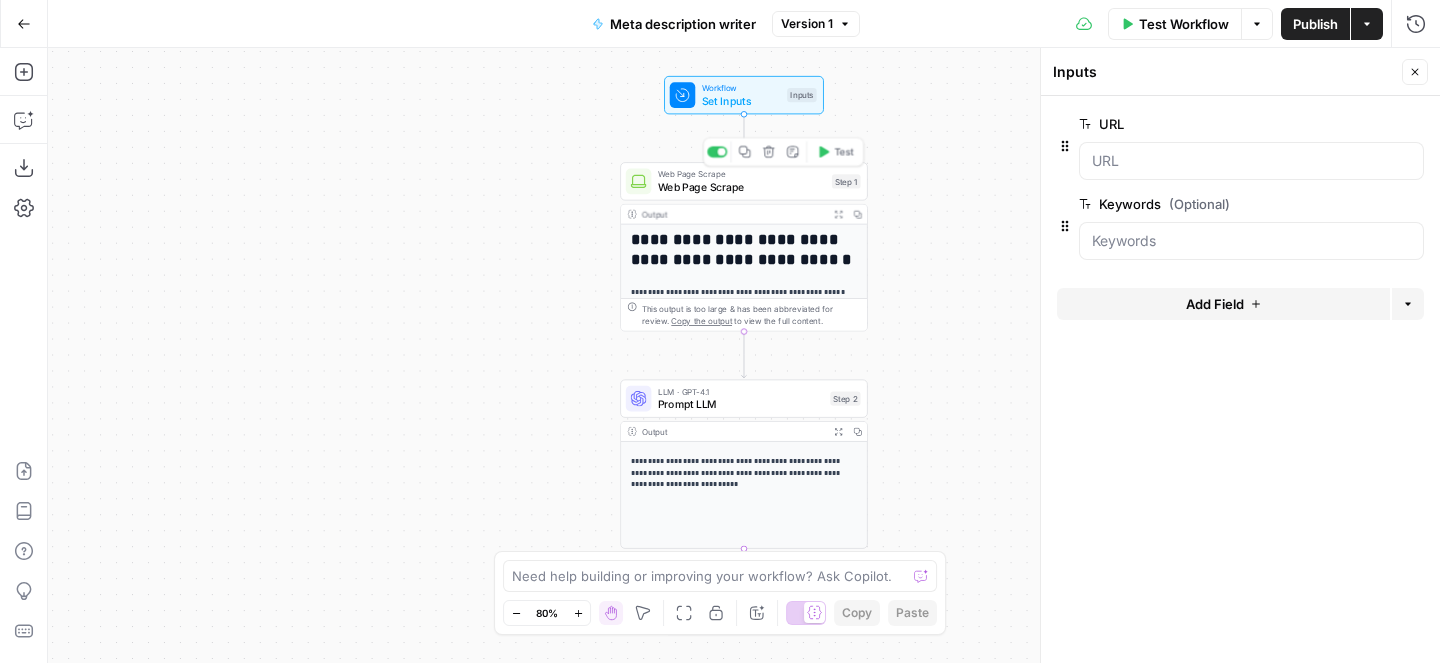 click on "Web Page Scrape" at bounding box center [742, 187] 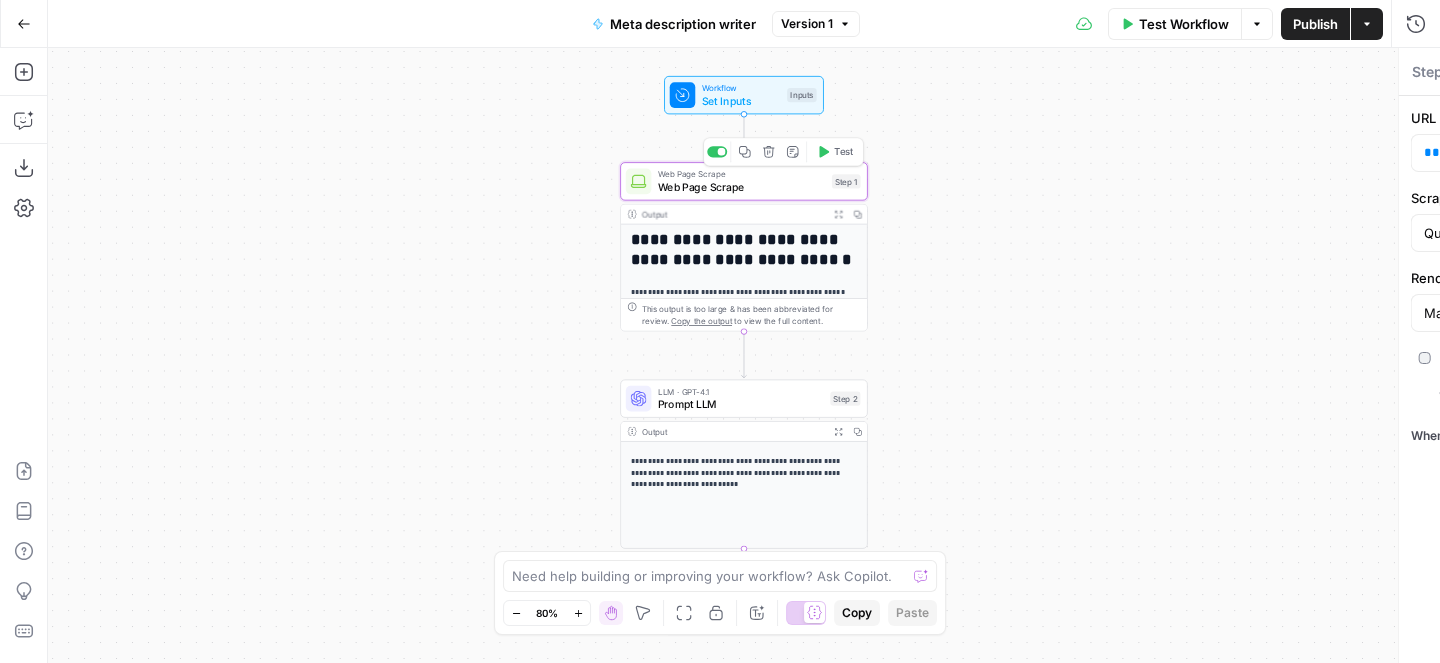 type on "Web Page Scrape" 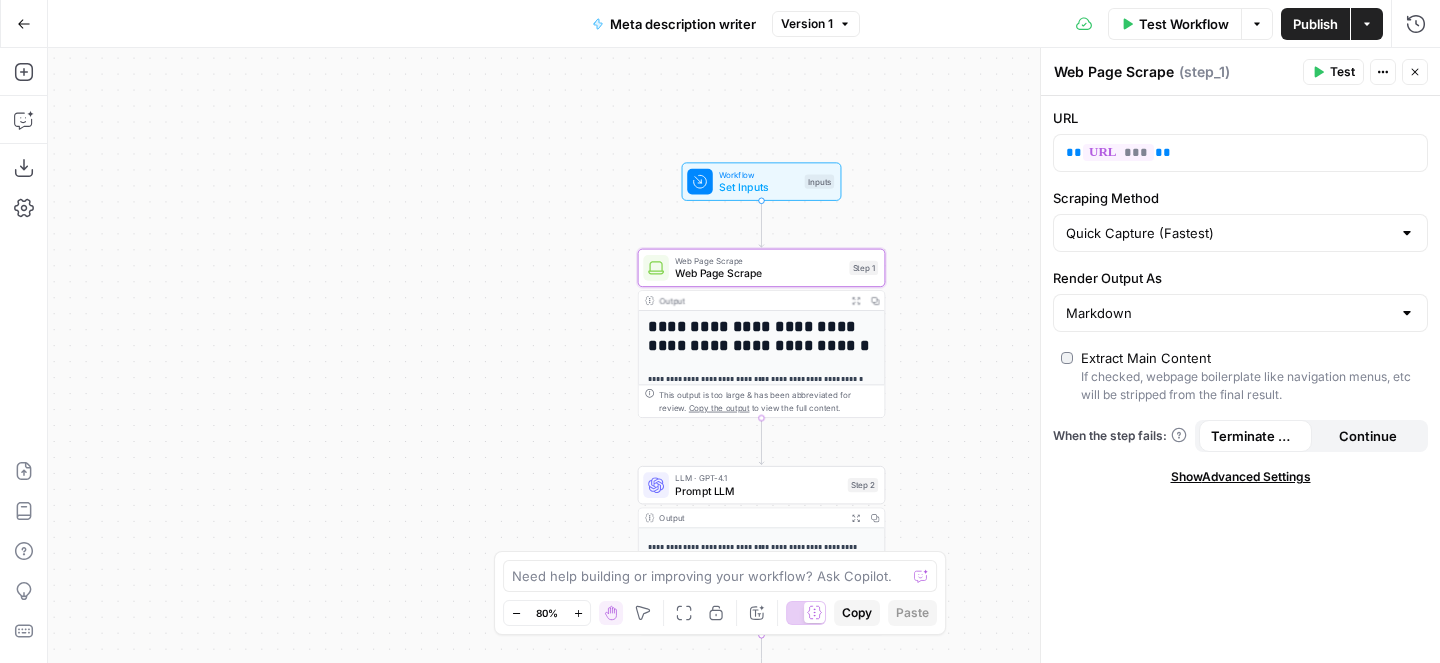 scroll, scrollTop: 208, scrollLeft: 0, axis: vertical 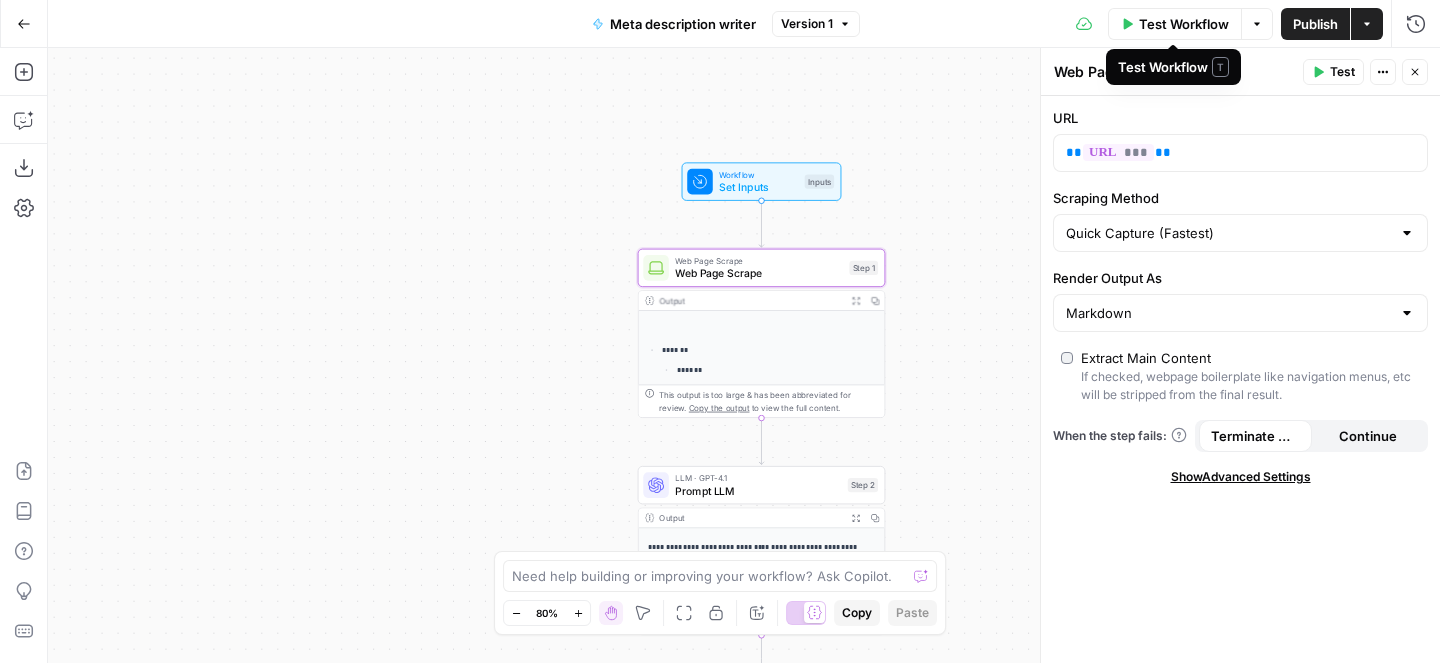 click on "Publish" at bounding box center (1315, 24) 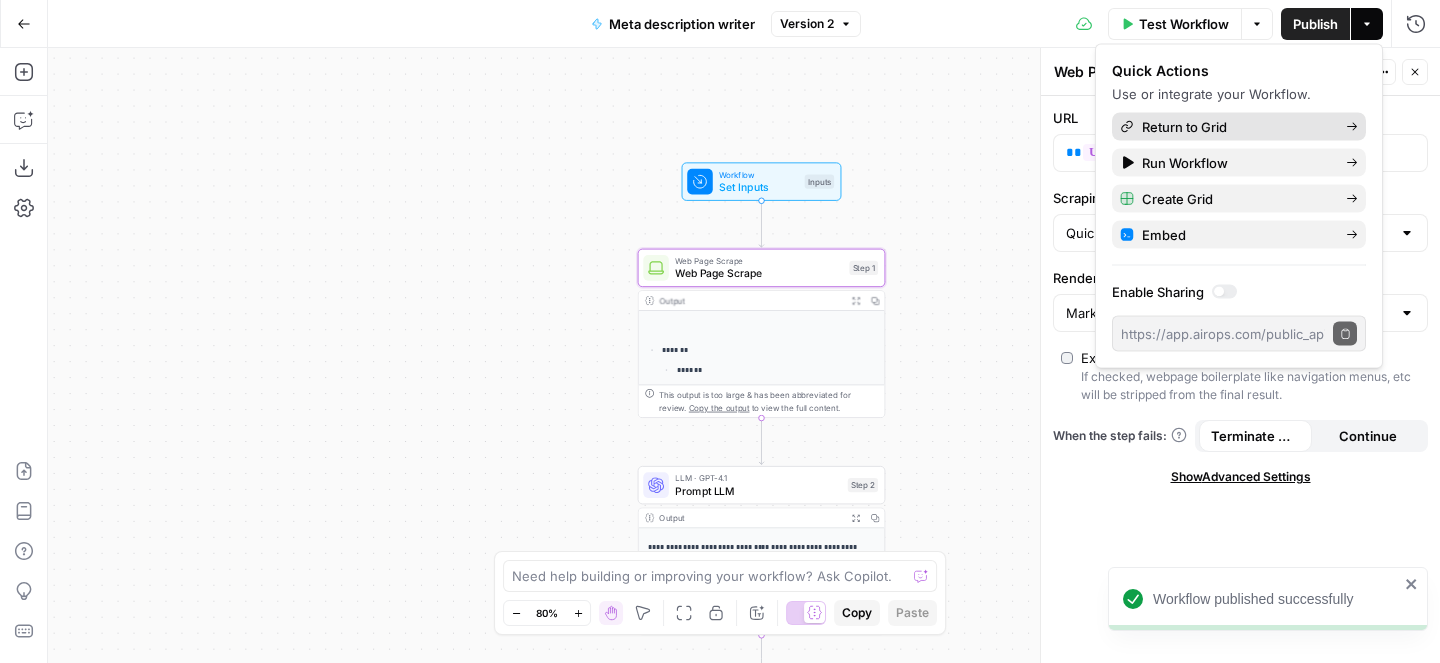 click on "Return to Grid" at bounding box center (1236, 127) 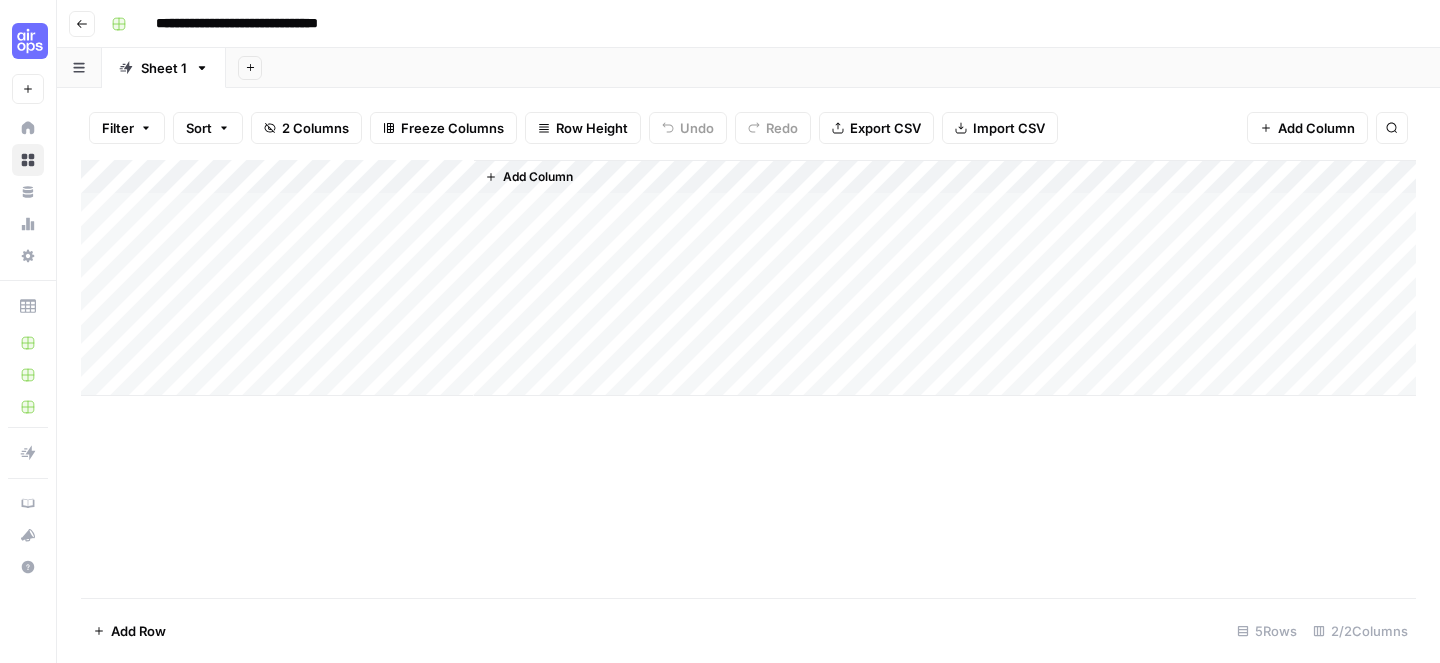 click on "Add Column" at bounding box center [748, 278] 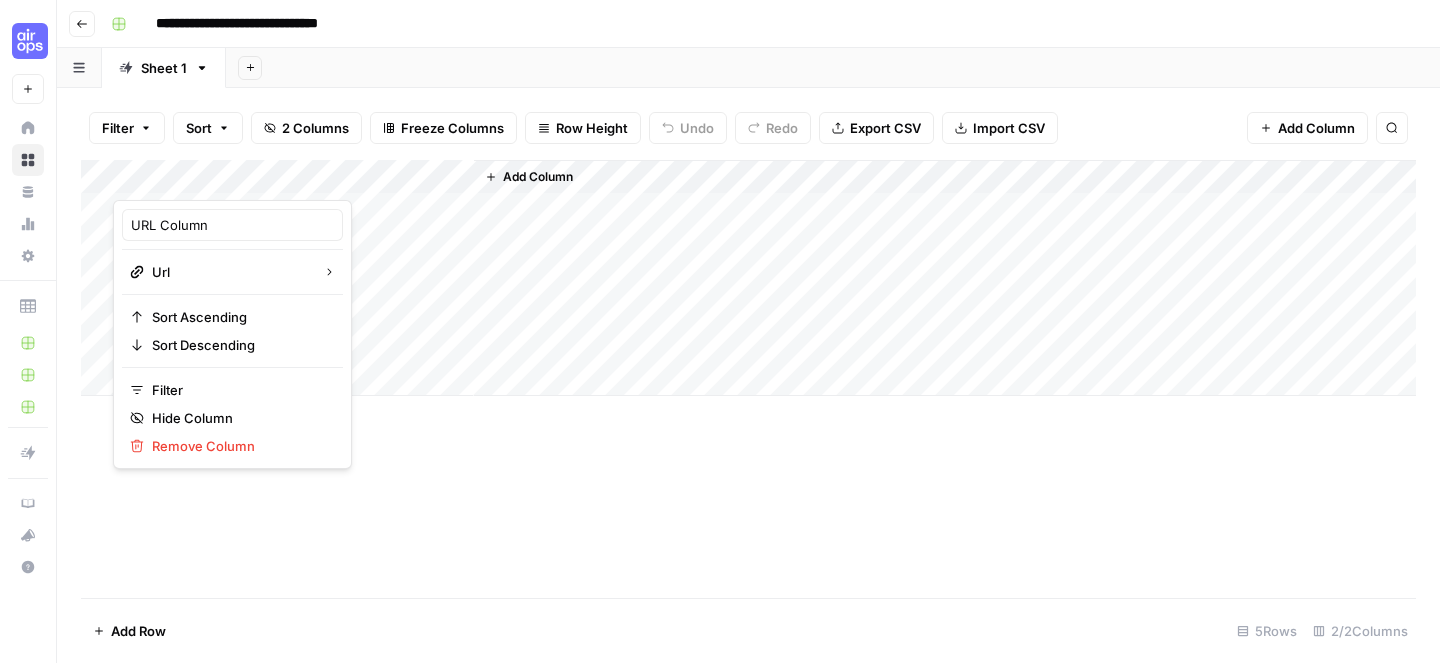 click on "Add Column" at bounding box center [748, 379] 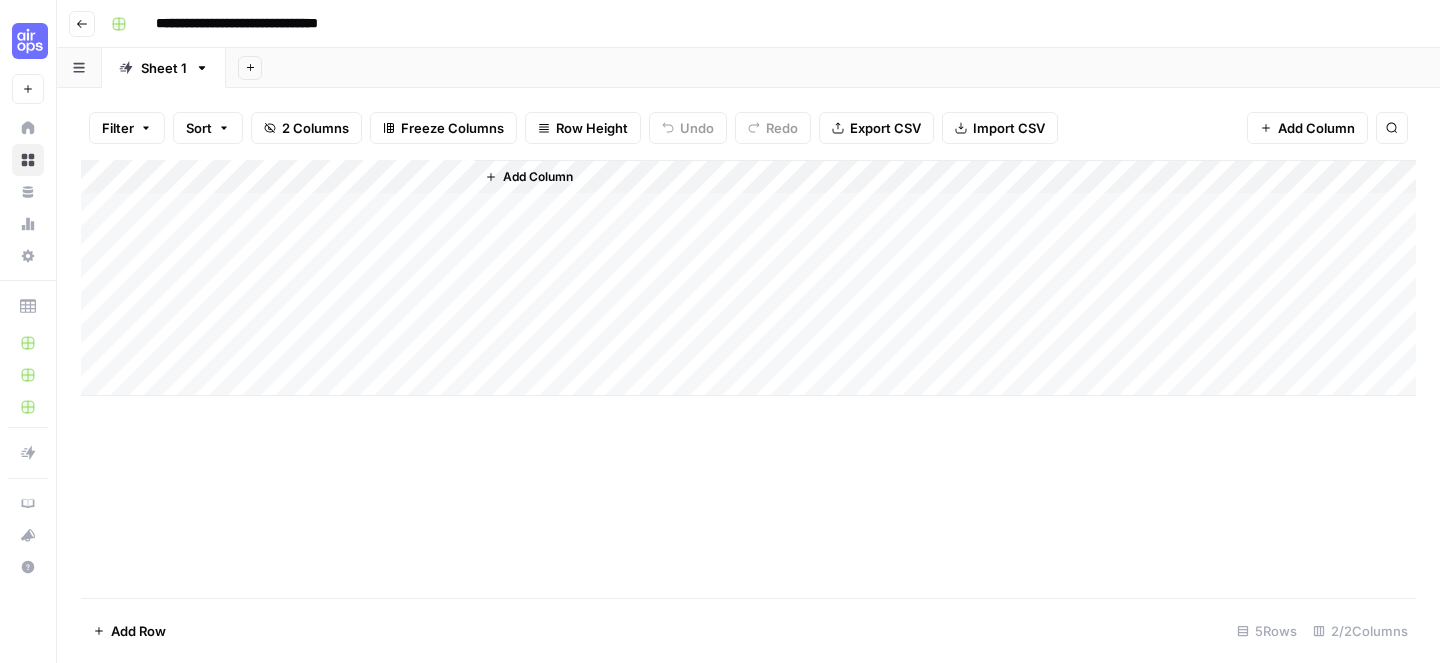 click on "Add Column" at bounding box center (748, 278) 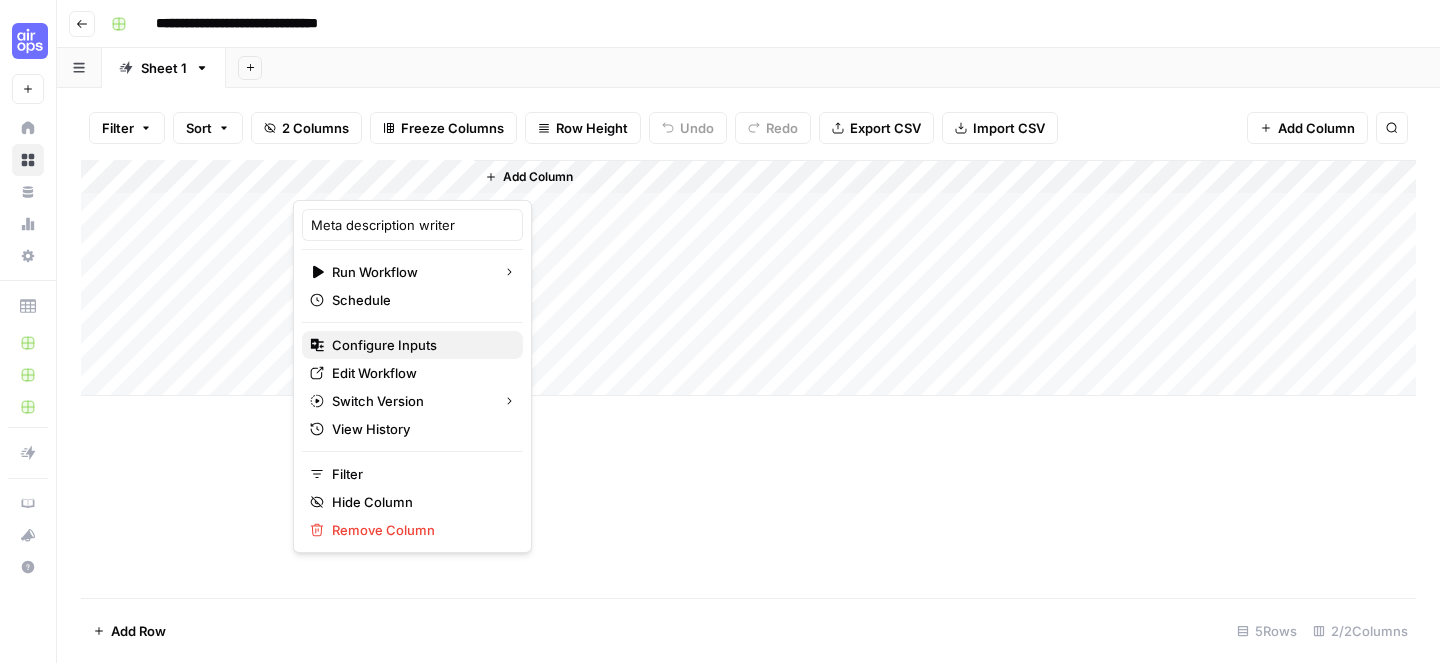 click on "Configure Inputs" at bounding box center (419, 345) 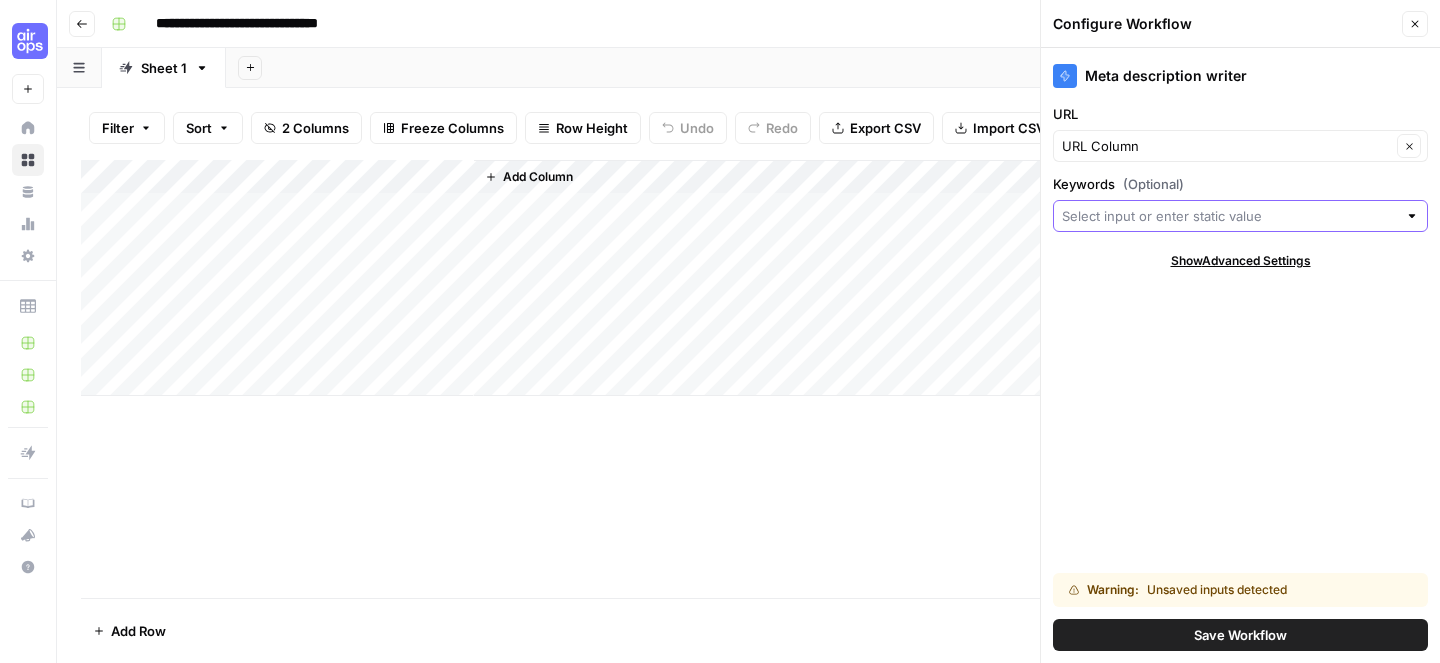 click on "Keywords   (Optional)" at bounding box center (1229, 216) 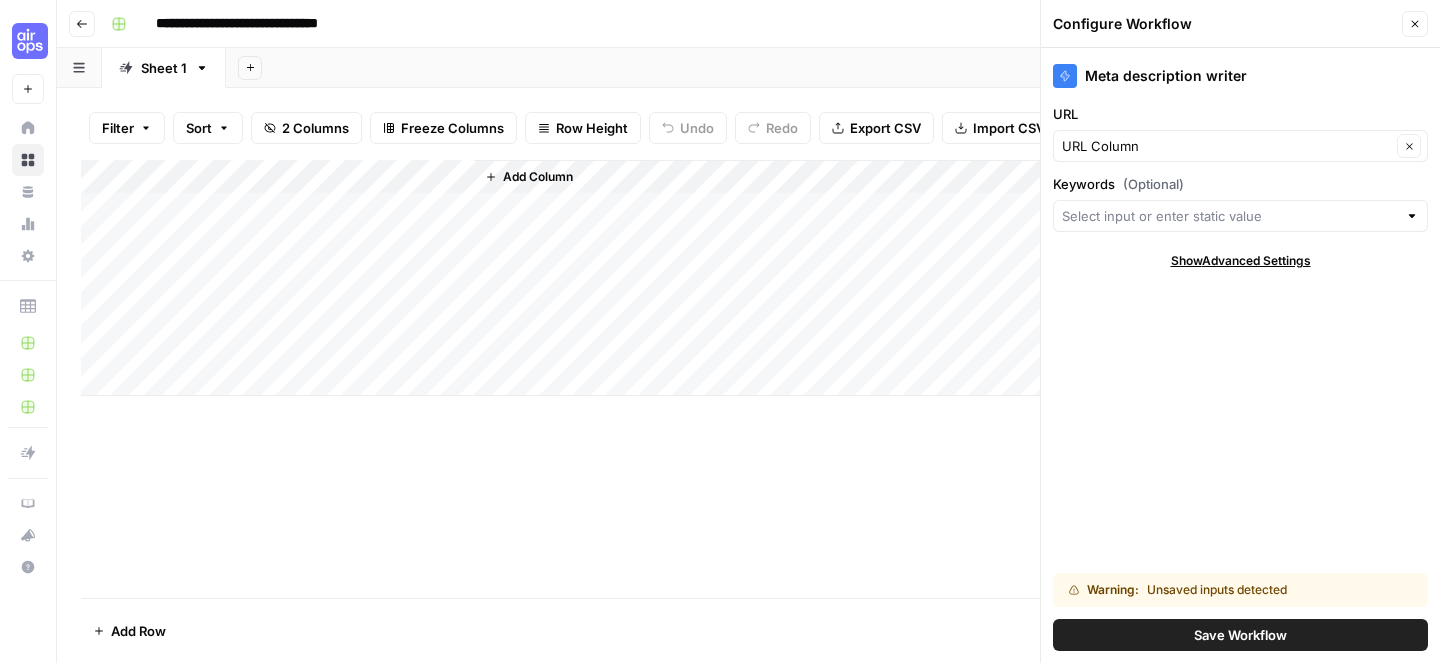 click on "Meta description writer URL URL Column Clear Keywords   (Optional) Show  Advanced Settings Warning:  Unsaved inputs detected Save Workflow" at bounding box center (1240, 355) 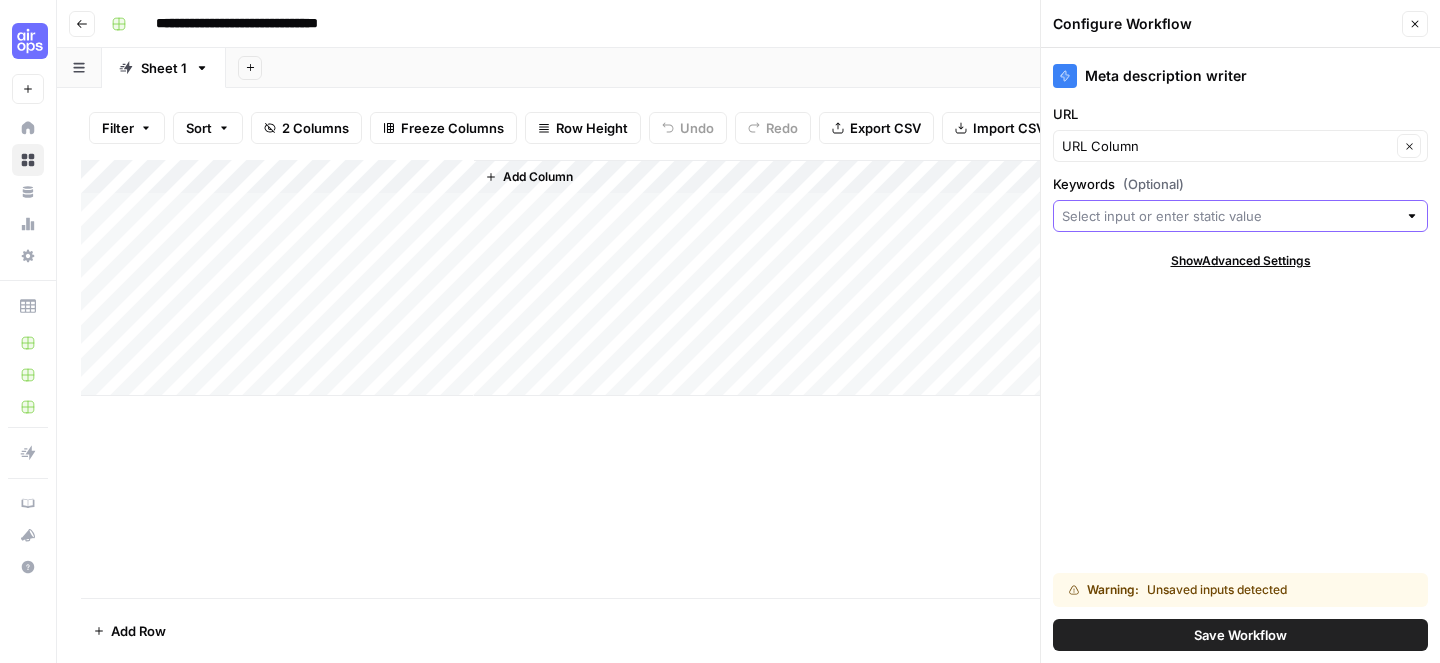 click on "Keywords   (Optional)" at bounding box center (1229, 216) 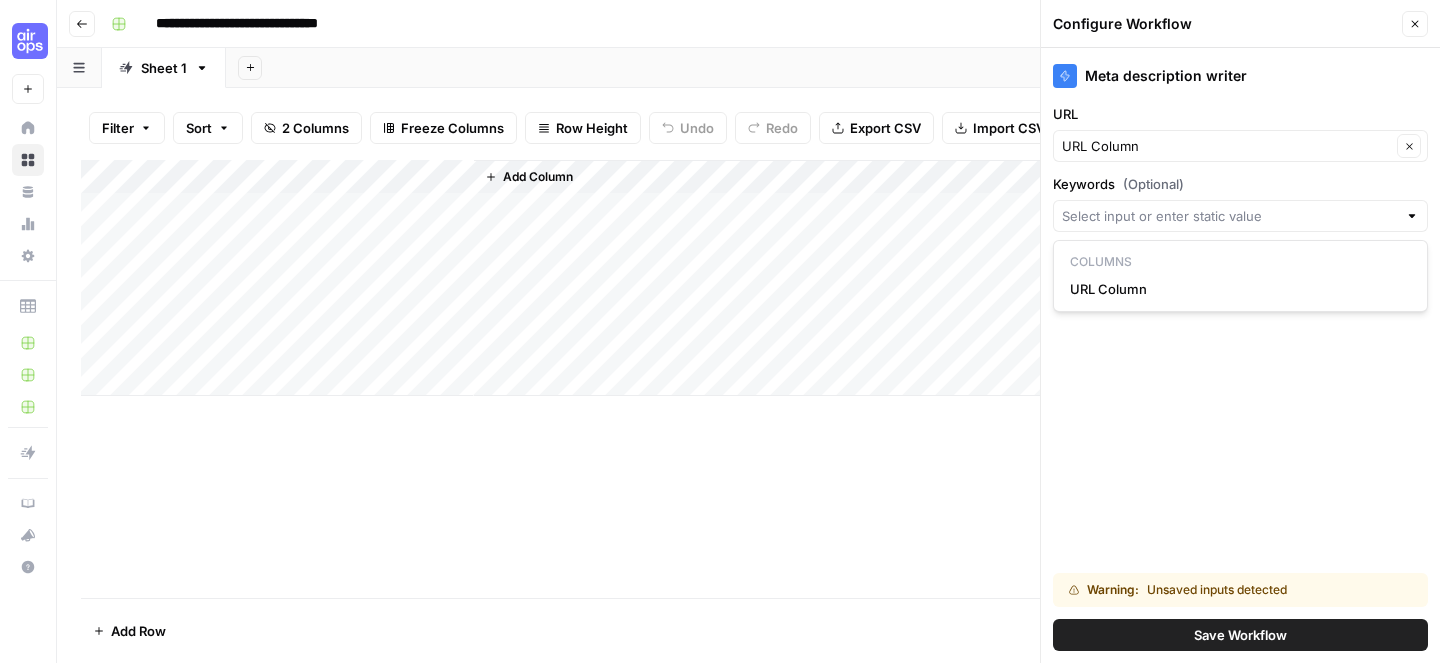 click on "Meta description writer URL URL Column Clear Keywords   (Optional) Show  Advanced Settings Warning:  Unsaved inputs detected Save Workflow" at bounding box center (1240, 355) 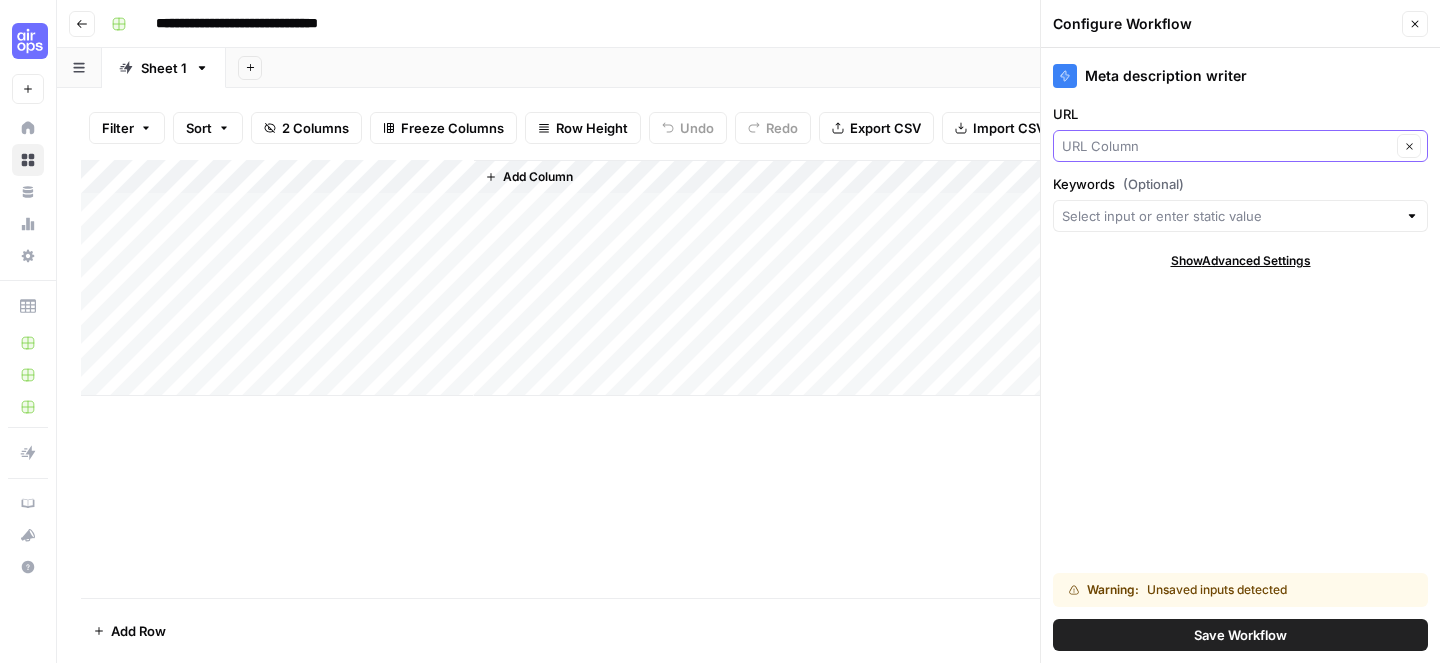 click on "URL" at bounding box center [1226, 146] 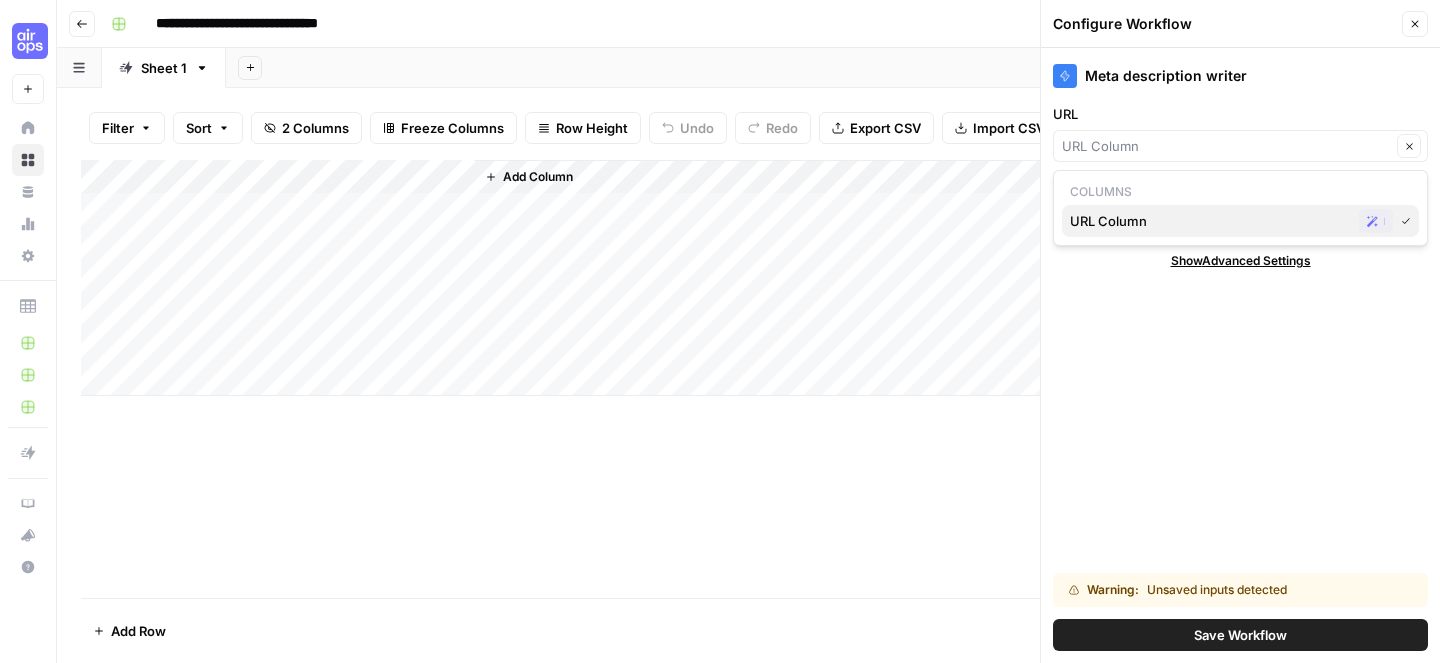 click 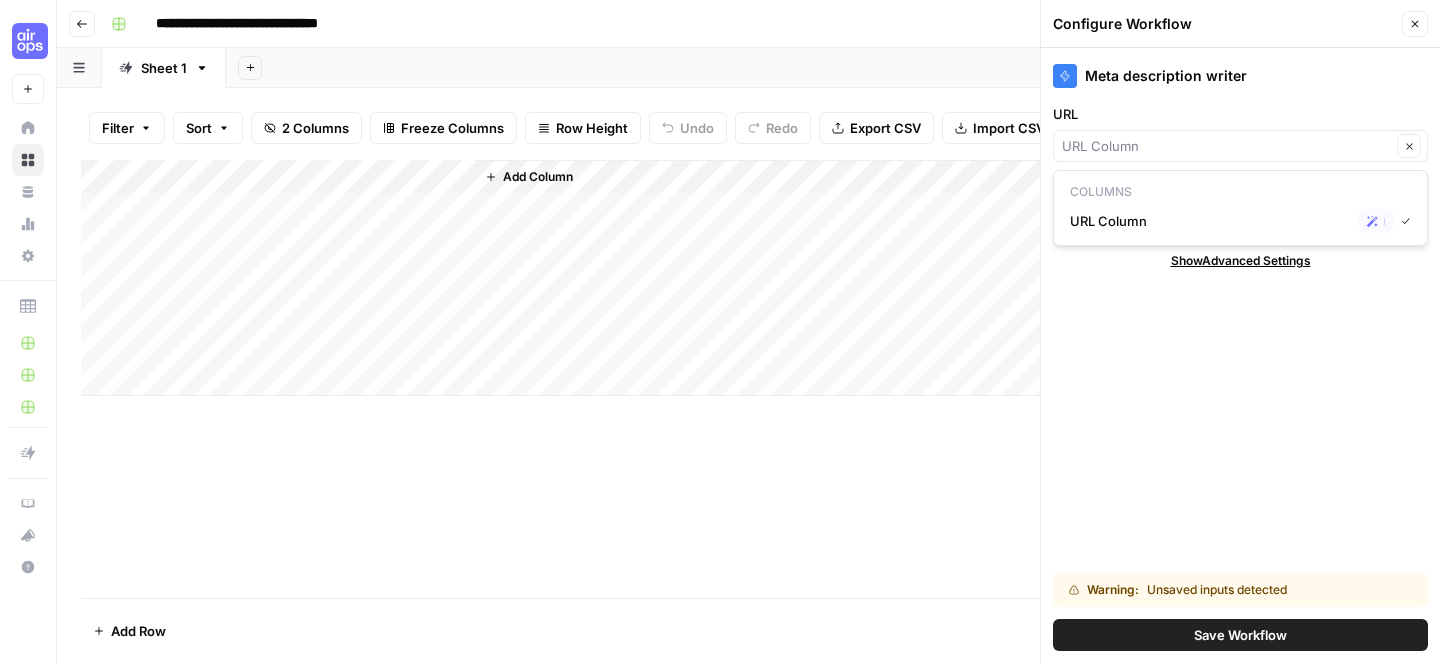 type on "URL Column" 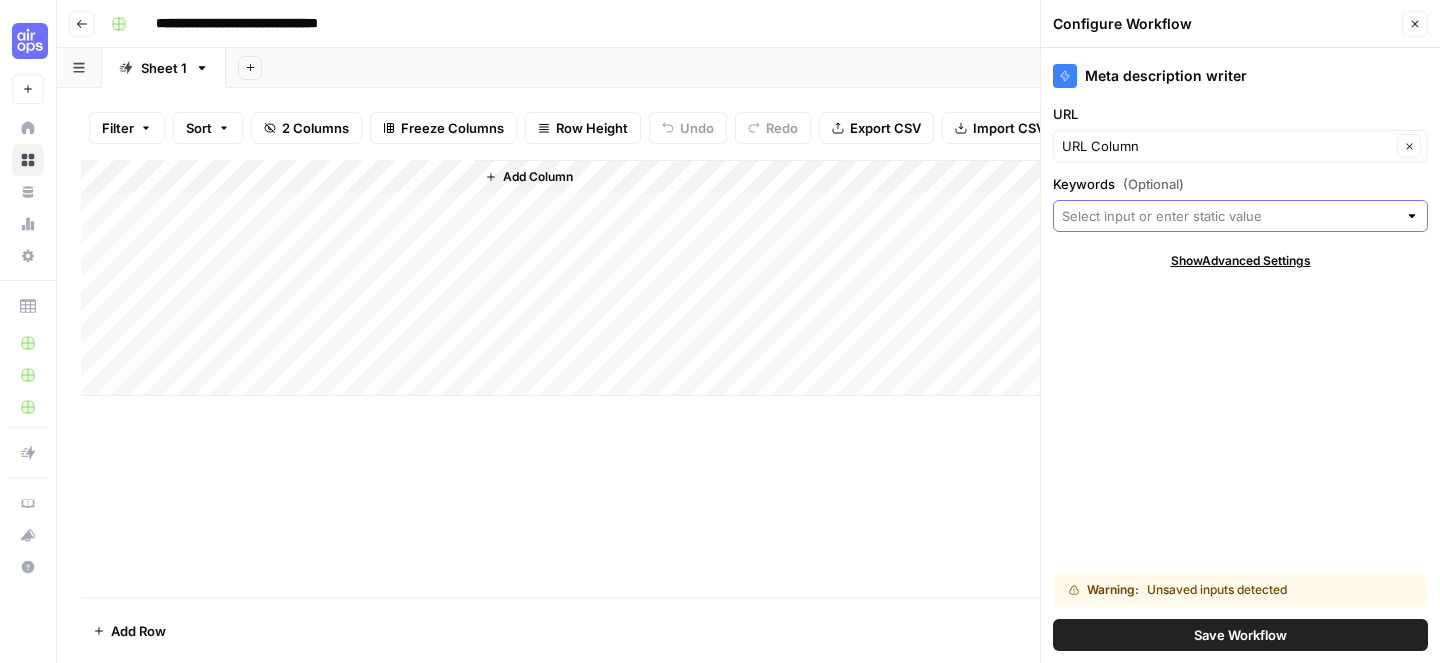 click on "Keywords   (Optional)" at bounding box center (1229, 216) 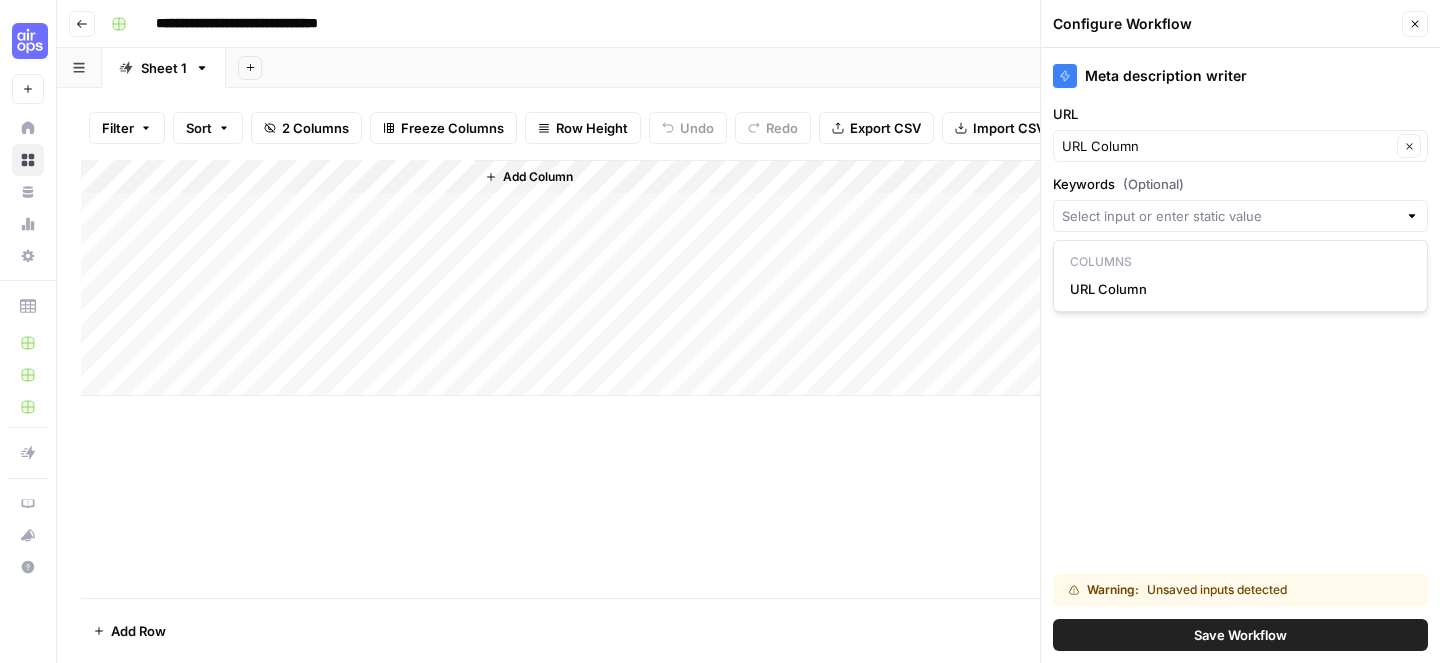 click on "Meta description writer URL URL Column Clear Keywords   (Optional) Show  Advanced Settings Warning:  Unsaved inputs detected Save Workflow" at bounding box center [1240, 355] 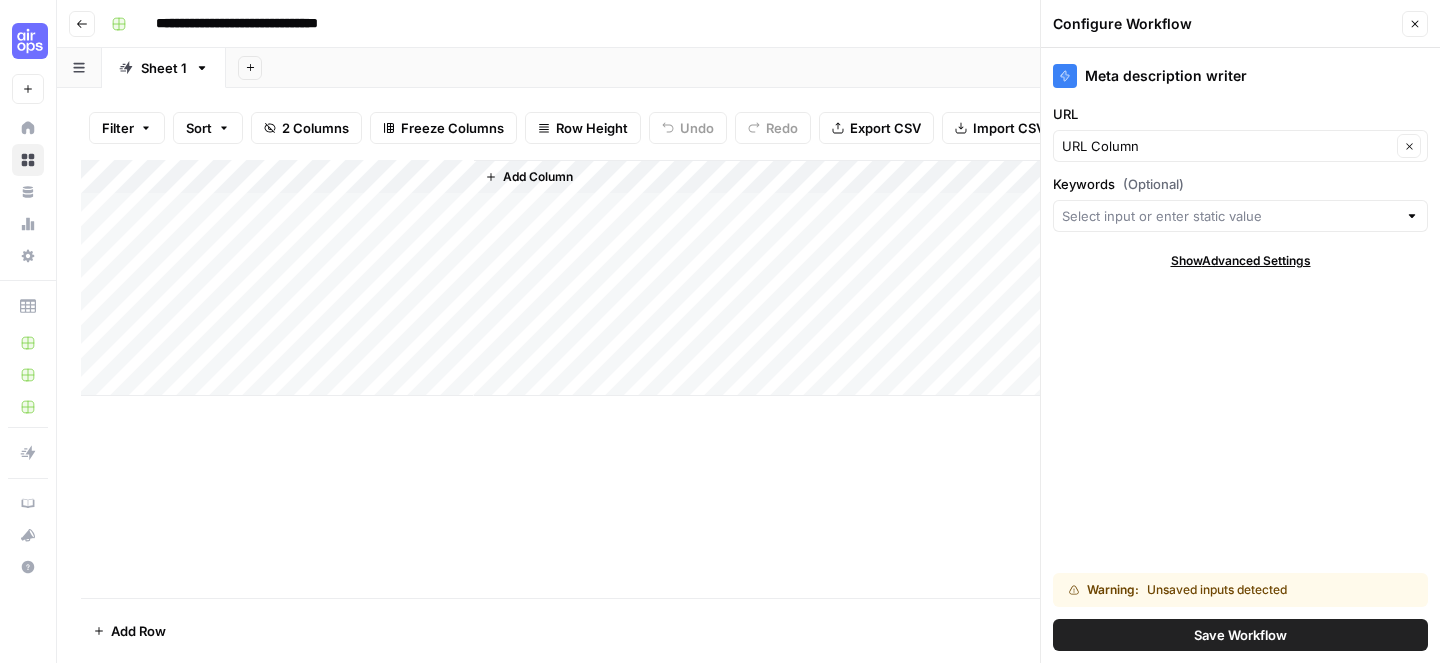 click on "Save Workflow" at bounding box center (1240, 635) 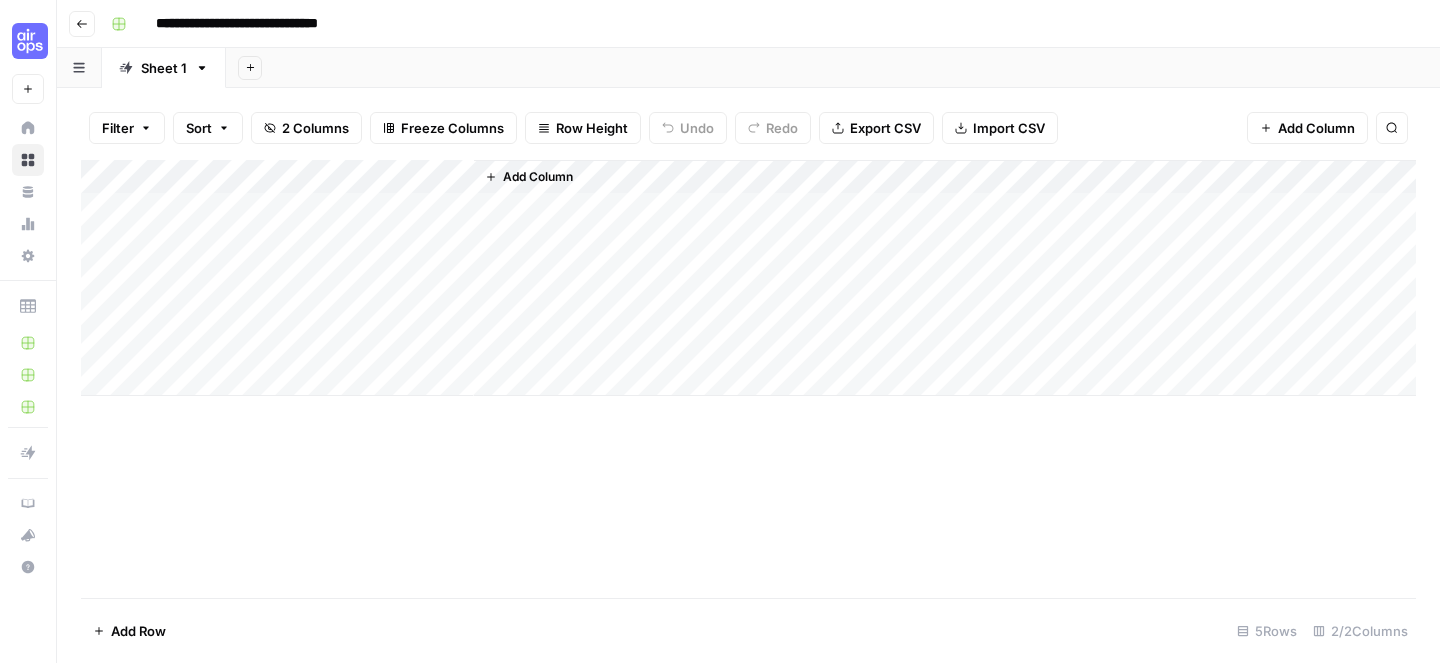 click on "Add Column" at bounding box center (748, 278) 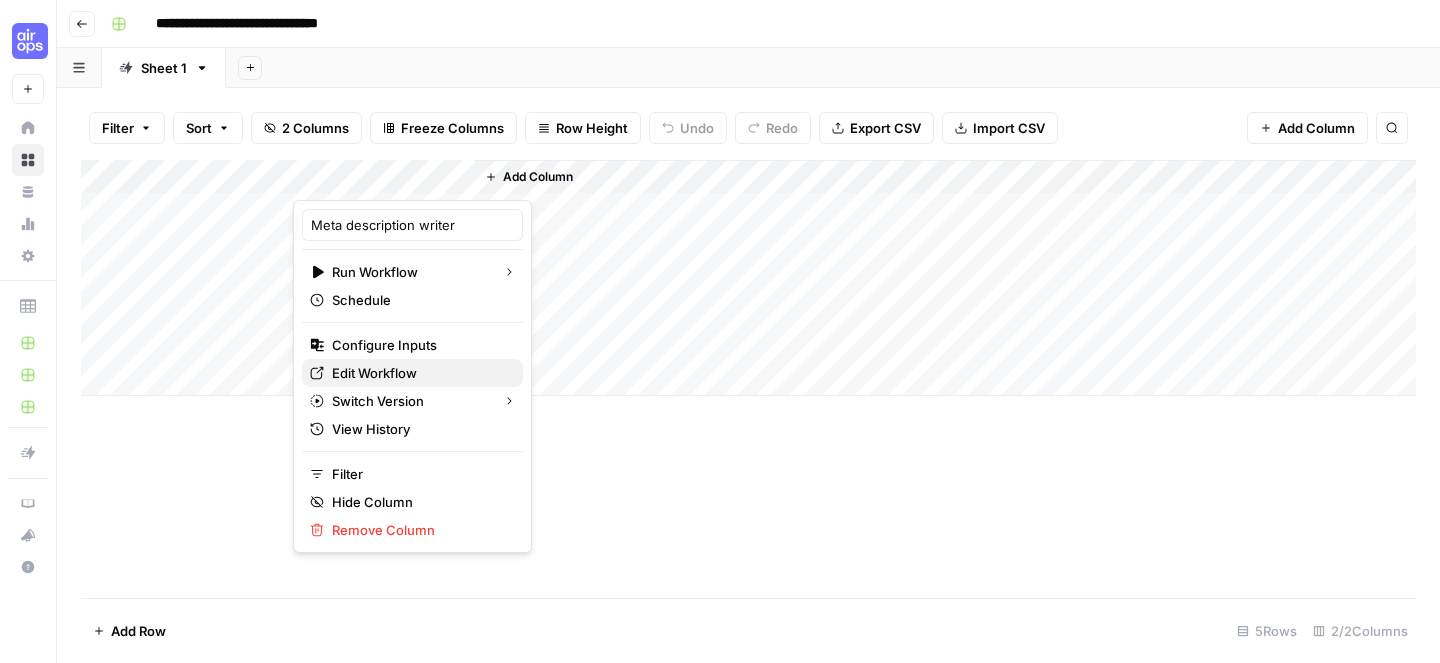 click on "Edit Workflow" at bounding box center [419, 373] 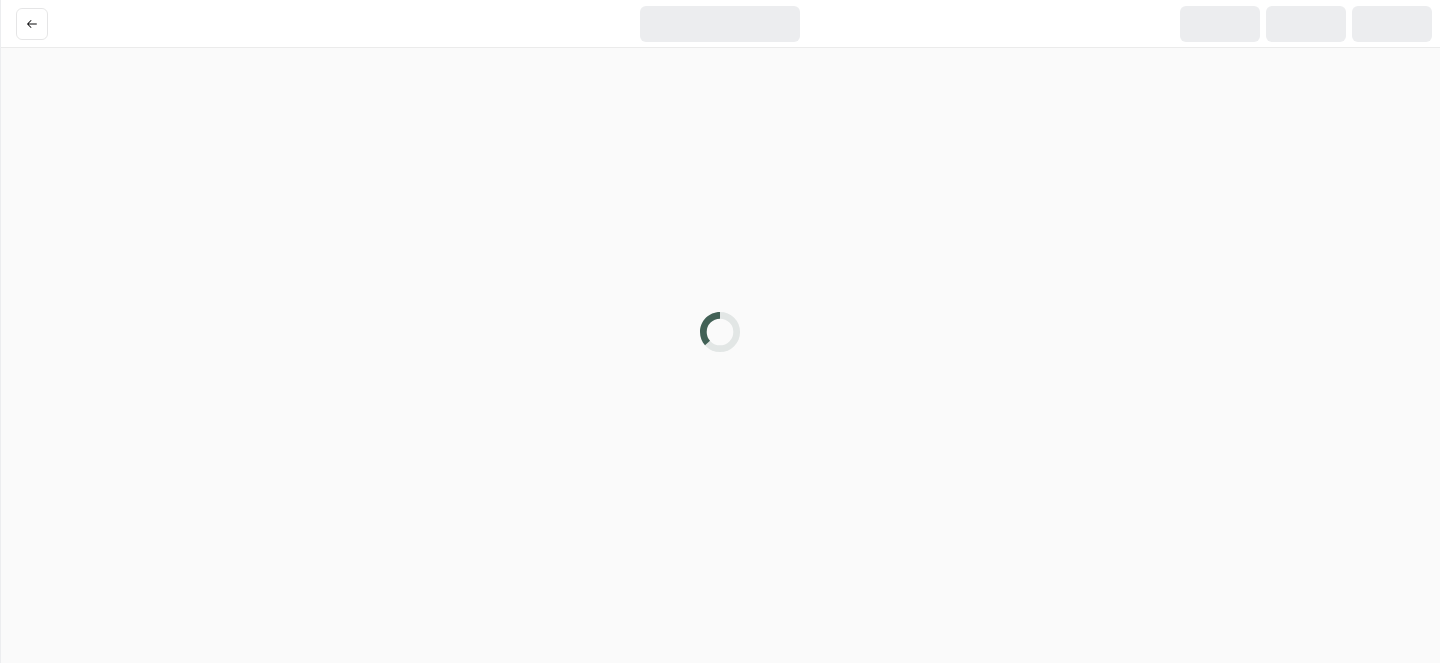 scroll, scrollTop: 0, scrollLeft: 0, axis: both 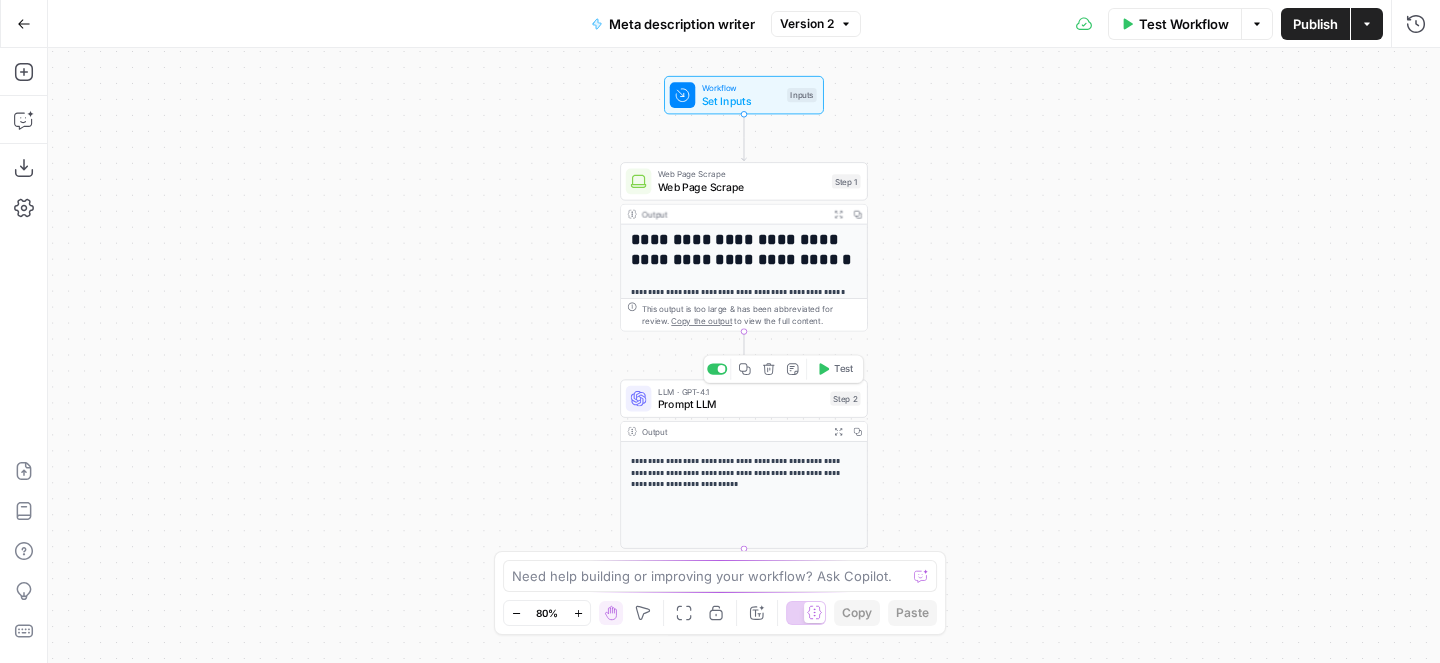 click on "Prompt LLM" at bounding box center (741, 404) 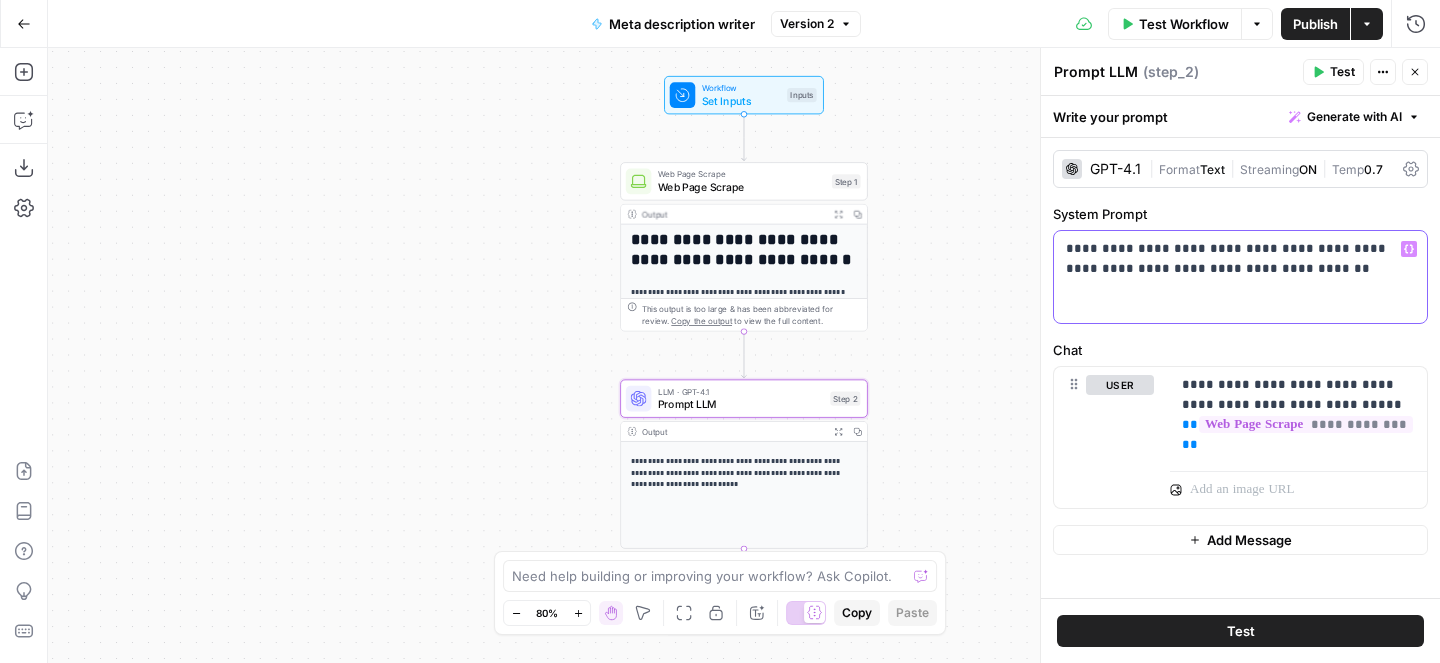 click on "**********" at bounding box center [1240, 259] 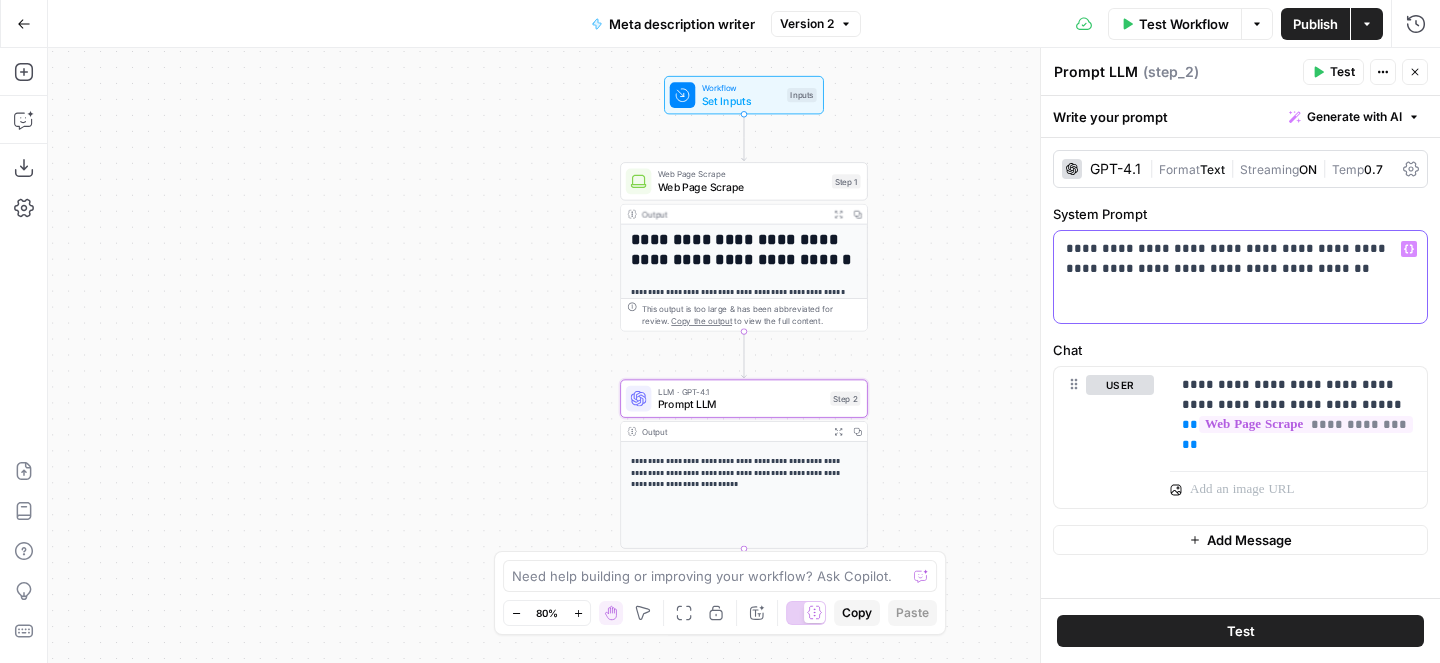 type 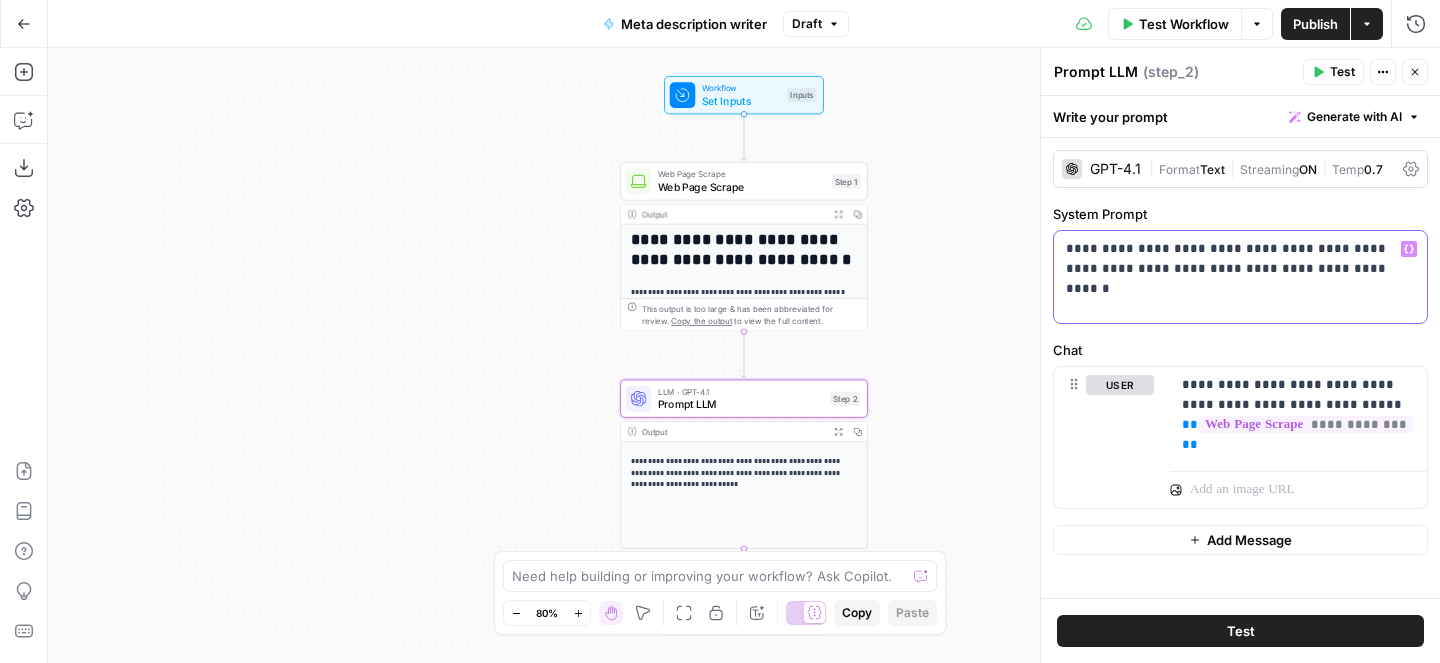 click 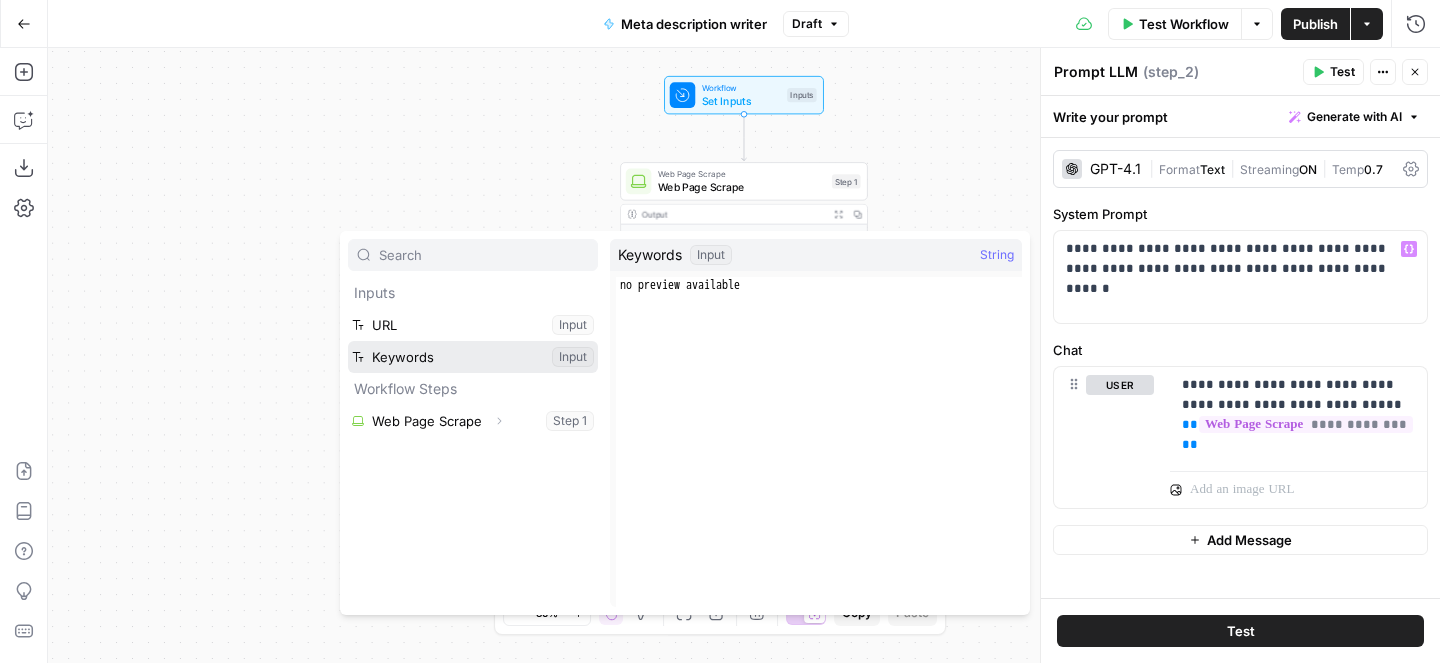 click at bounding box center (473, 357) 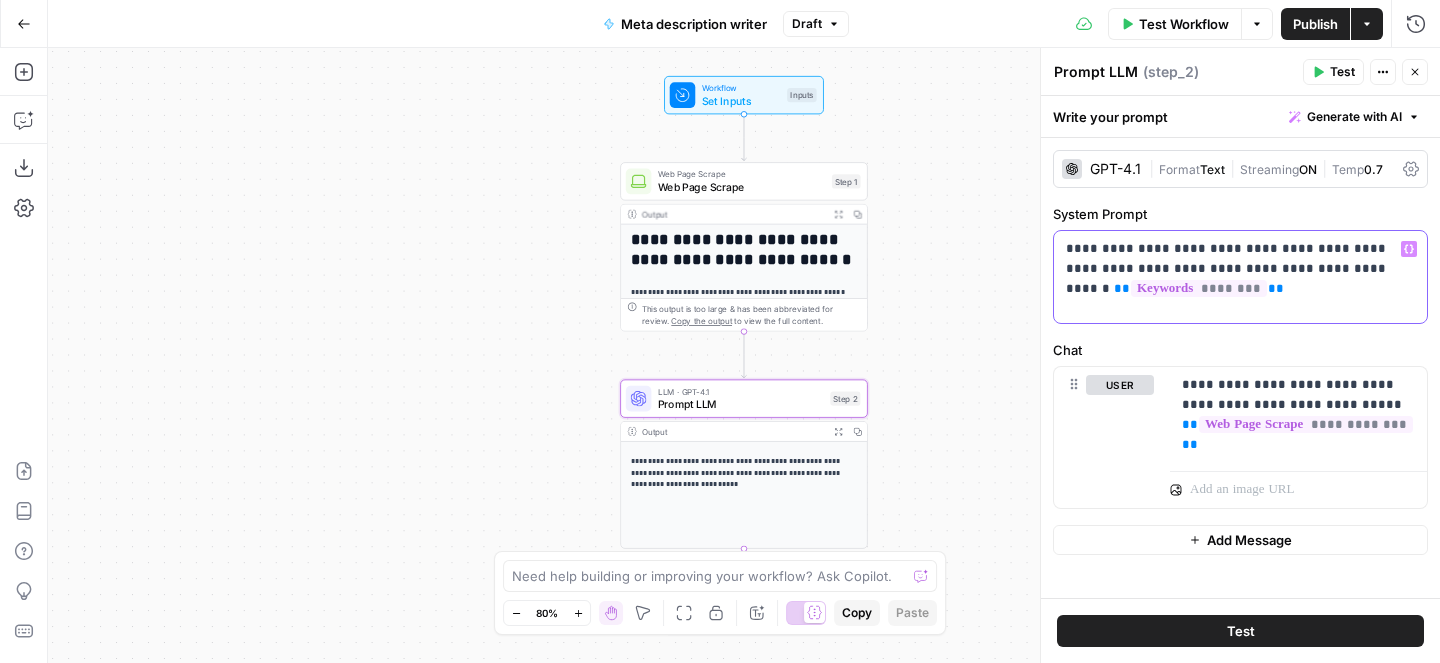 click on "**********" at bounding box center (1240, 269) 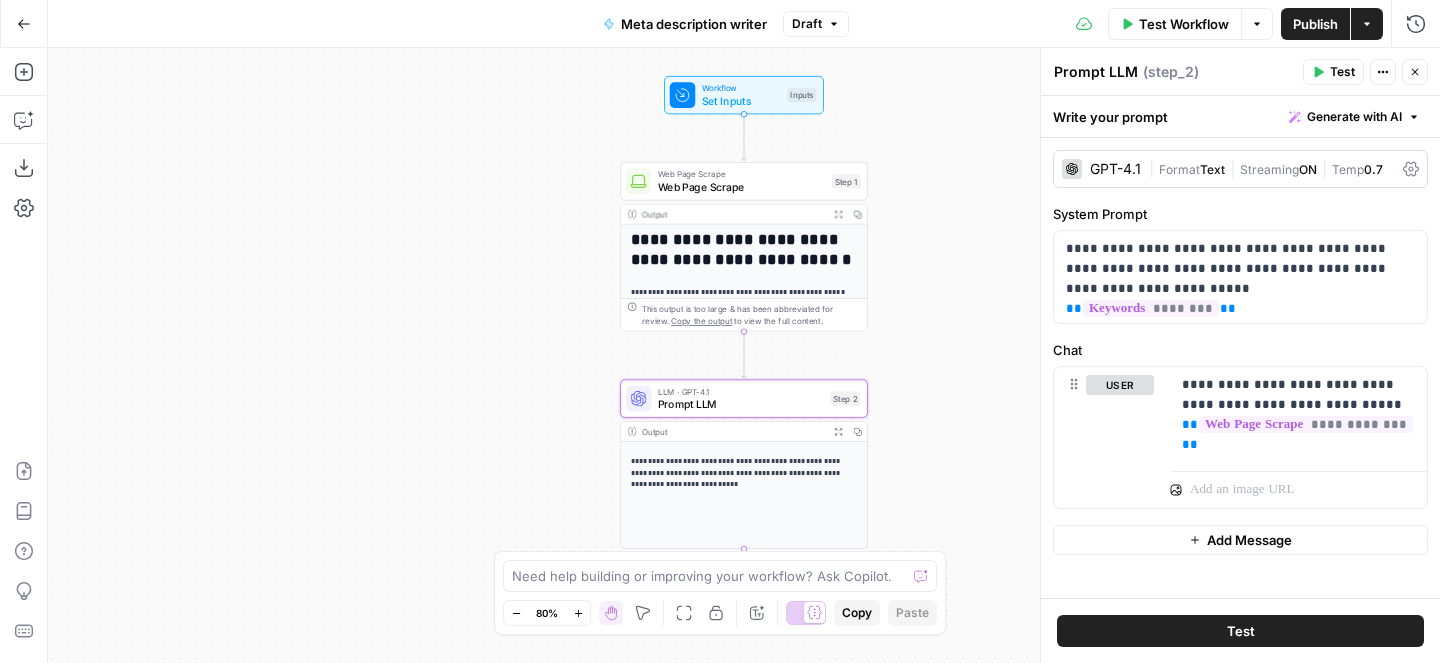 click on "Test" at bounding box center [1240, 631] 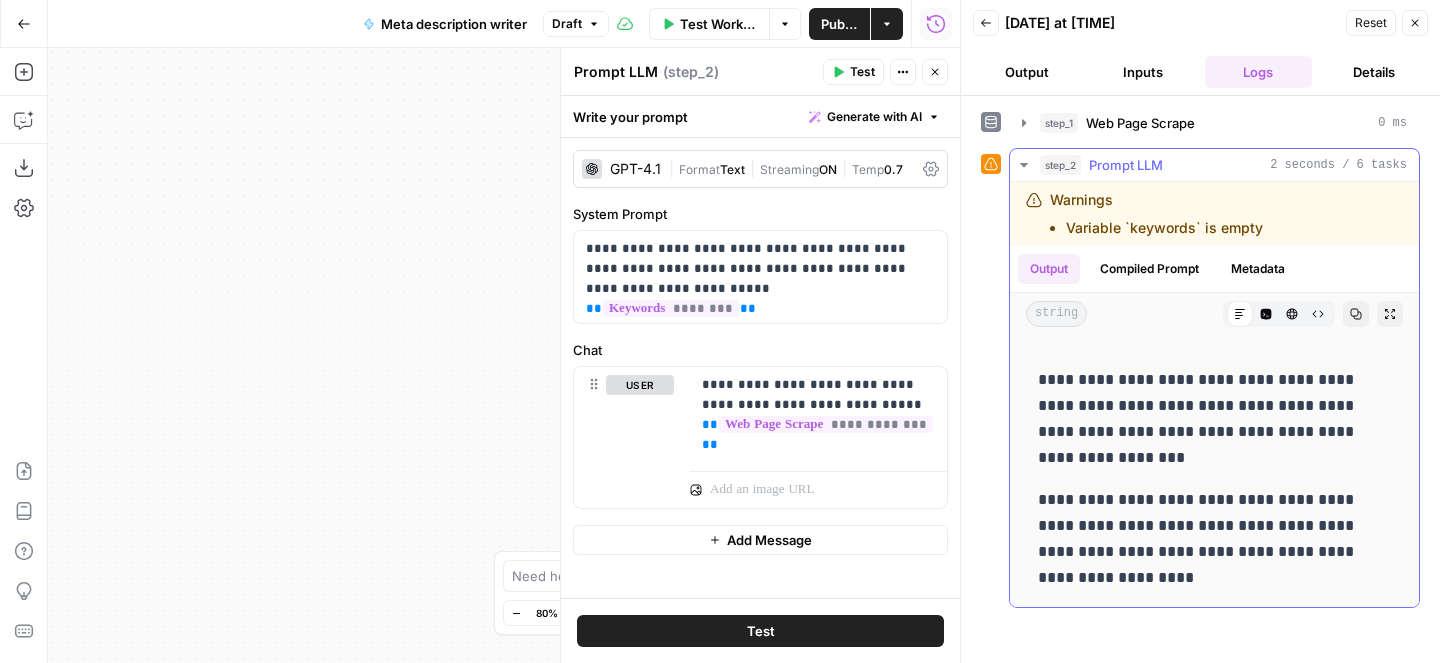 click on "Metadata" at bounding box center [1258, 269] 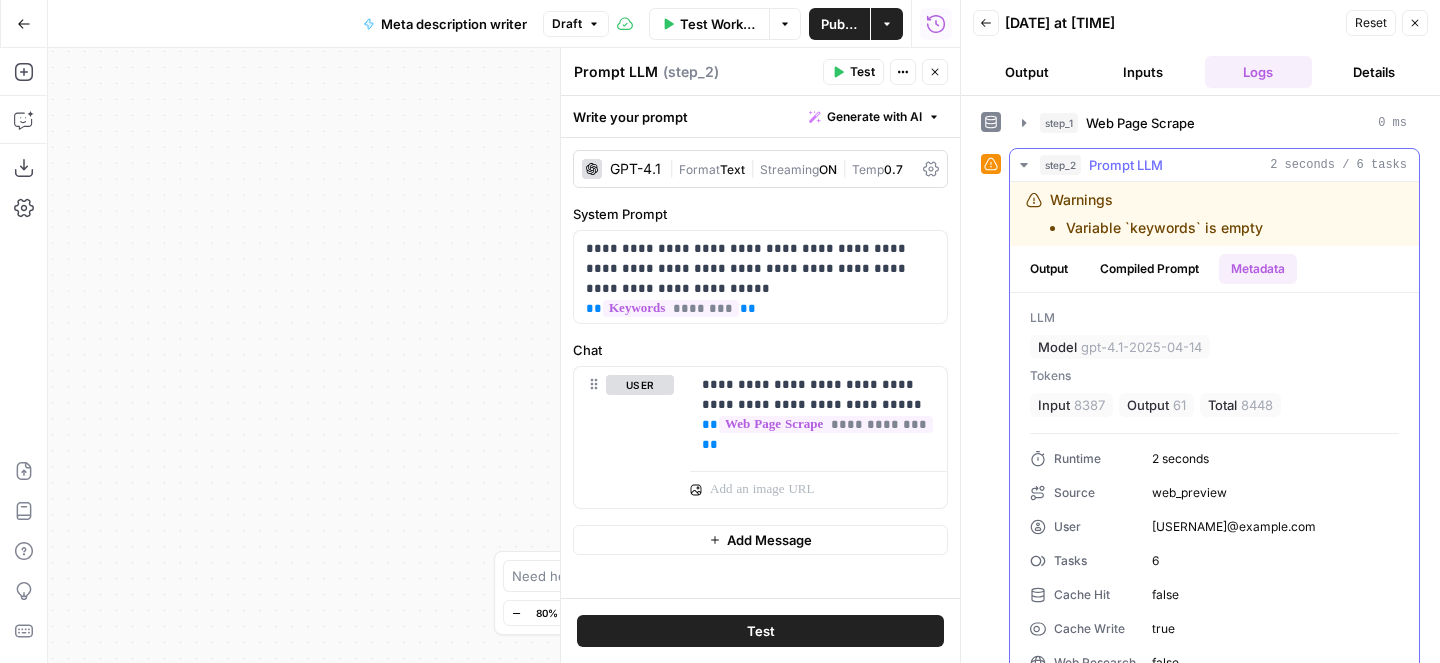 click on "Compiled Prompt" at bounding box center (1149, 269) 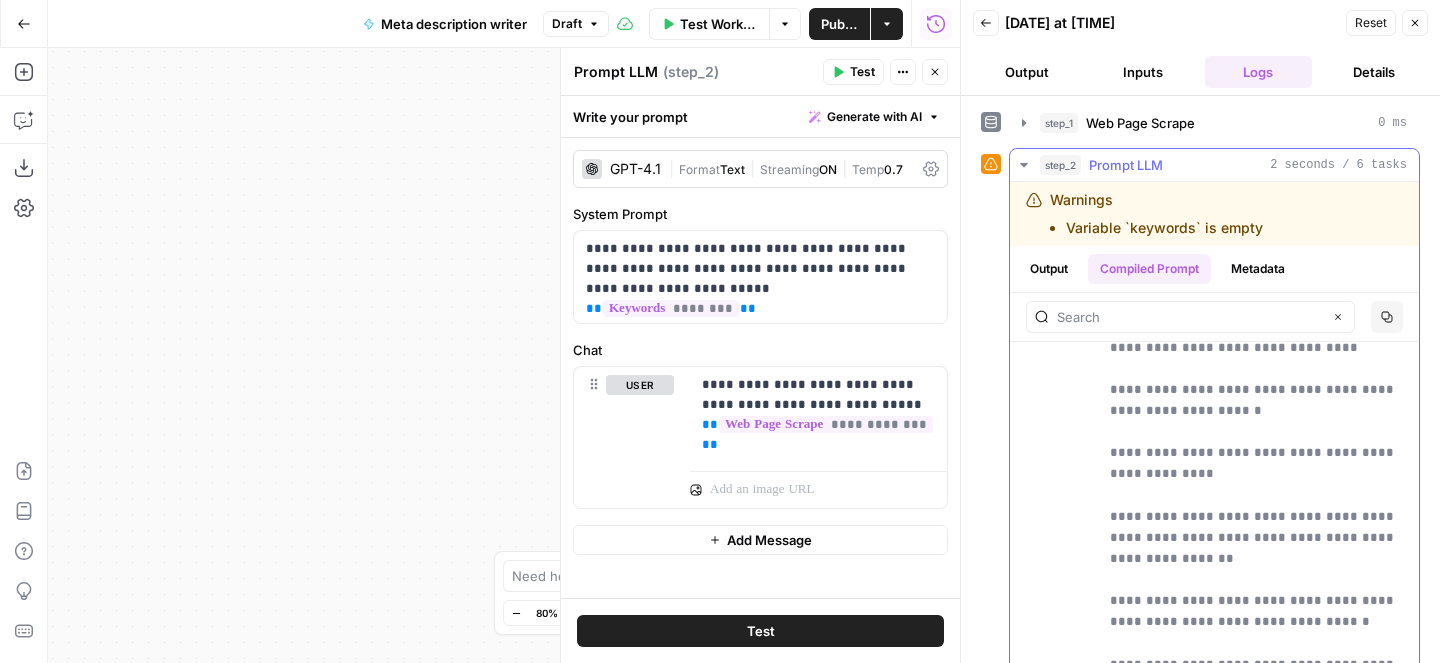 scroll, scrollTop: 234, scrollLeft: 0, axis: vertical 